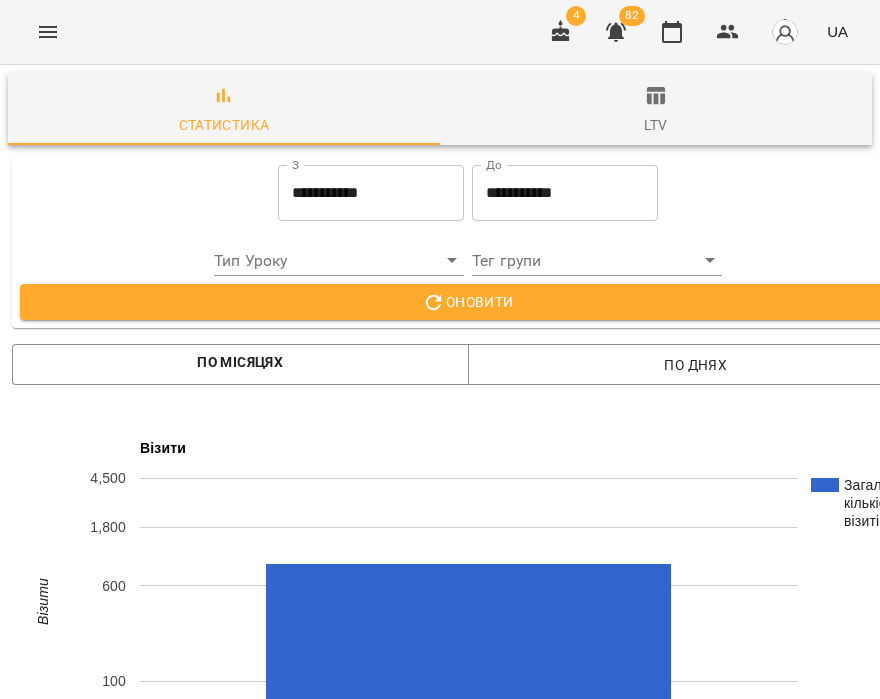 scroll, scrollTop: 0, scrollLeft: 0, axis: both 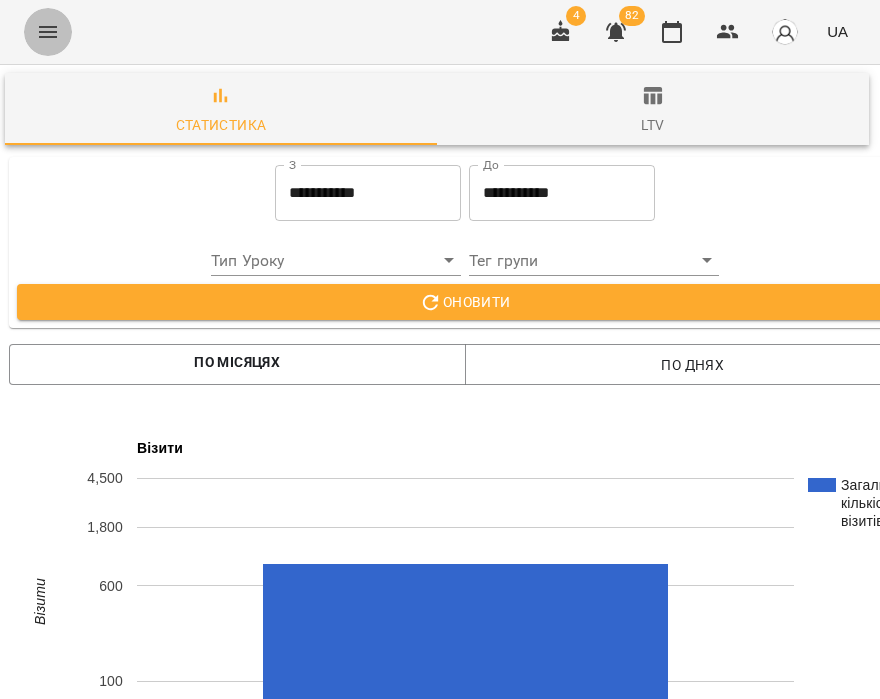 click 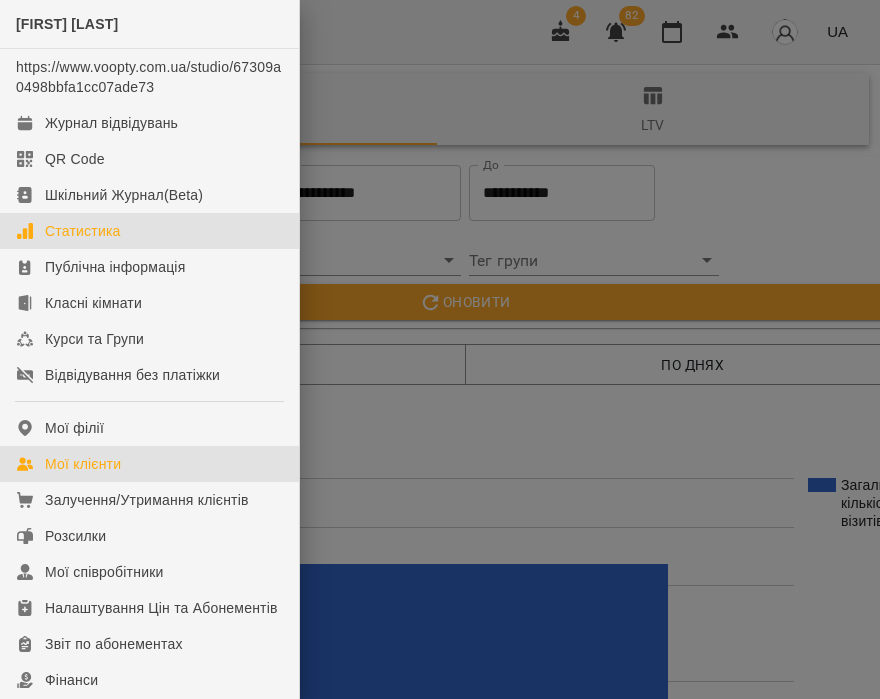 click on "Мої клієнти" at bounding box center (83, 464) 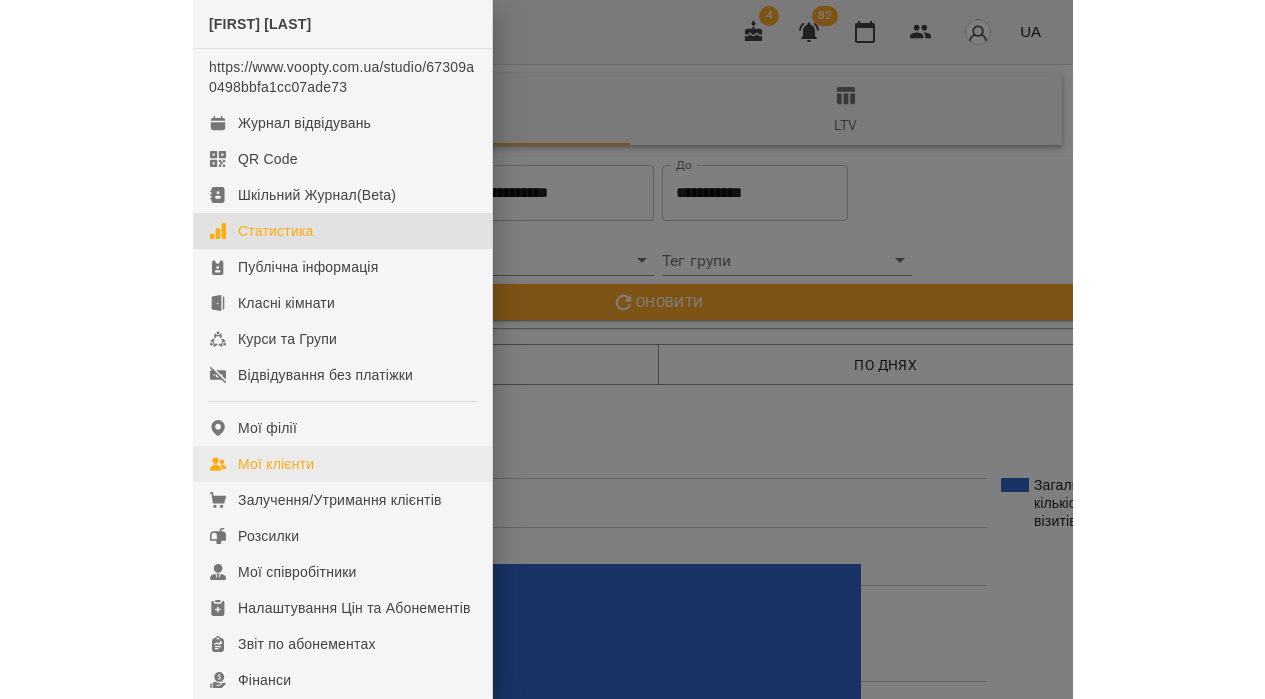 scroll, scrollTop: 0, scrollLeft: 0, axis: both 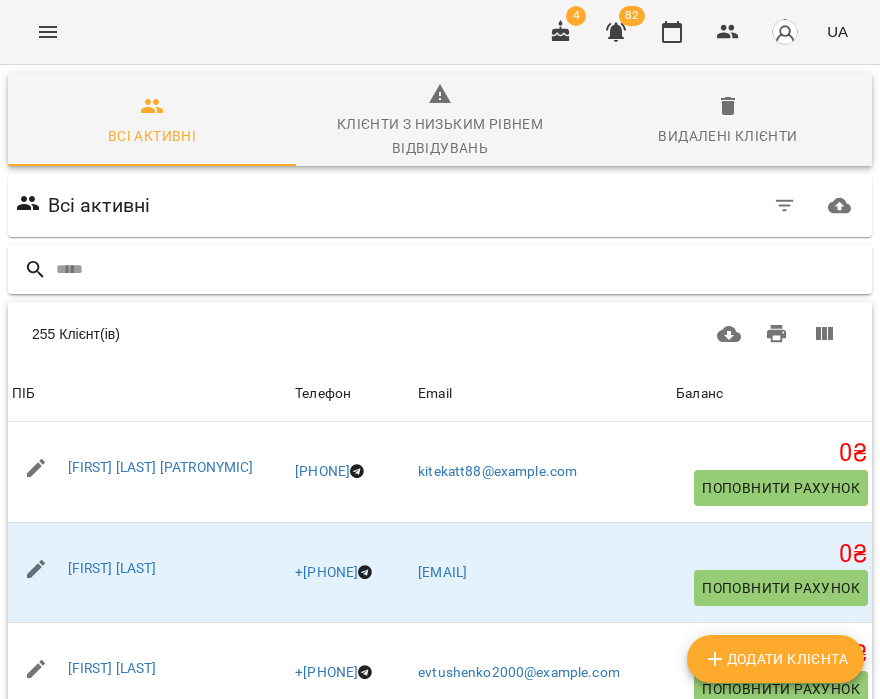 click at bounding box center [460, 269] 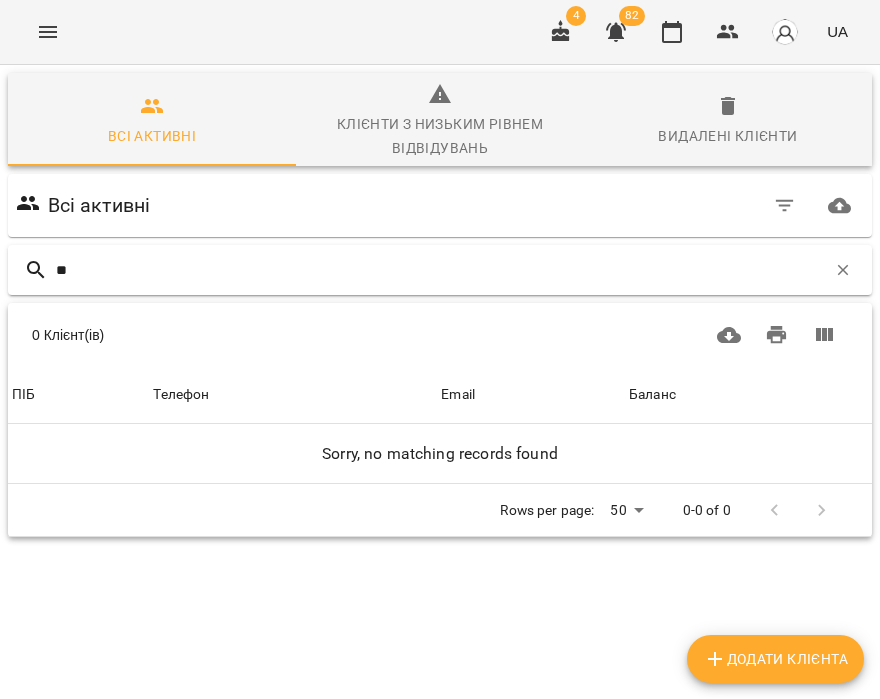 type on "*" 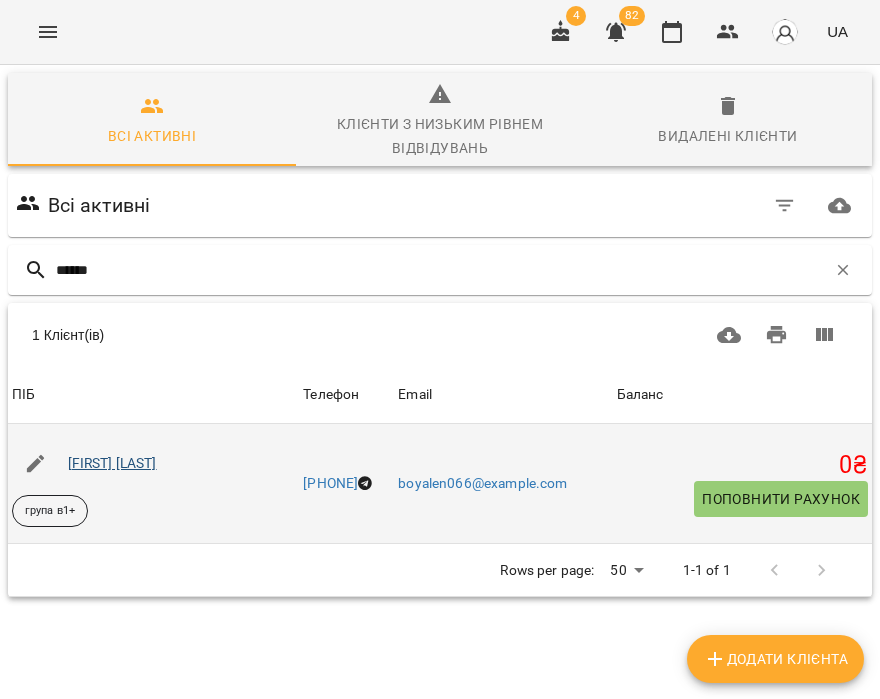 type on "******" 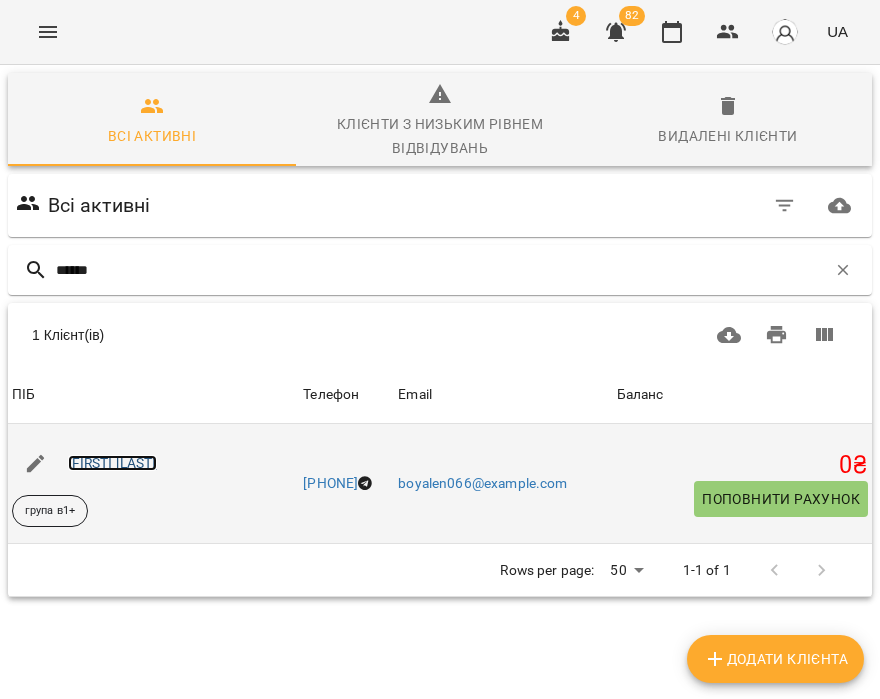 click on "[FIRST] [LAST]" at bounding box center [112, 463] 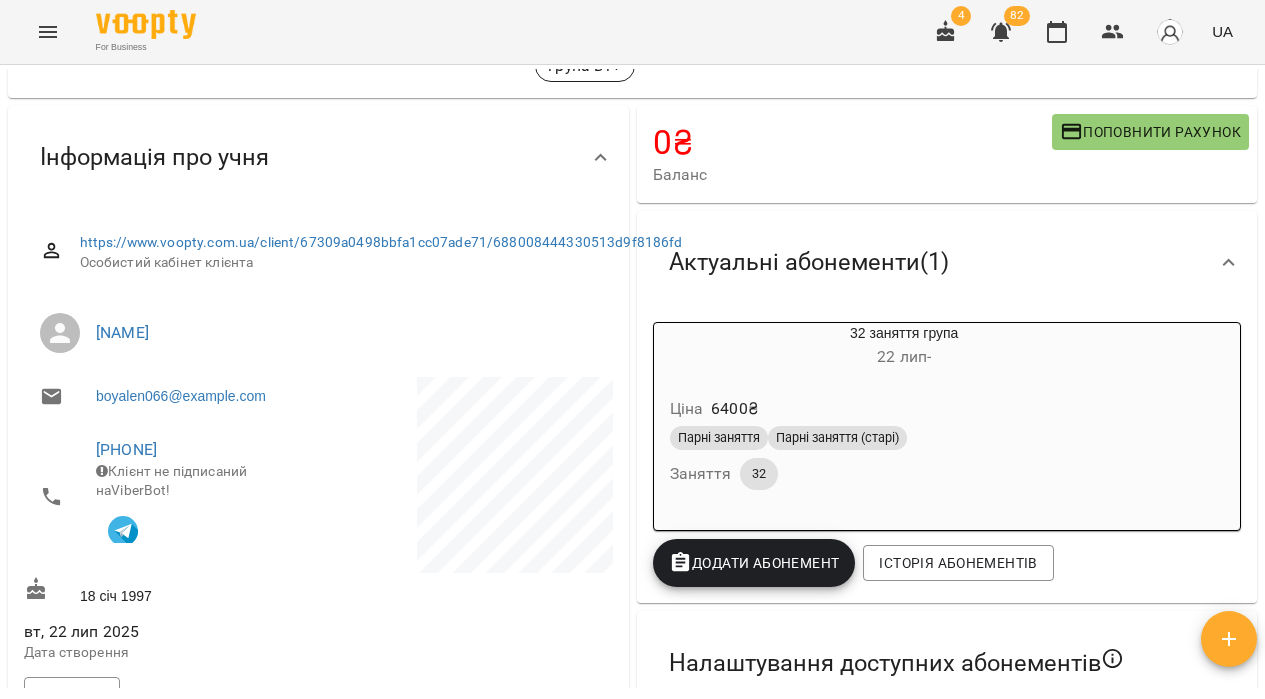 scroll, scrollTop: 0, scrollLeft: 0, axis: both 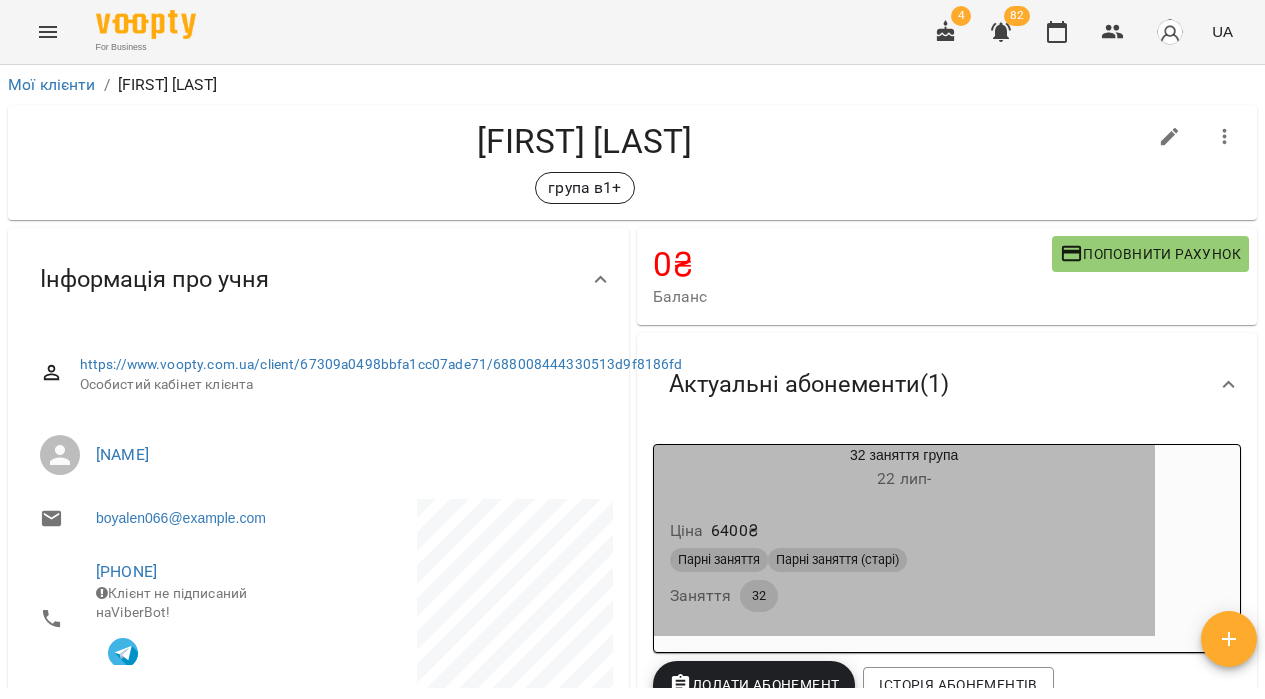 click on "Ціна 6400 ₴ Парні заняття Парні заняття (старі) Заняття 32" at bounding box center (904, 569) 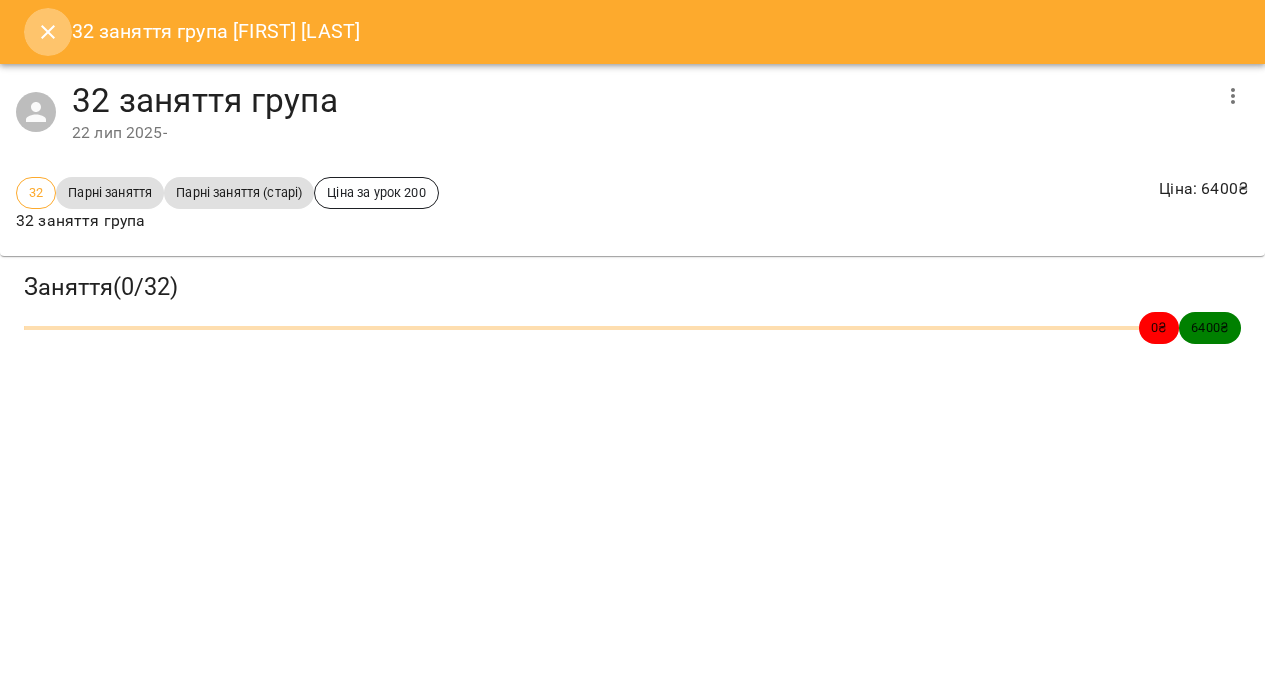 click 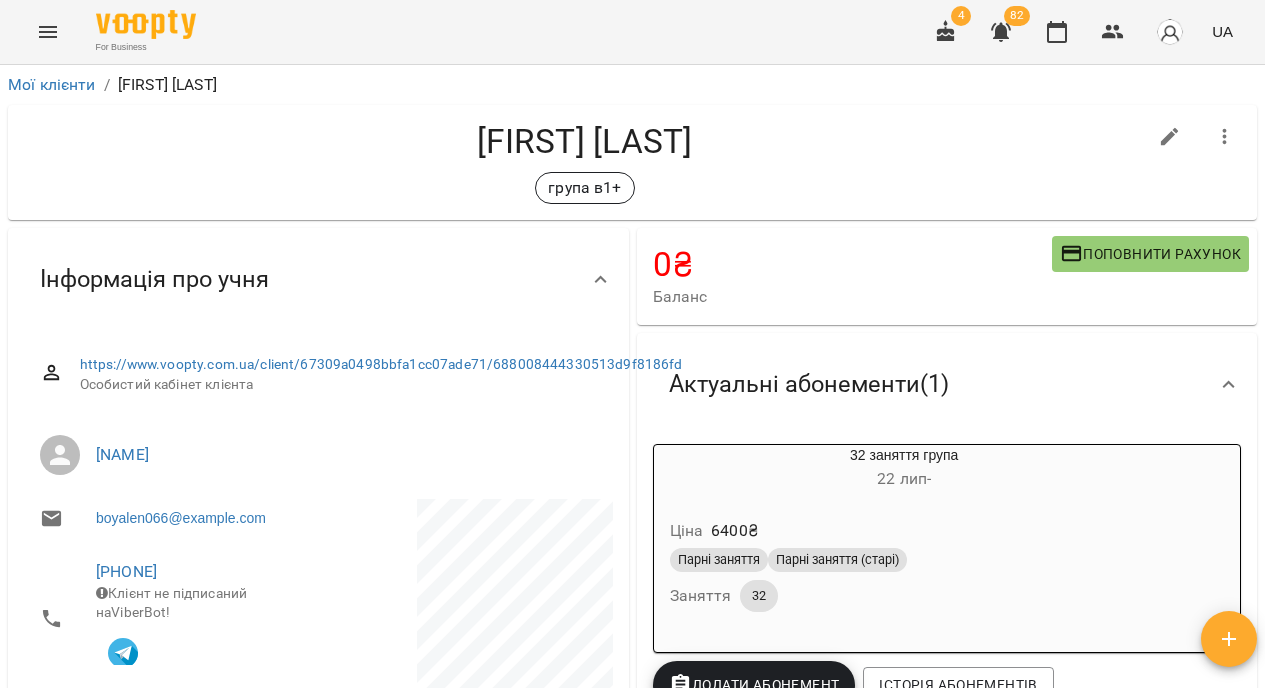 scroll, scrollTop: 7, scrollLeft: 0, axis: vertical 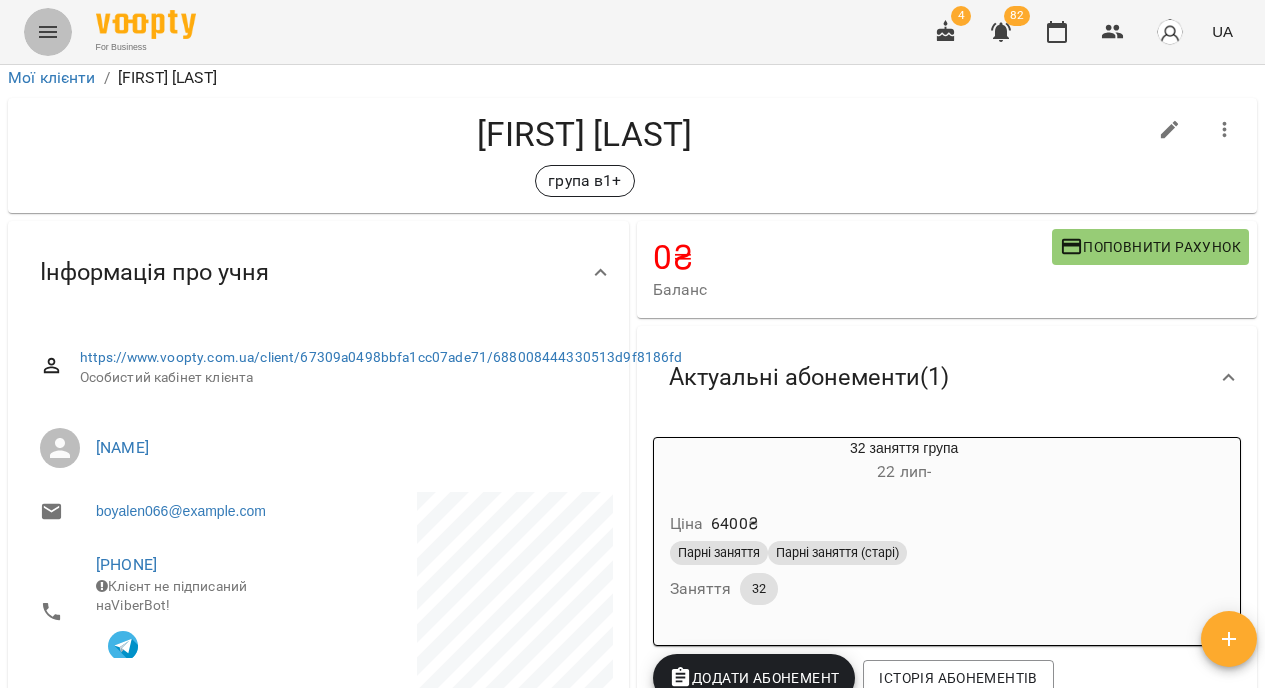 click 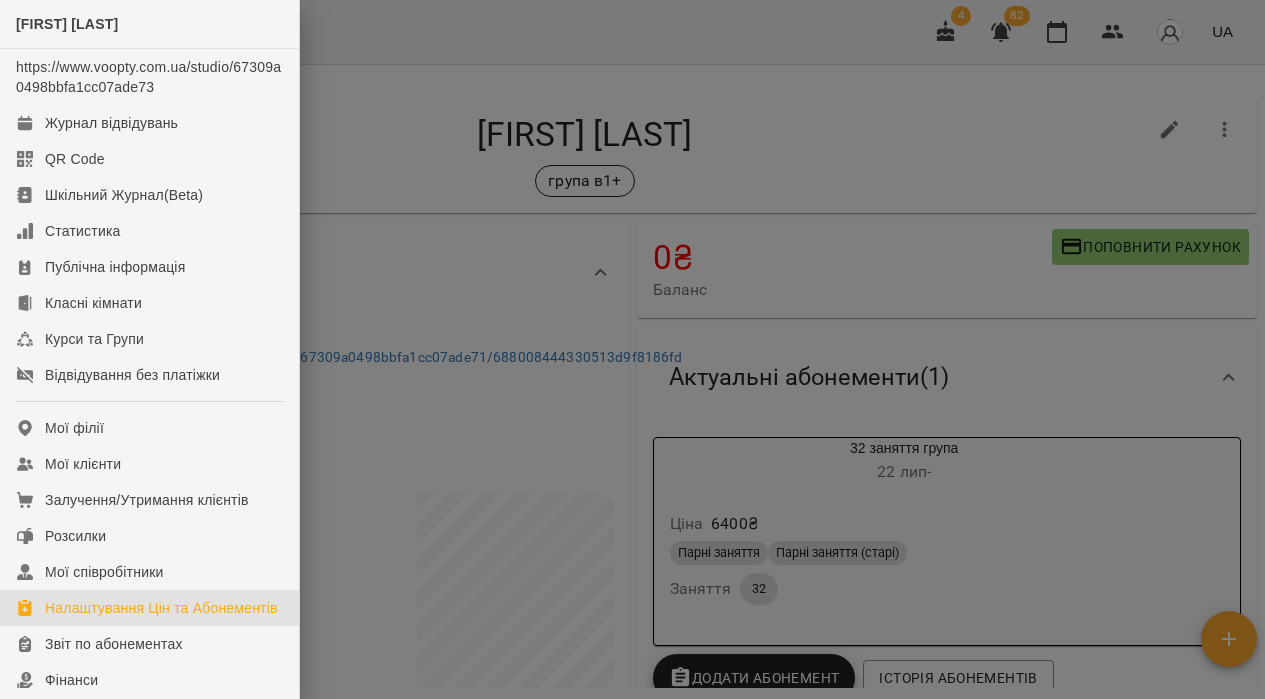click on "Налаштування Цін та Абонементів" at bounding box center [161, 608] 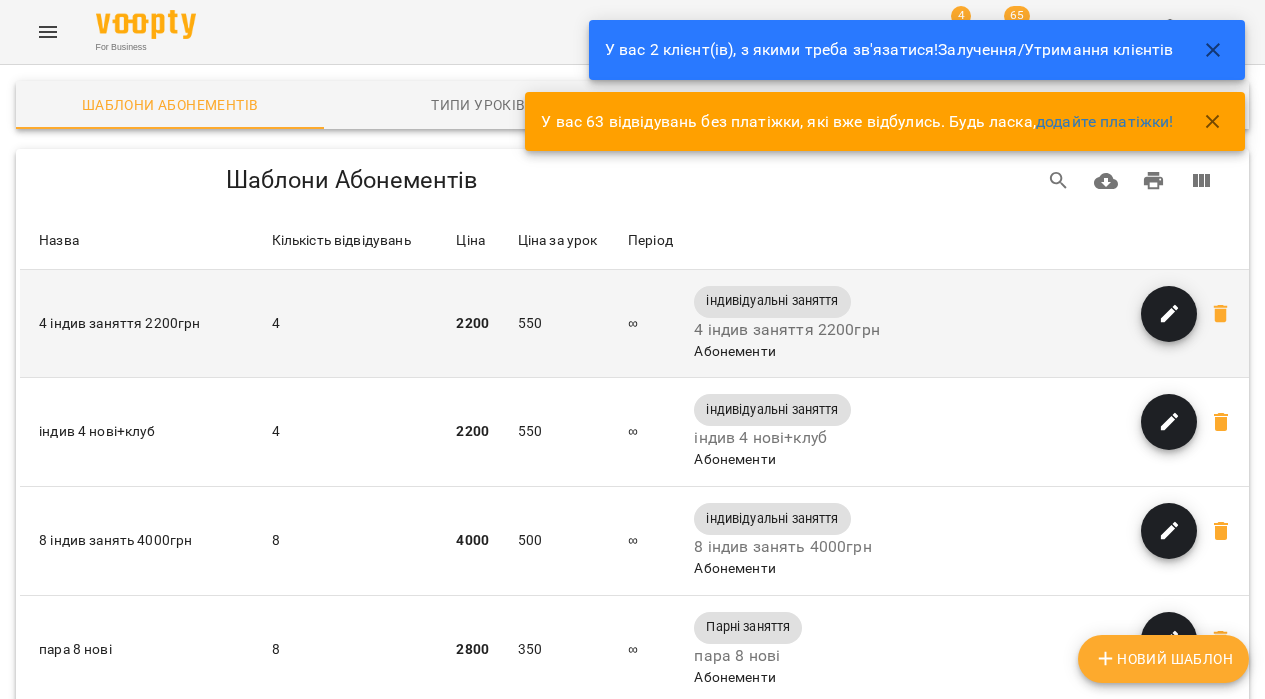 scroll, scrollTop: 765, scrollLeft: 0, axis: vertical 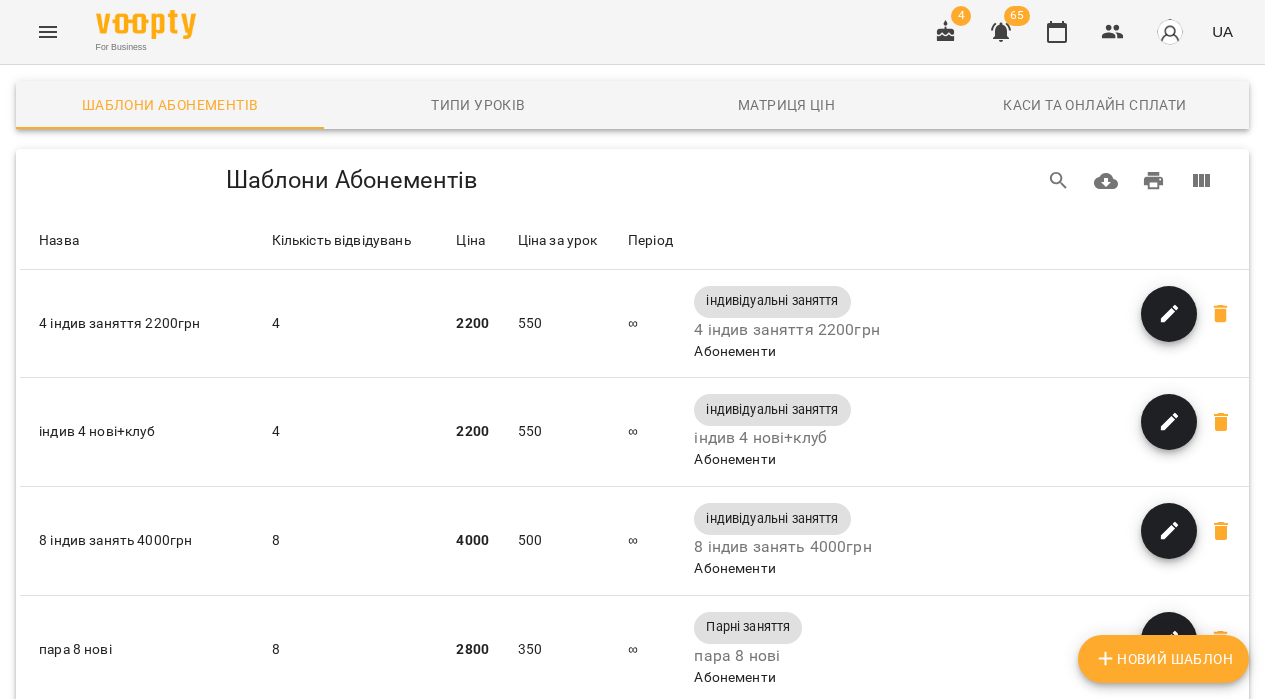 click at bounding box center (1169, 1106) 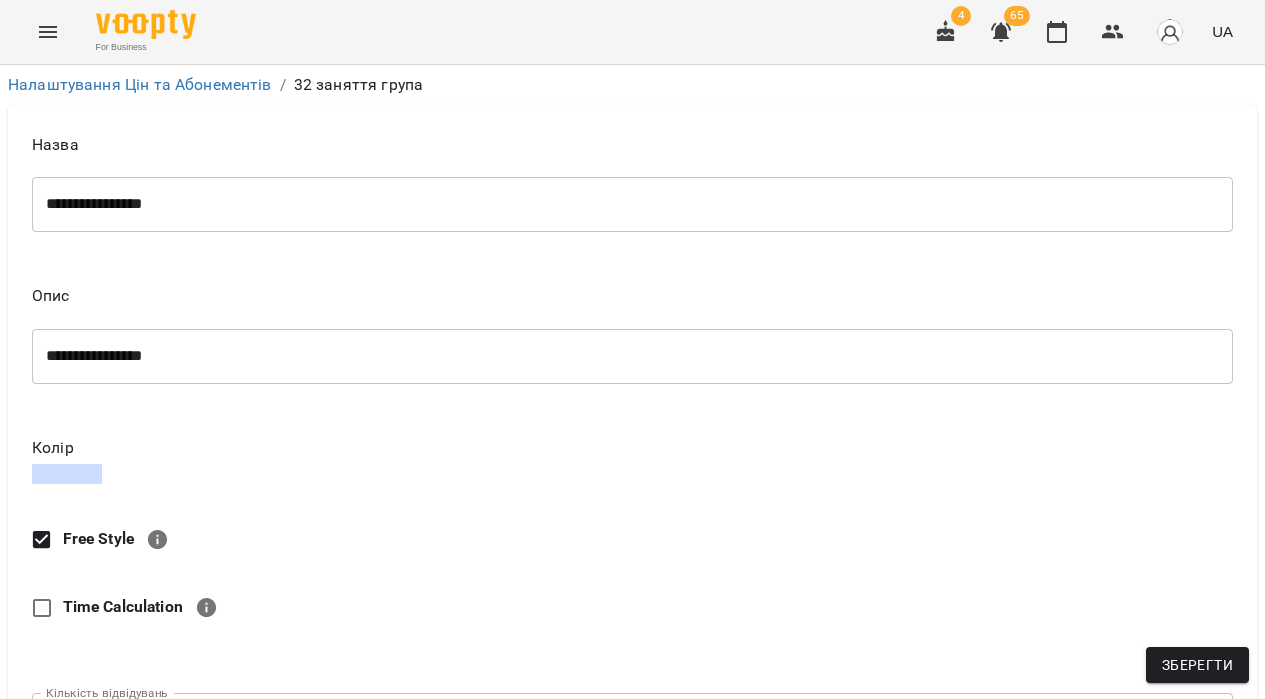 scroll, scrollTop: 941, scrollLeft: 0, axis: vertical 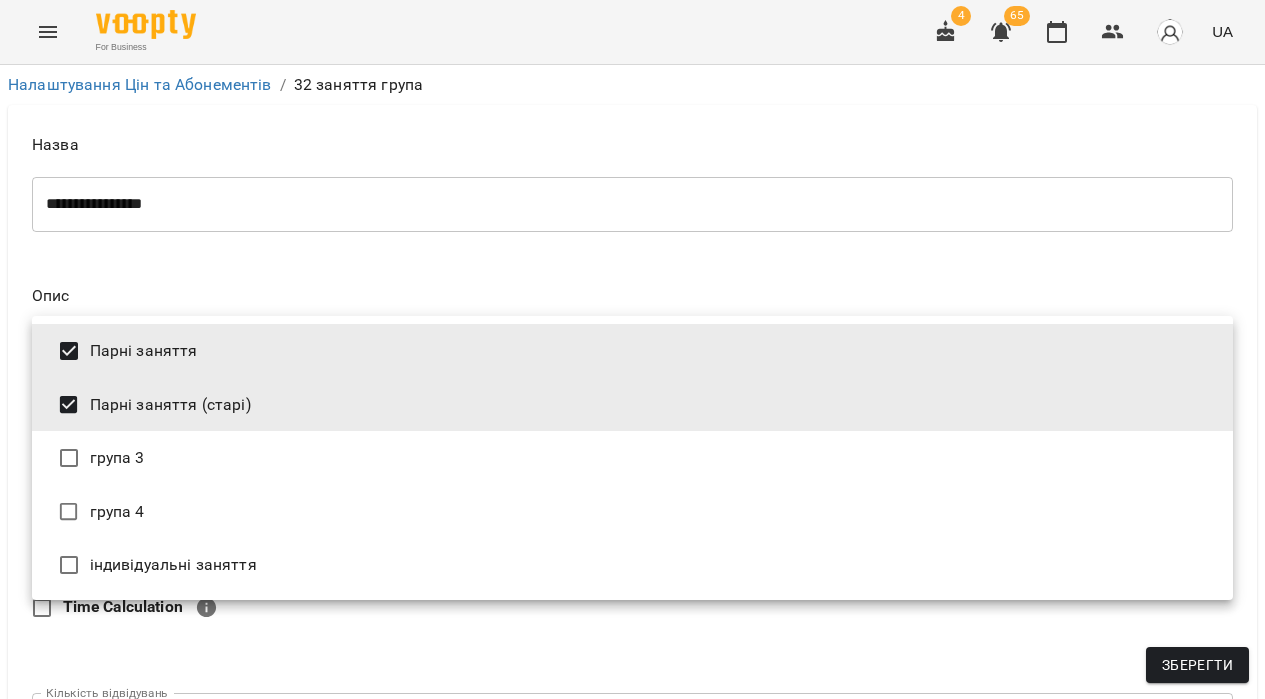 click on "**********" at bounding box center [632, 819] 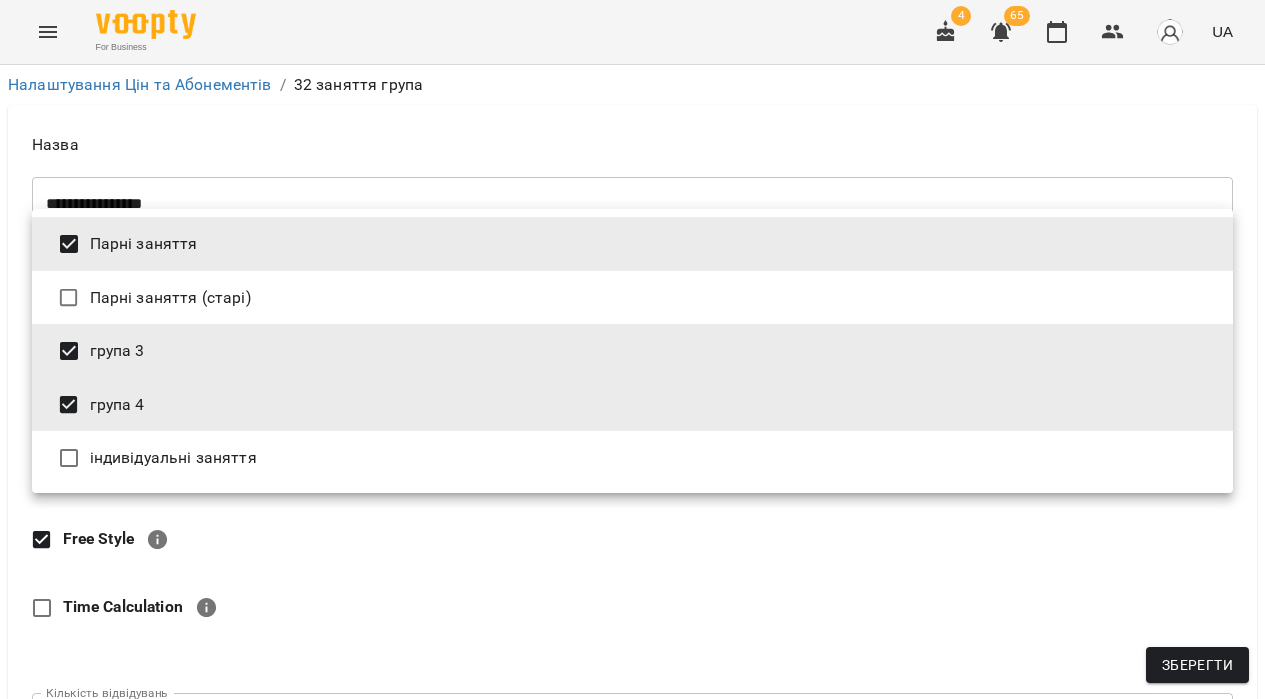 type on "**********" 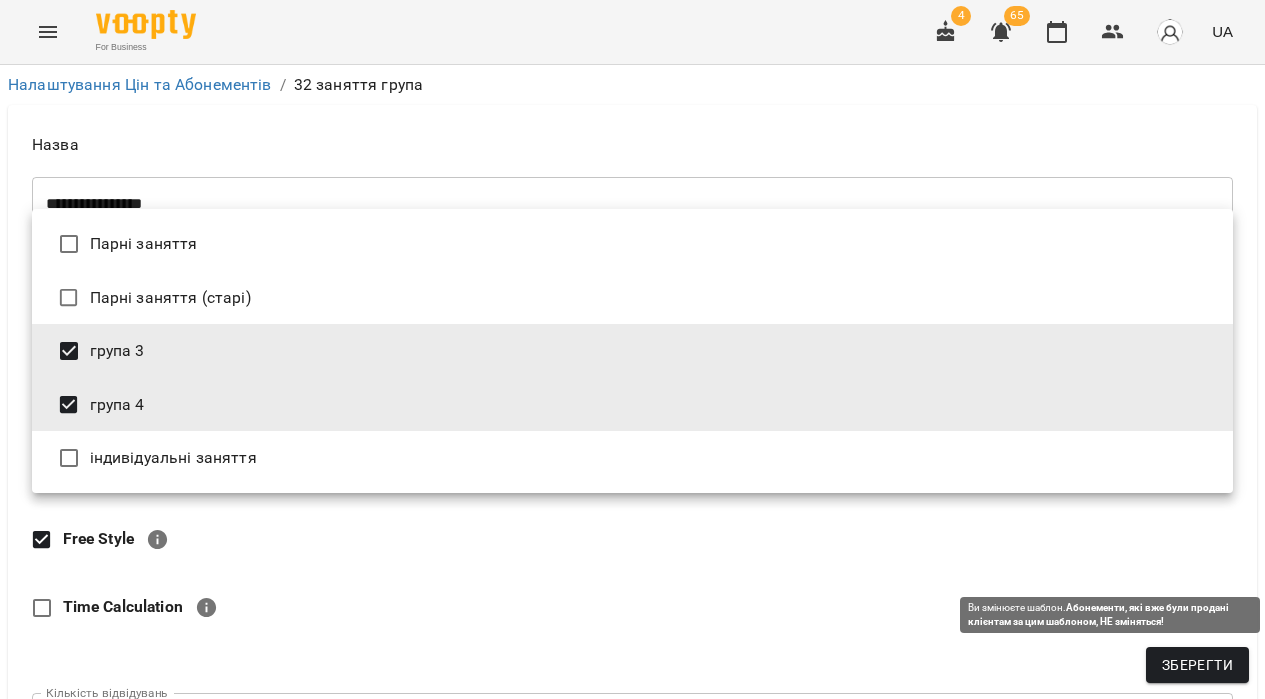 click on "Зберегти" at bounding box center (1197, 665) 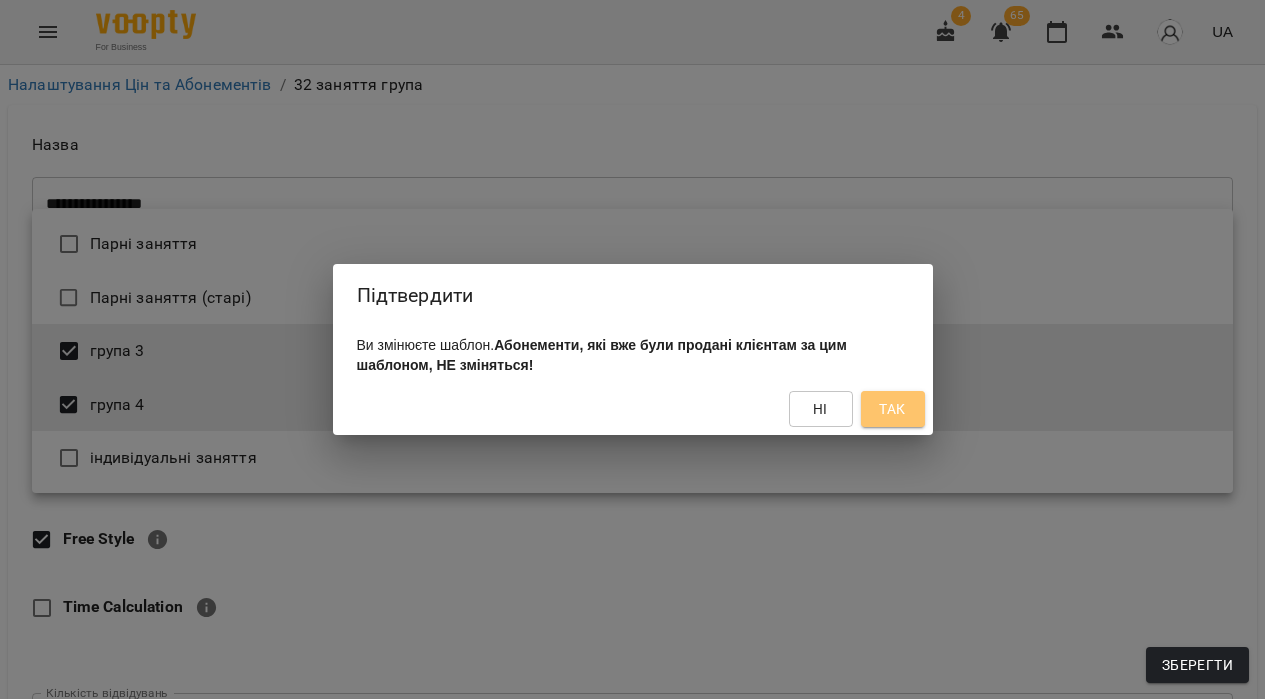 click on "Так" at bounding box center (892, 409) 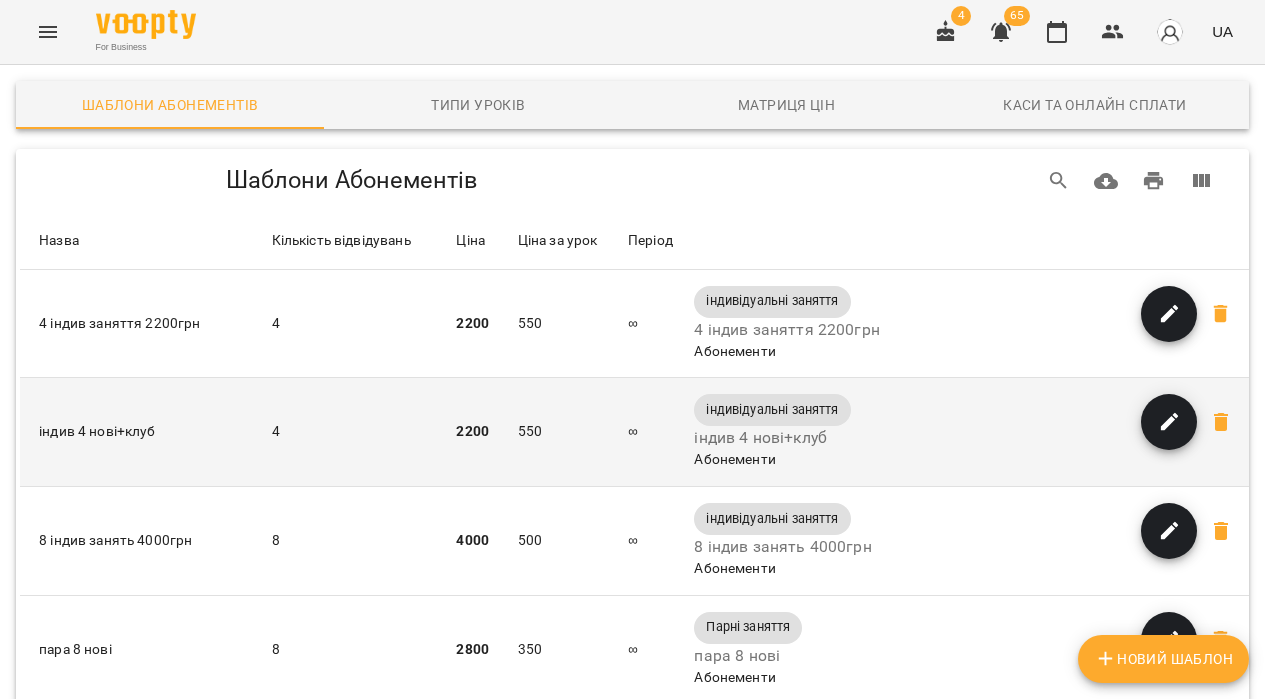 scroll, scrollTop: 1386, scrollLeft: 0, axis: vertical 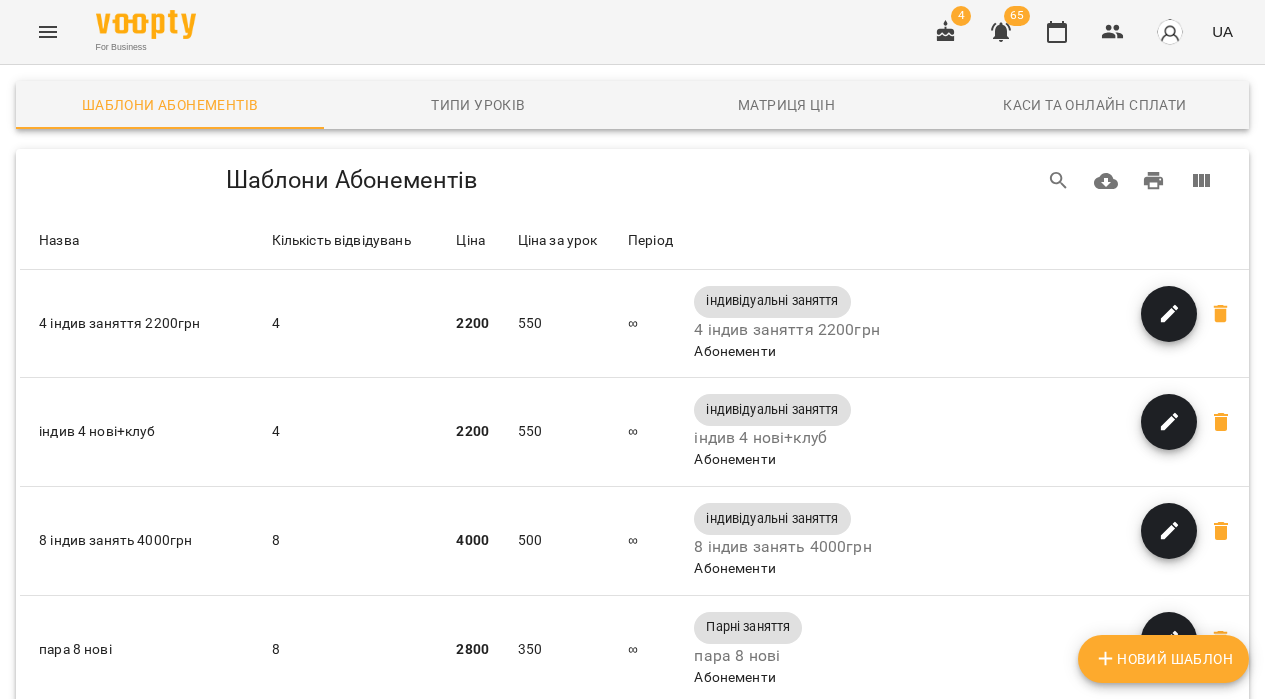 click at bounding box center [1169, 1604] 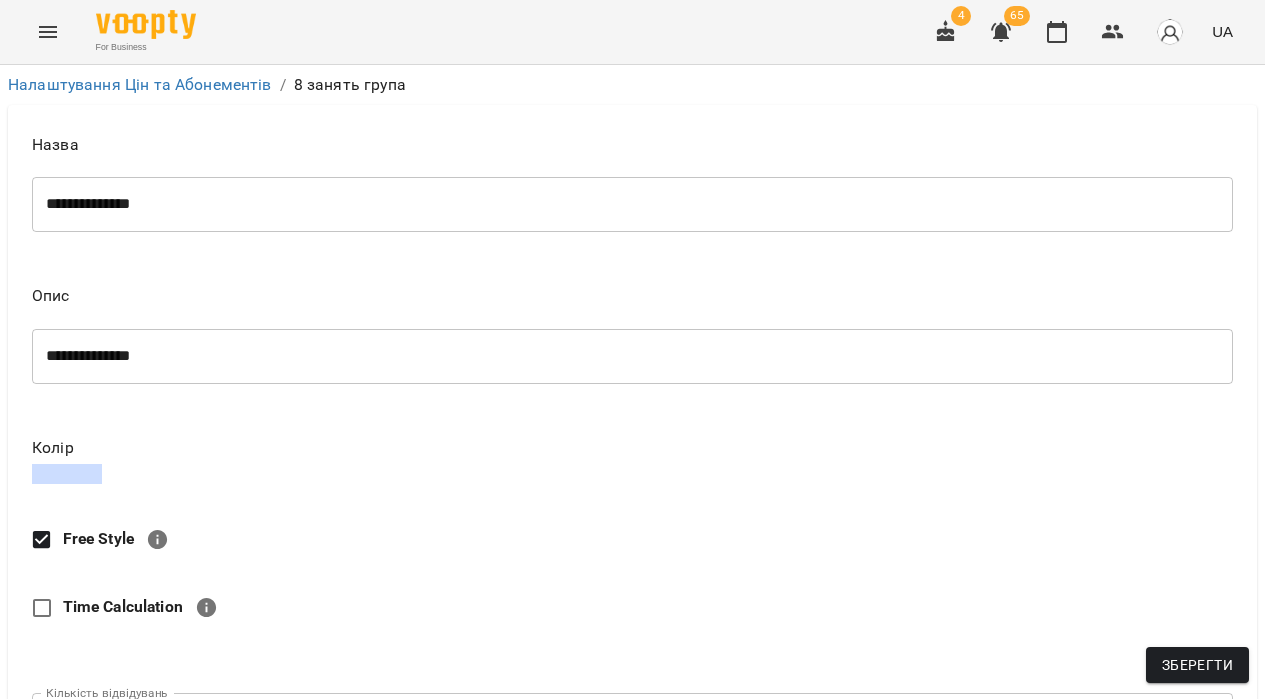 scroll, scrollTop: 941, scrollLeft: 0, axis: vertical 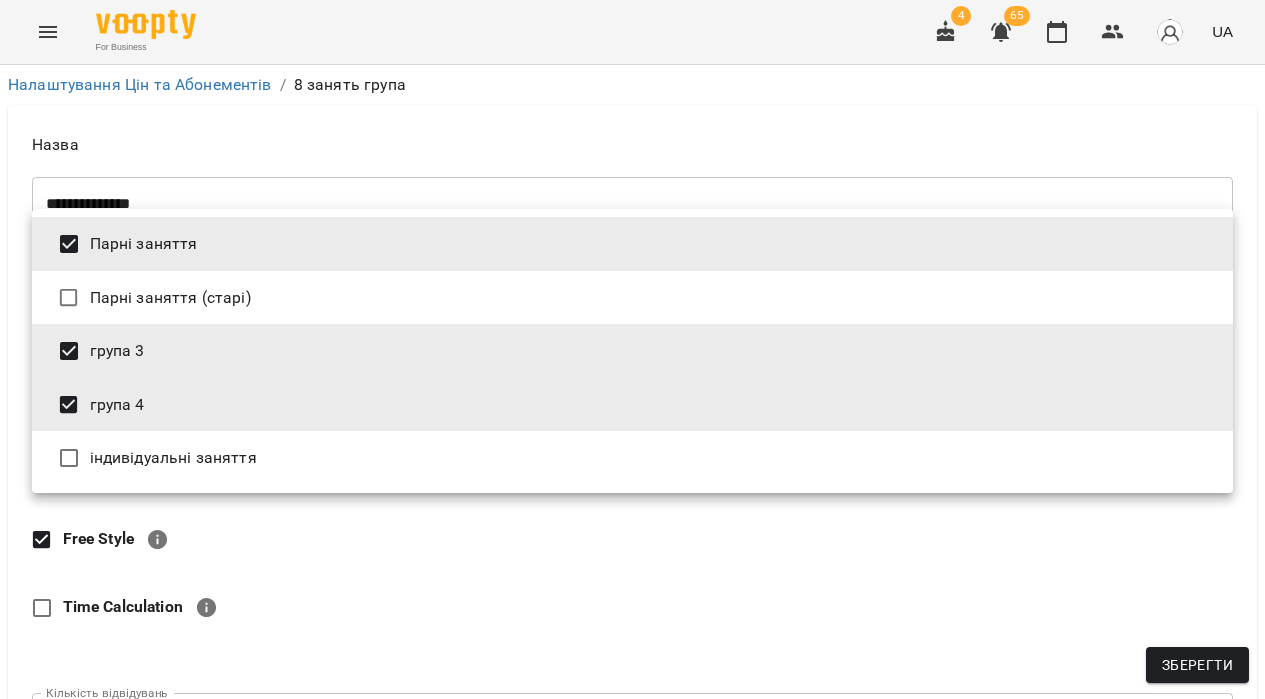 type on "**********" 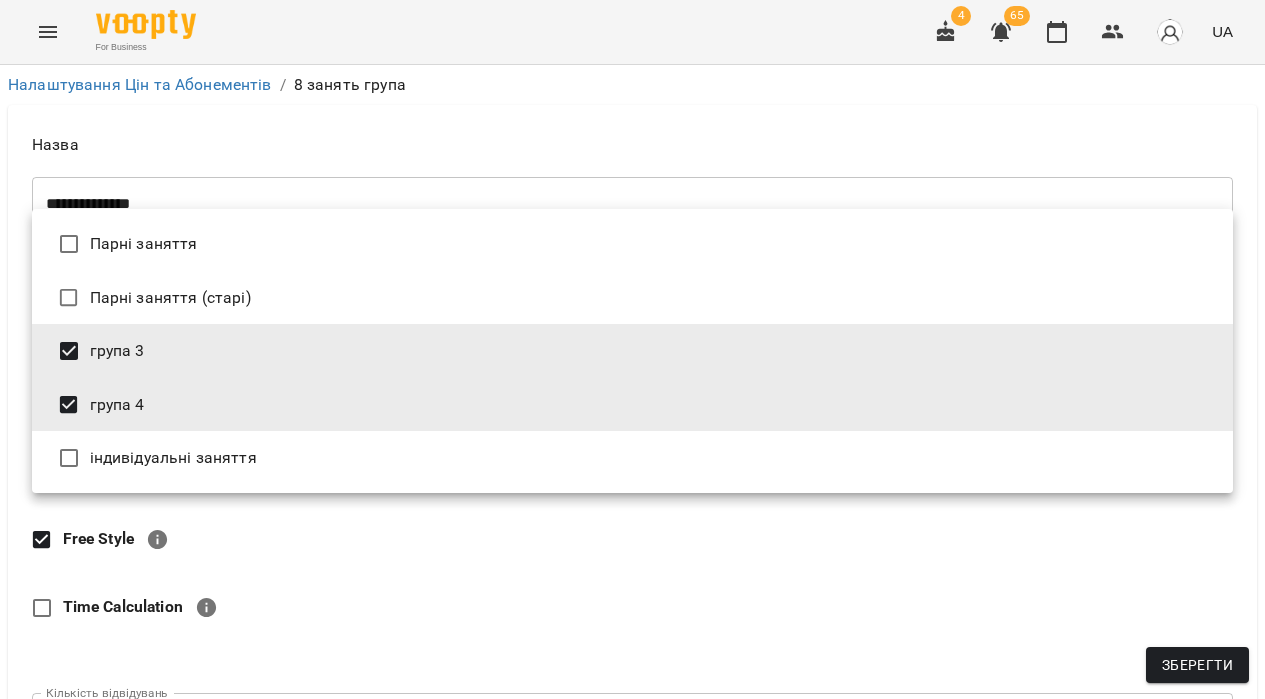 click on "Зберегти" at bounding box center [1197, 665] 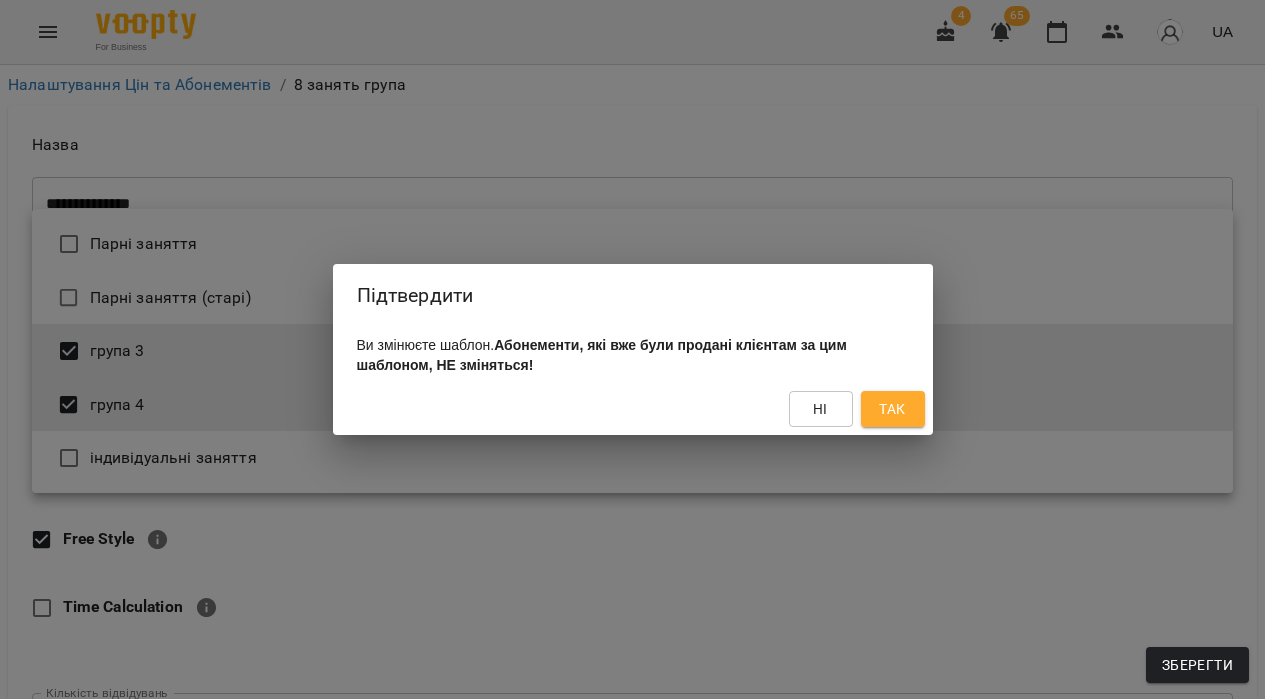 click on "Так" at bounding box center [892, 409] 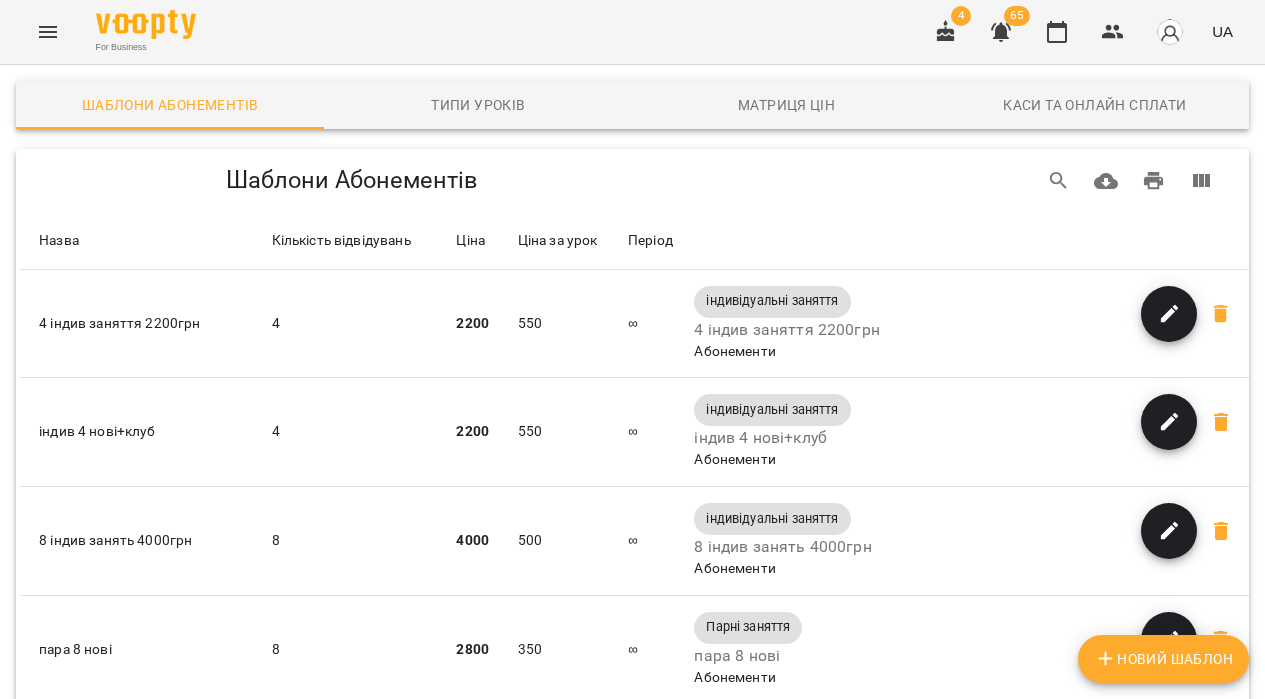 scroll, scrollTop: 1850, scrollLeft: 0, axis: vertical 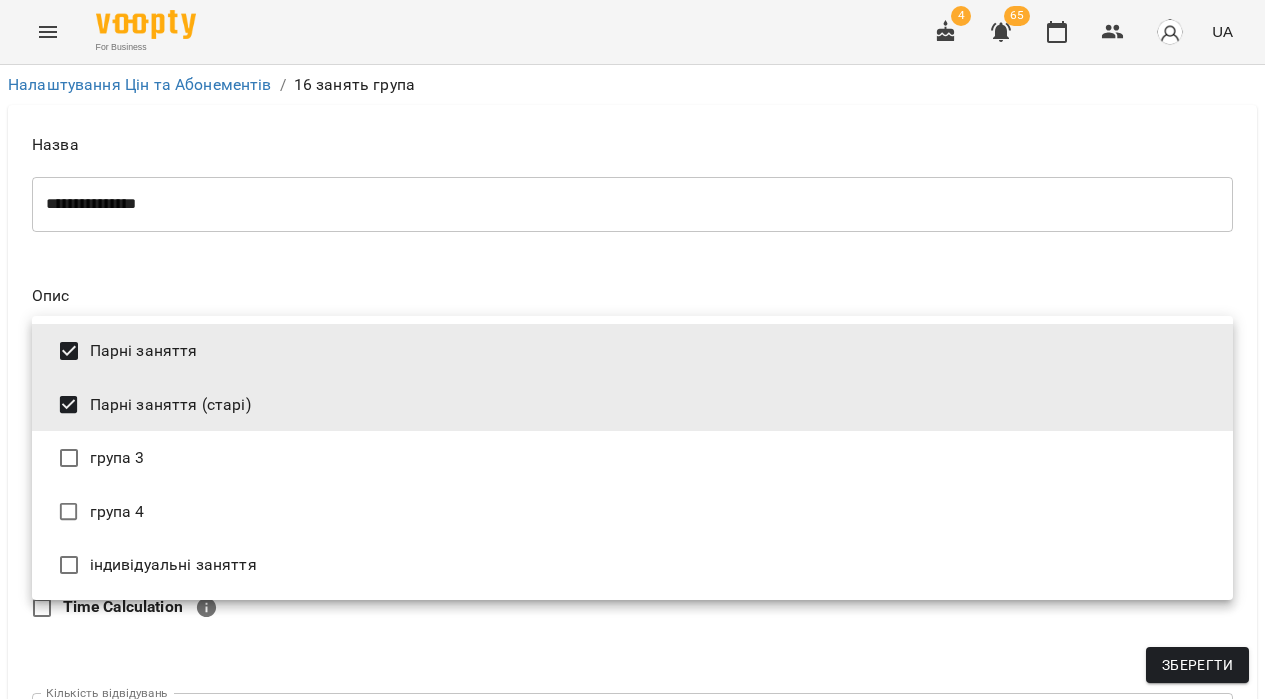 click on "**********" at bounding box center (632, 819) 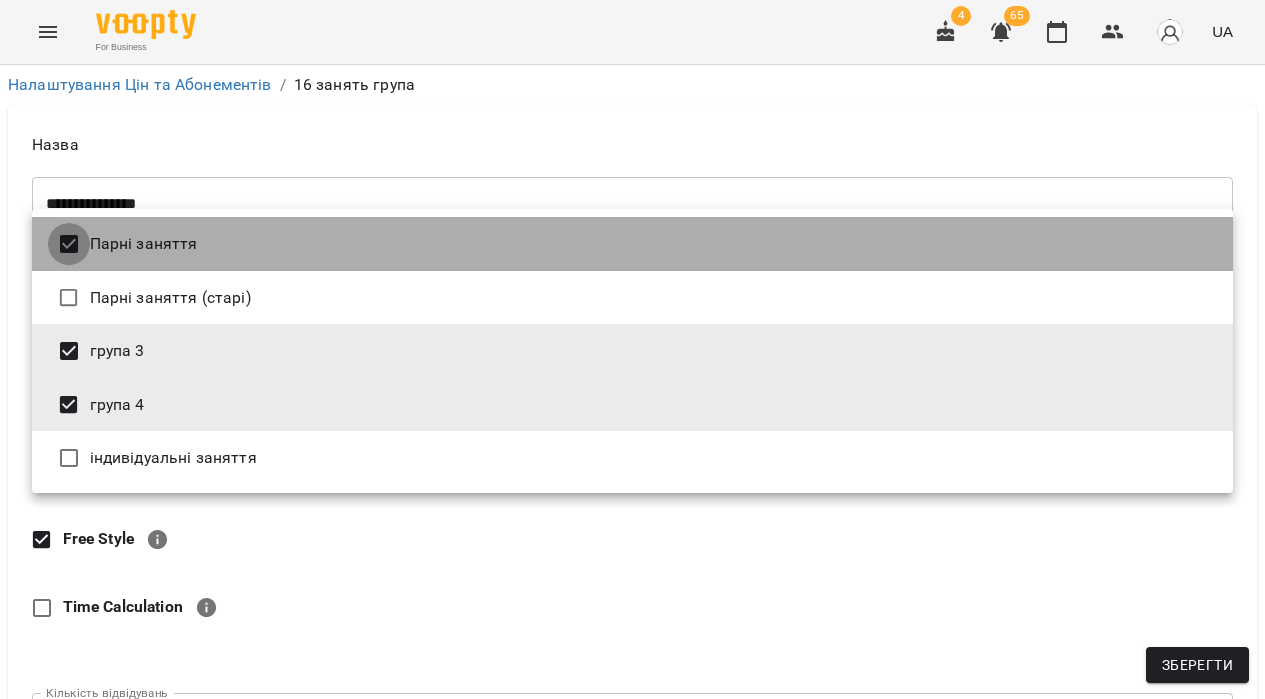 type on "**********" 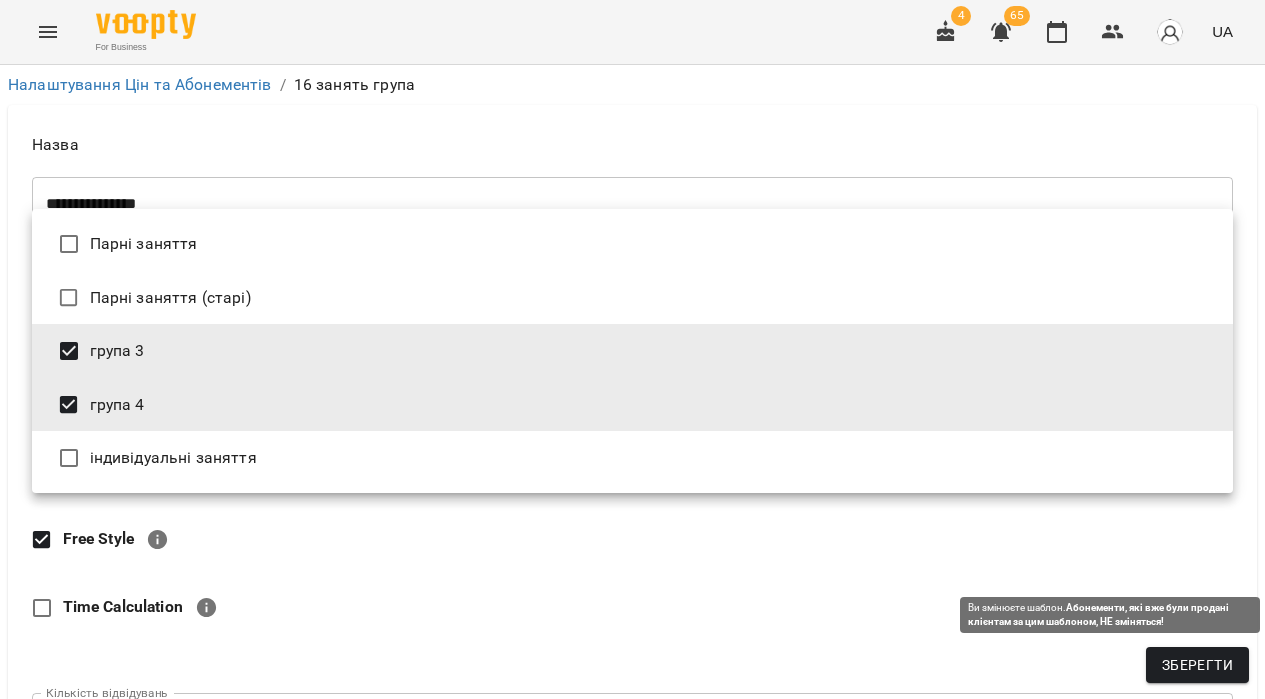 click on "Зберегти" at bounding box center (1197, 665) 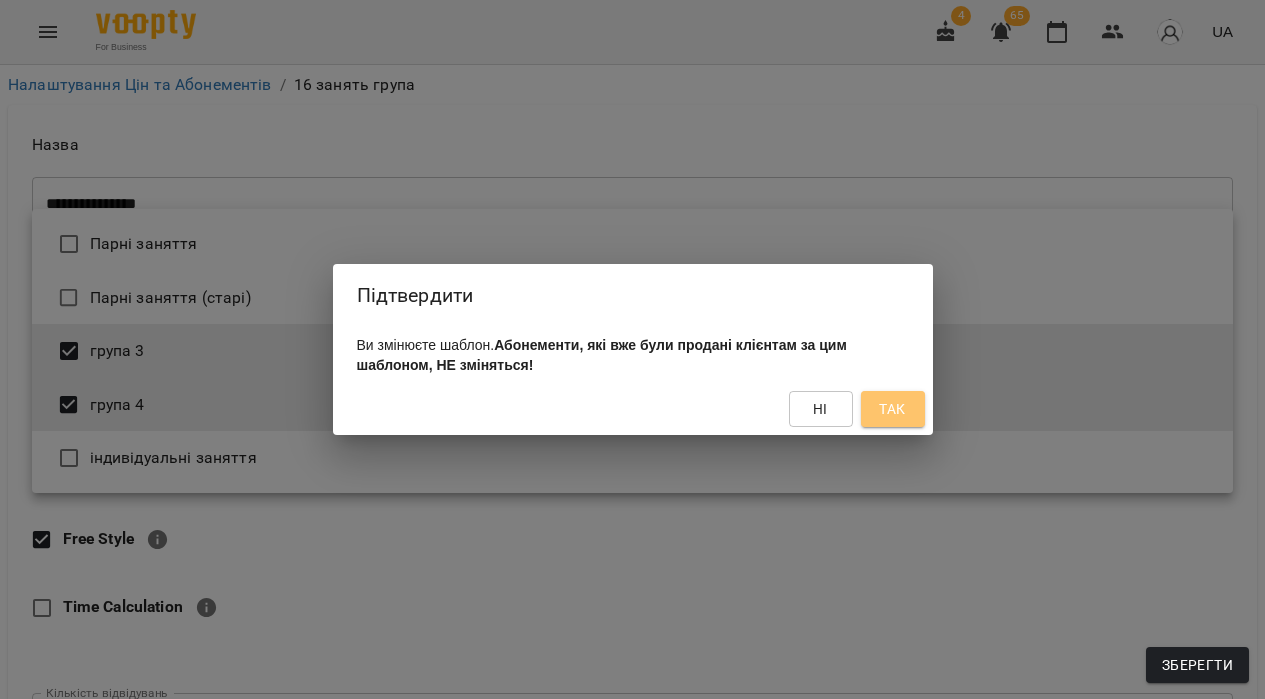 click on "Так" at bounding box center (892, 409) 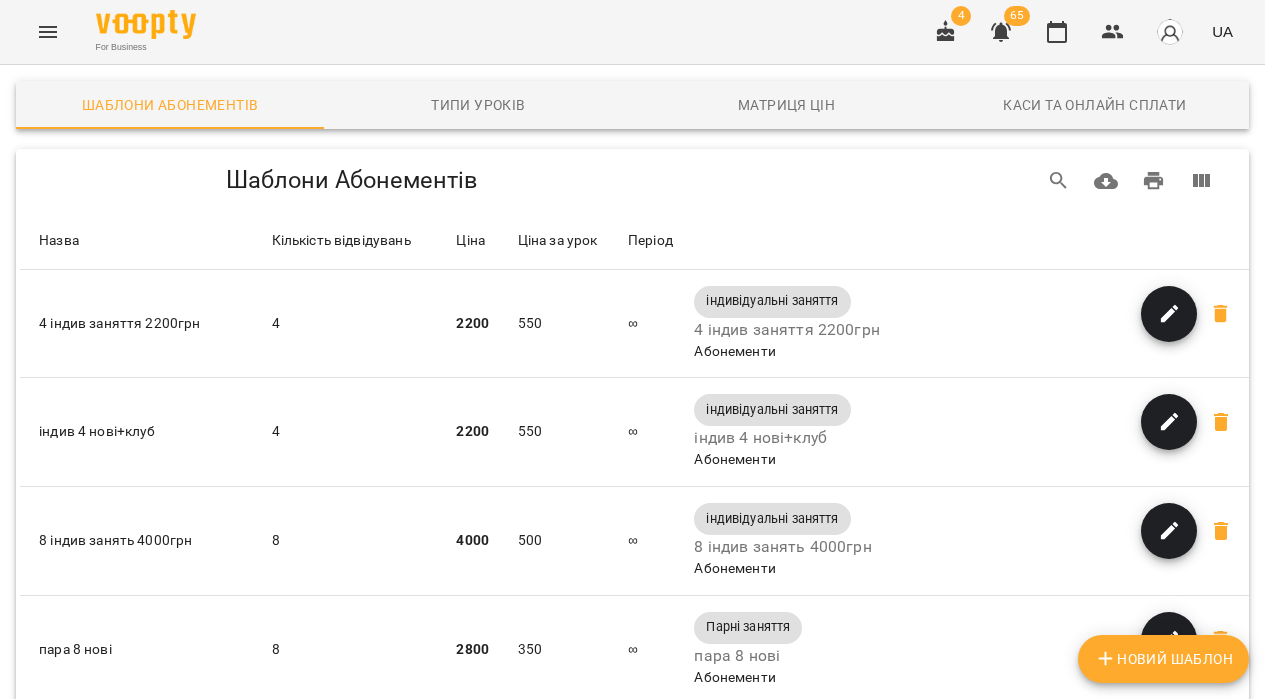 scroll, scrollTop: 0, scrollLeft: 0, axis: both 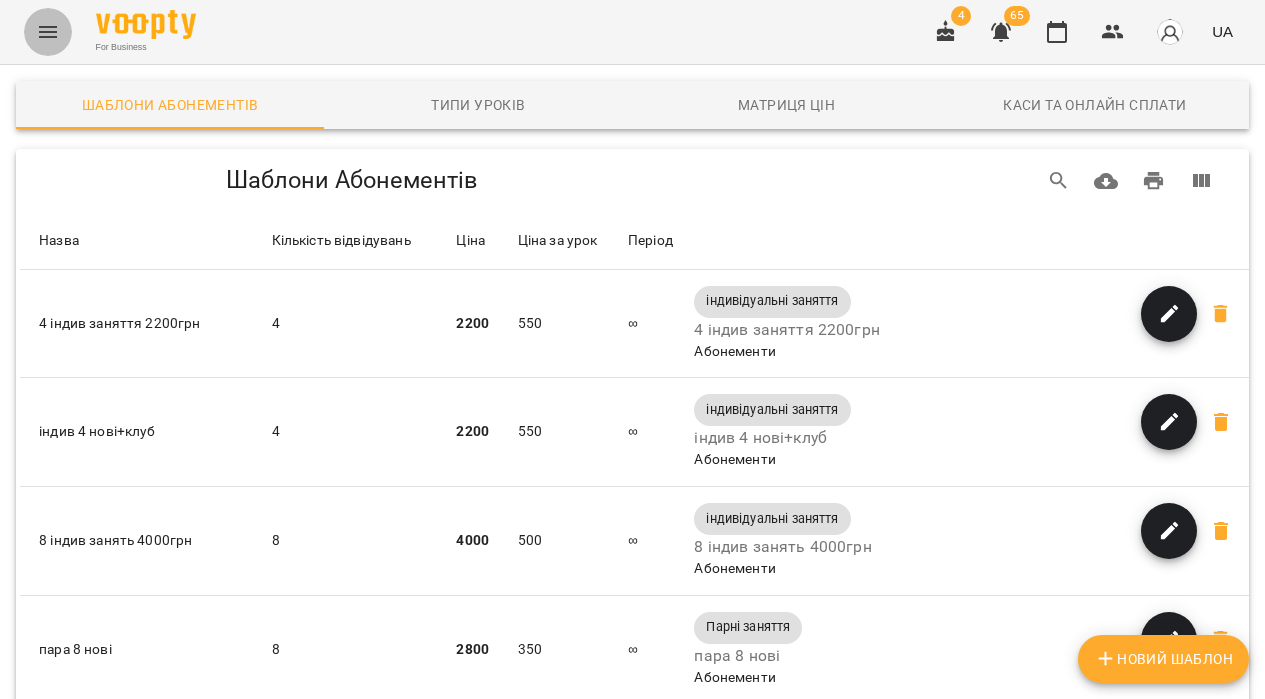 click 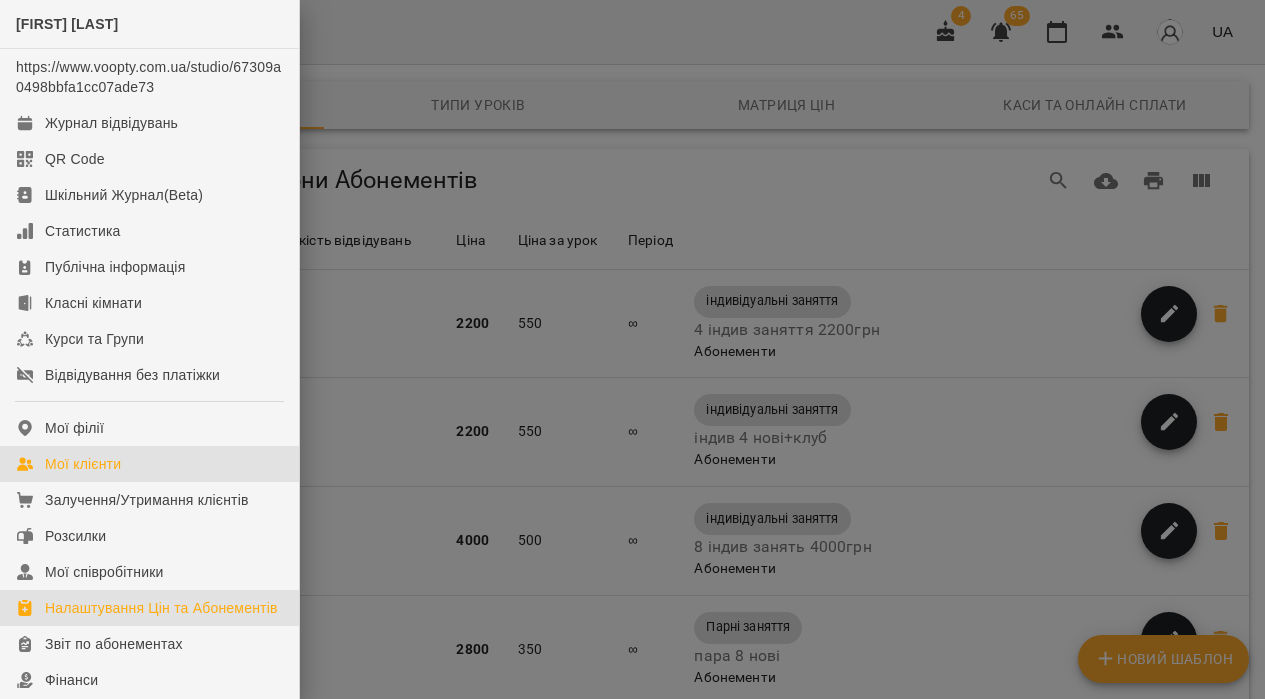 click on "Мої клієнти" at bounding box center (149, 464) 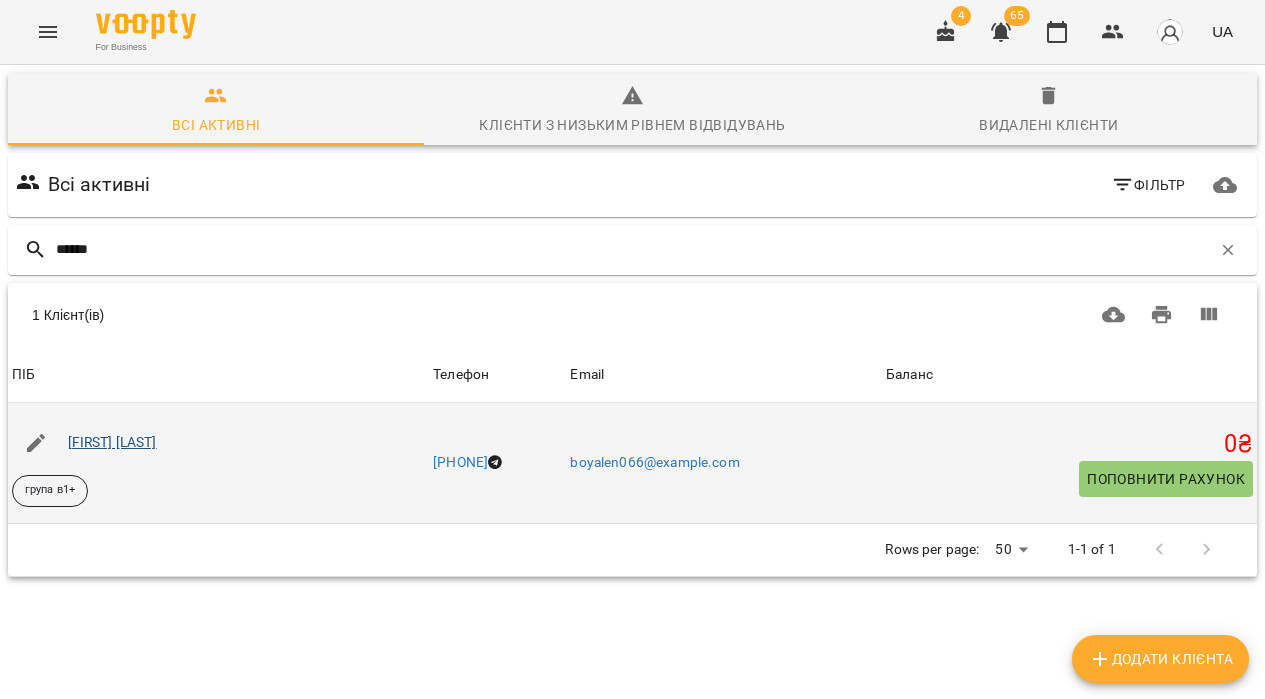 type on "******" 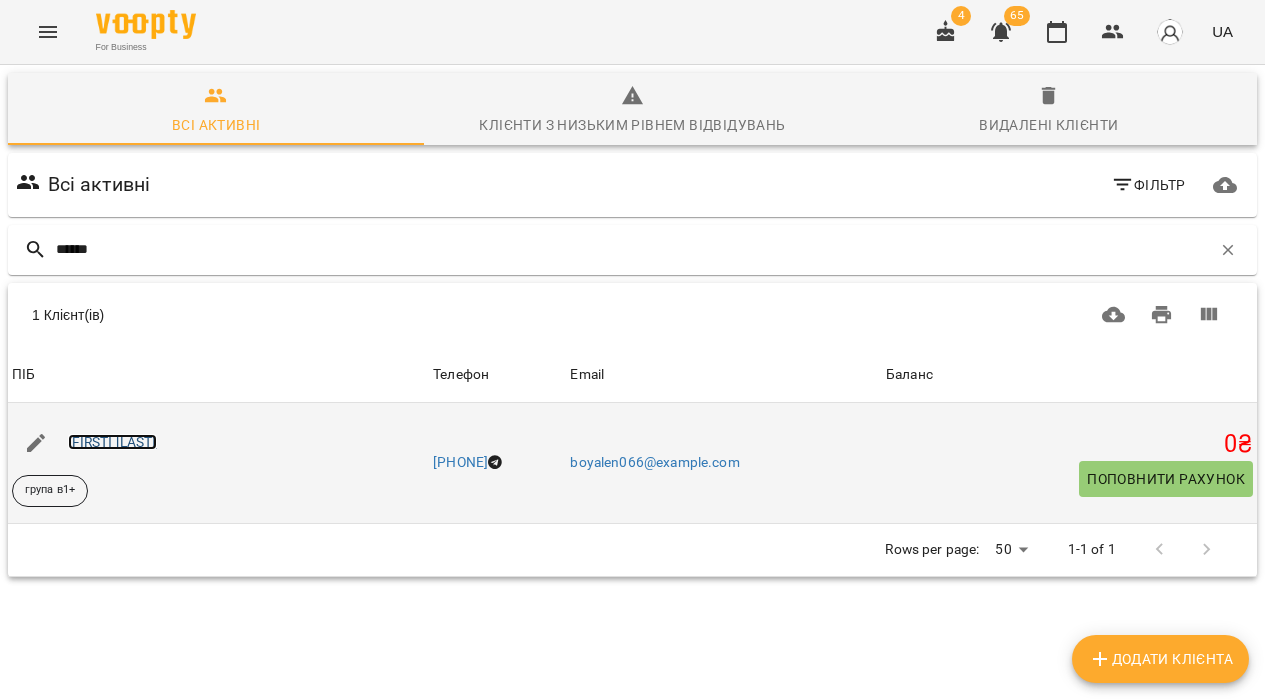 click on "[FIRST] [LAST]" at bounding box center [112, 442] 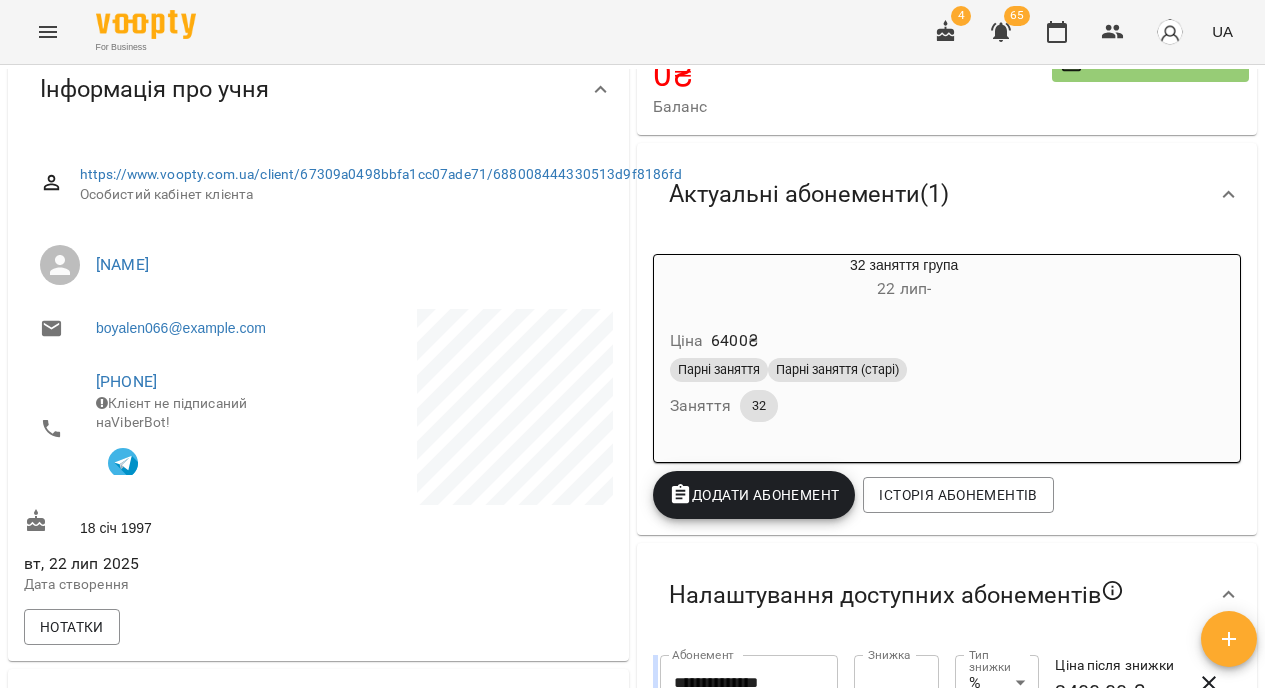 scroll, scrollTop: 112, scrollLeft: 0, axis: vertical 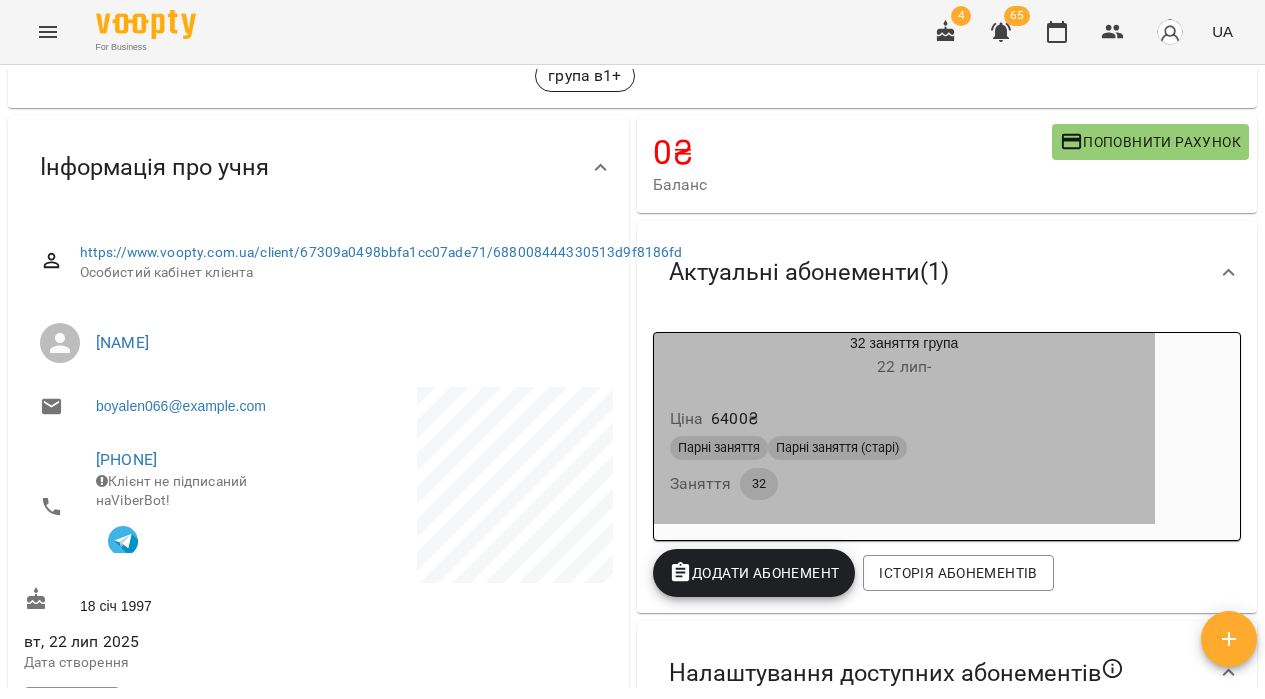 click on "Ціна 6400 ₴" at bounding box center [904, 419] 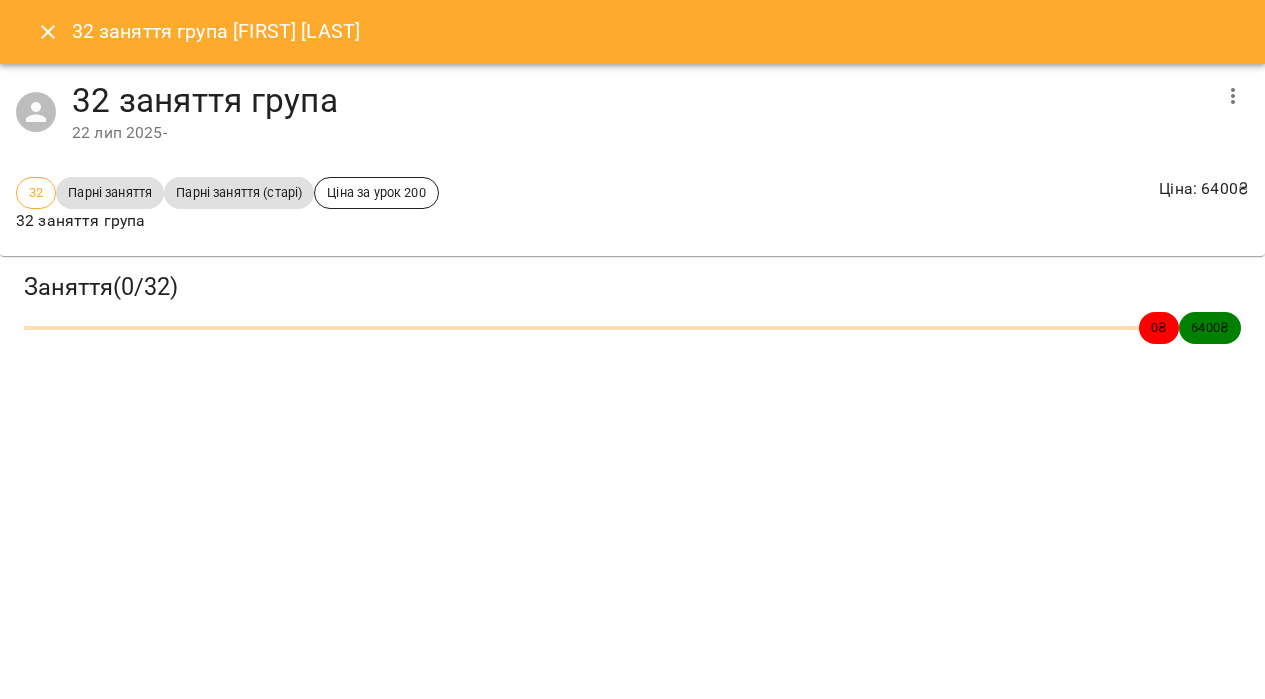 click 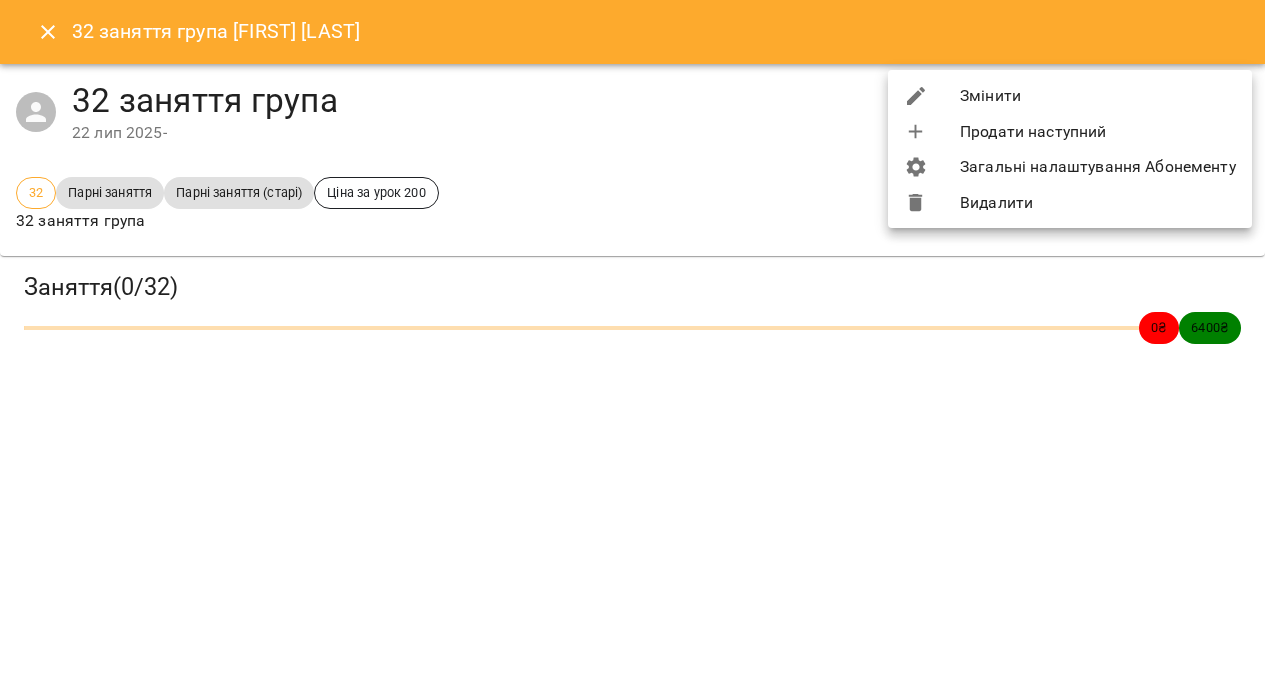 click on "Змінити" at bounding box center (1070, 96) 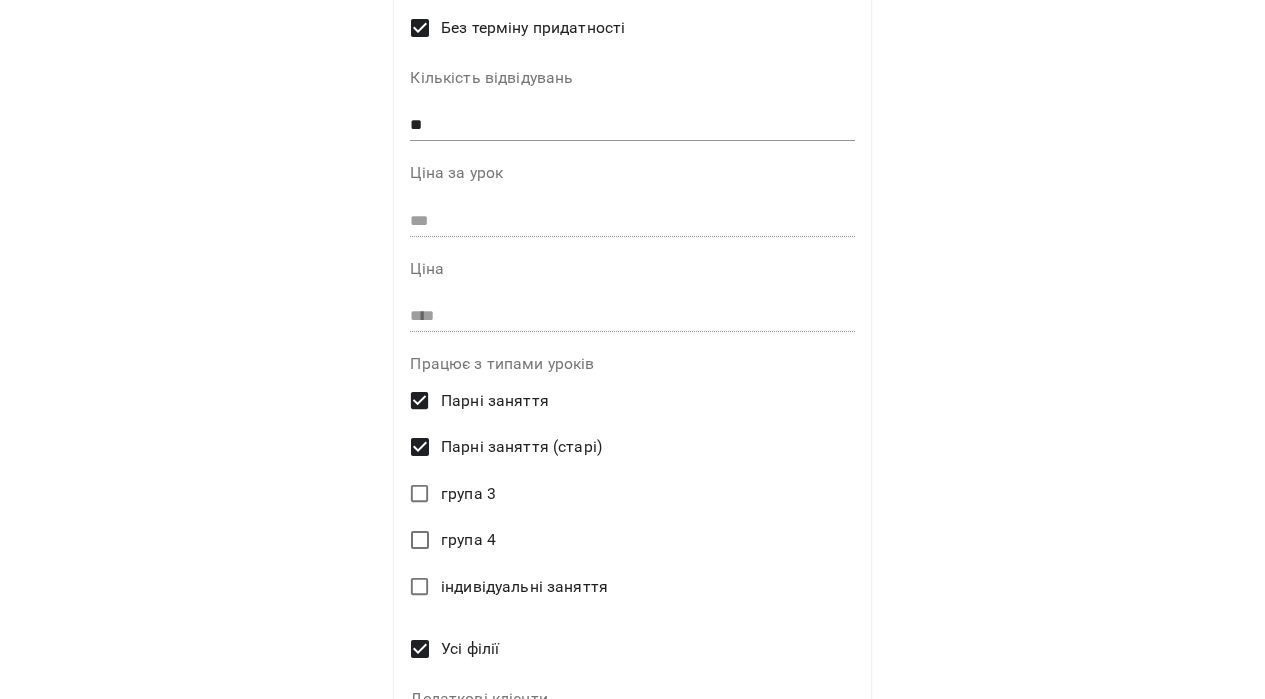 scroll, scrollTop: 431, scrollLeft: 0, axis: vertical 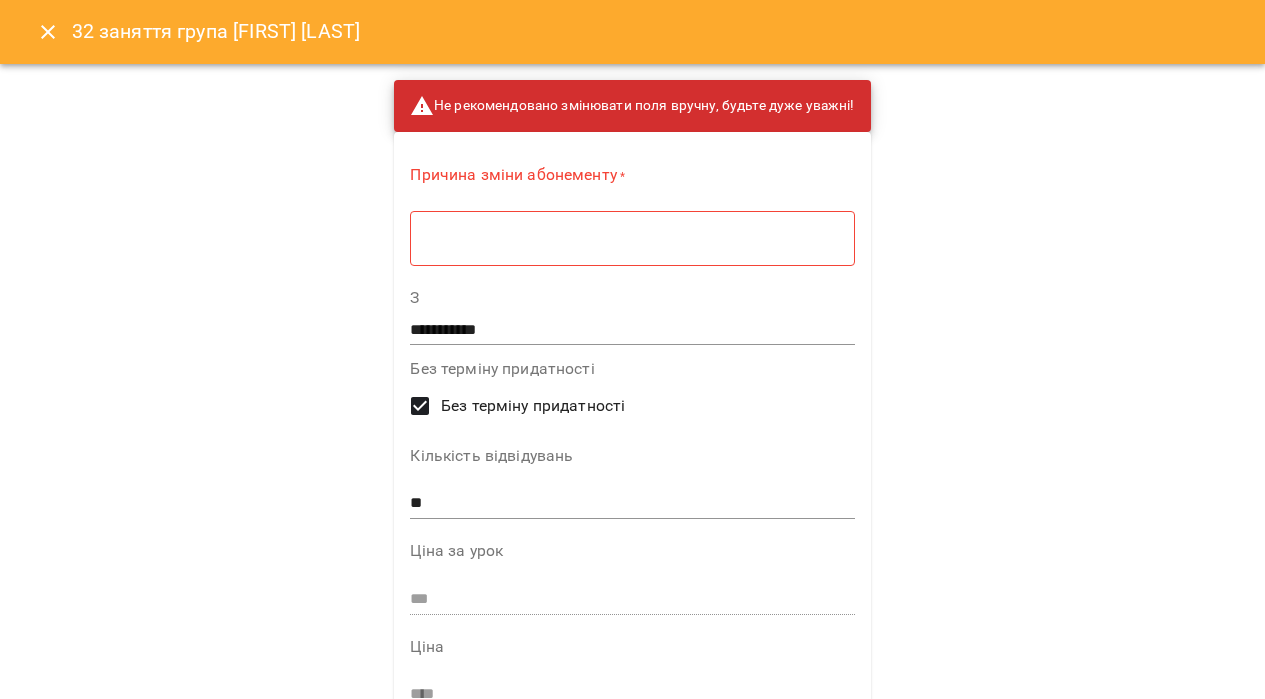 click at bounding box center (632, 238) 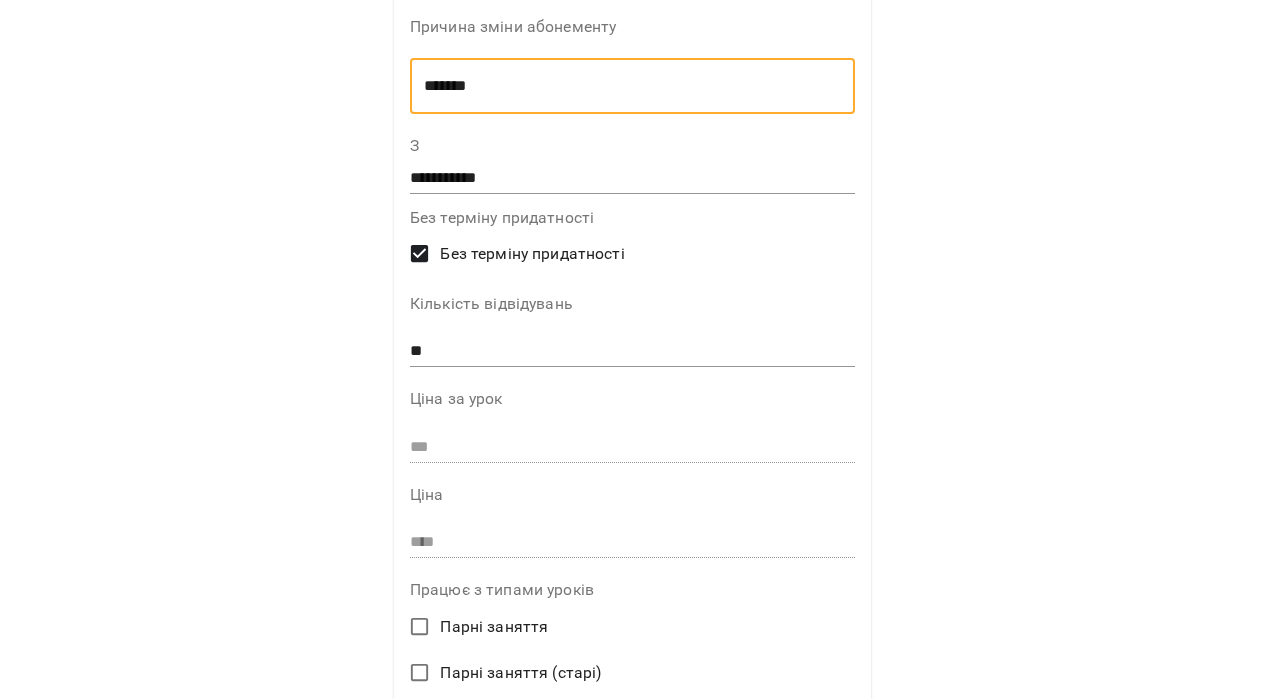 scroll, scrollTop: 516, scrollLeft: 0, axis: vertical 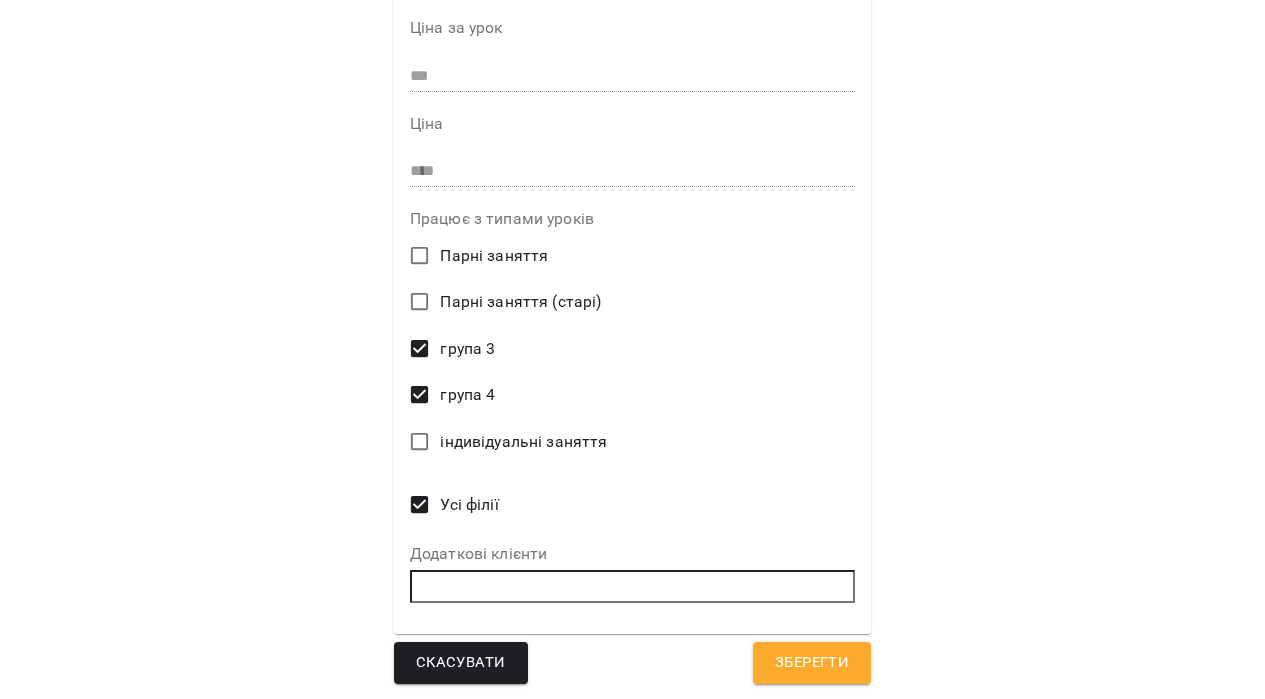 type on "*******" 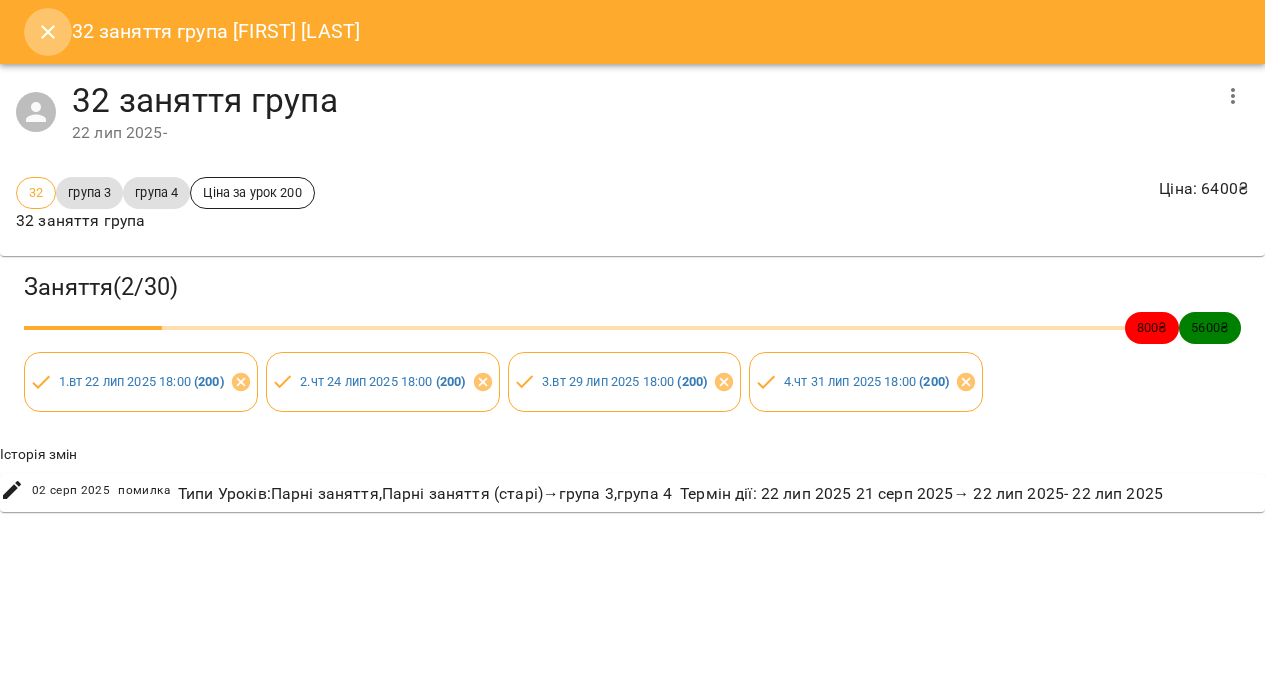 click 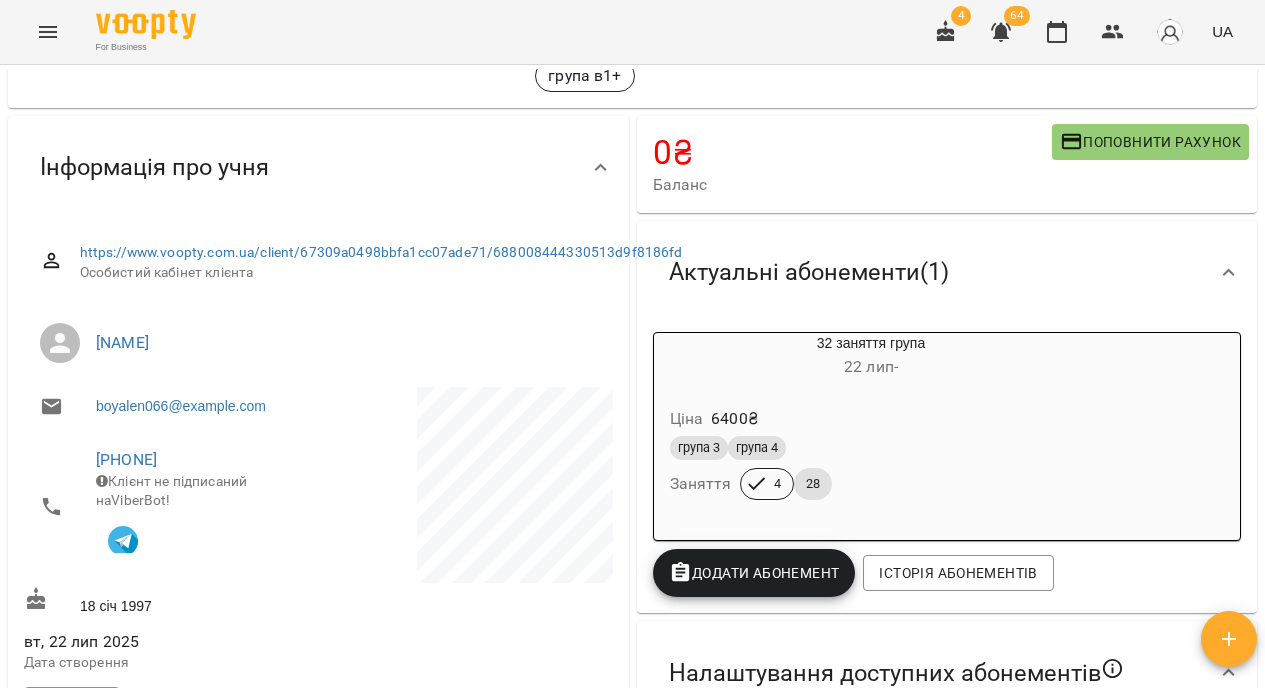 click on "Інформація про учня https://www.voopty.com.ua/client/67309a0498bbfa1cc07ade71/688008444330513d9f8186fd Особистий кабінет клієнта [NAME] [EMAIL] +380951133288 Клієнт не підписаний на  ViberBot! 18 січ 1997 вт, 22 лип 2025 Дата створення Нотатки" at bounding box center (318, 427) 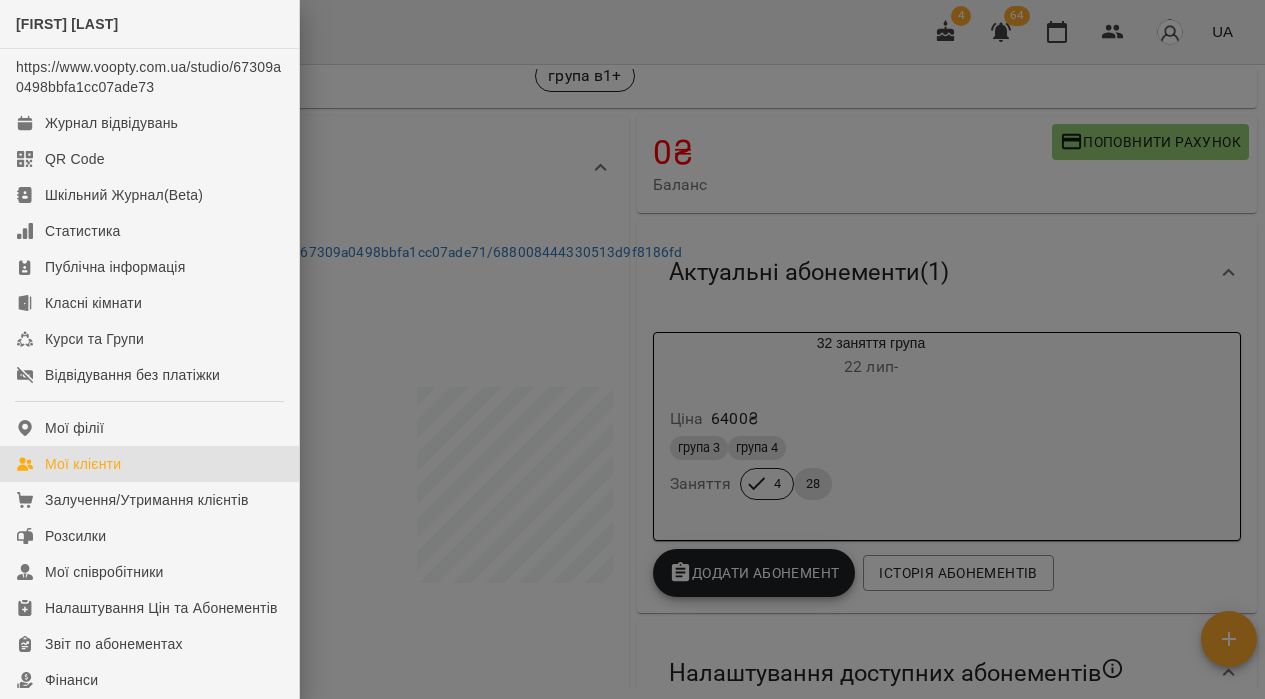 click on "Мої клієнти" at bounding box center [149, 464] 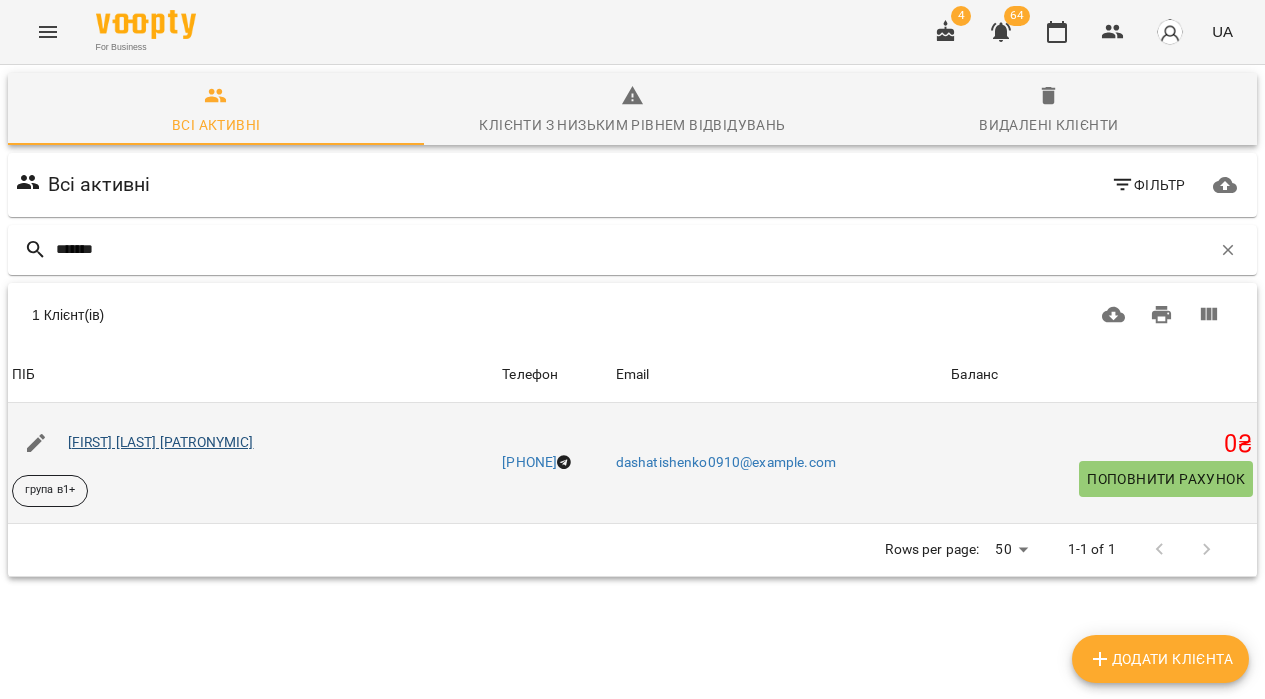 type on "*******" 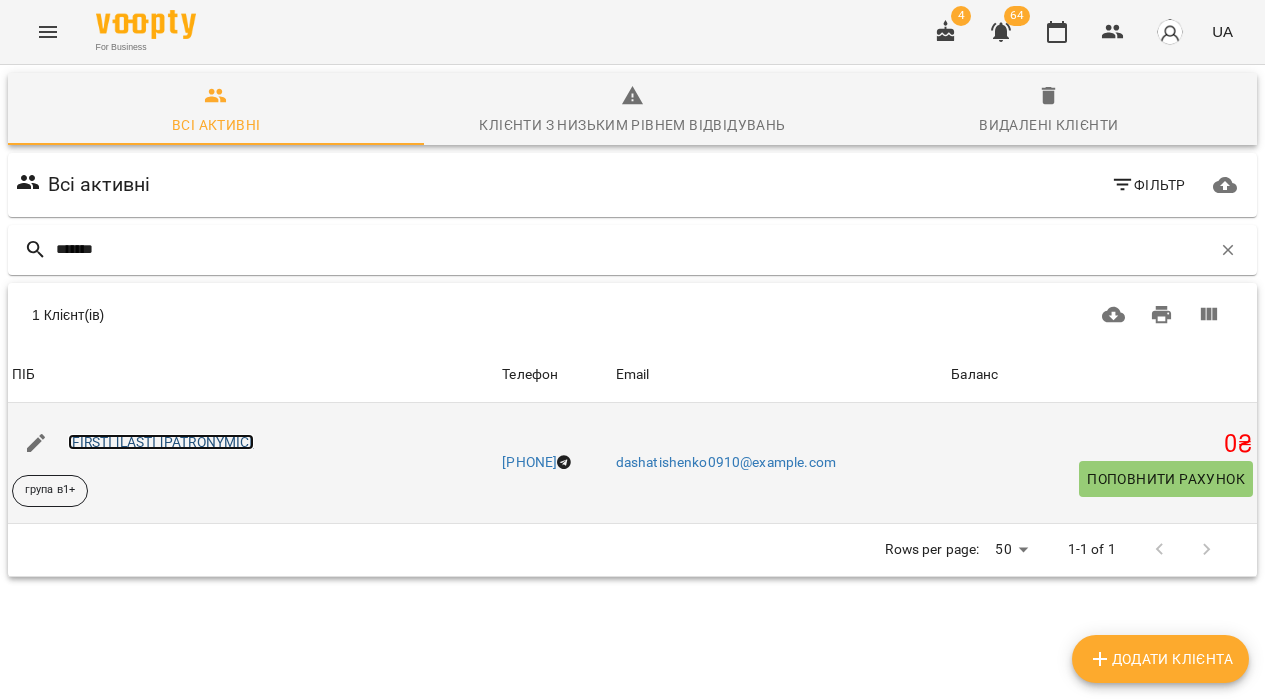click on "[FIRST] [LAST] [PATRONYMIC]" at bounding box center [161, 442] 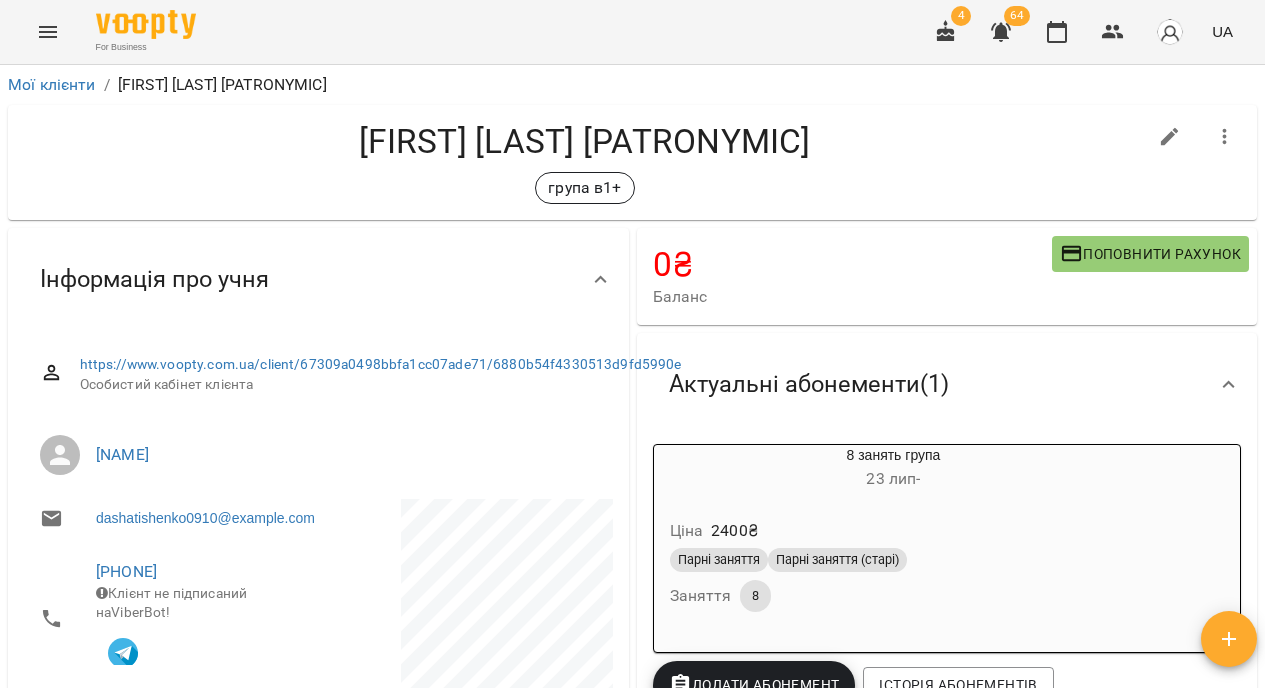 click 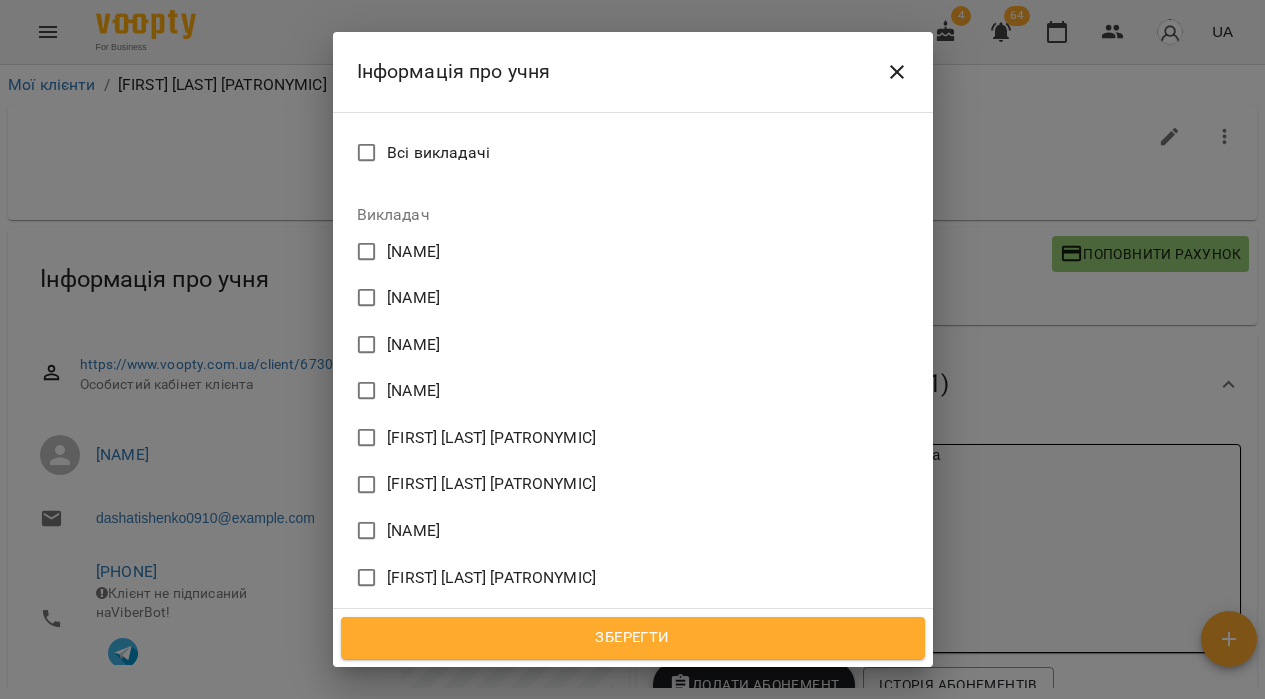 scroll, scrollTop: 964, scrollLeft: 0, axis: vertical 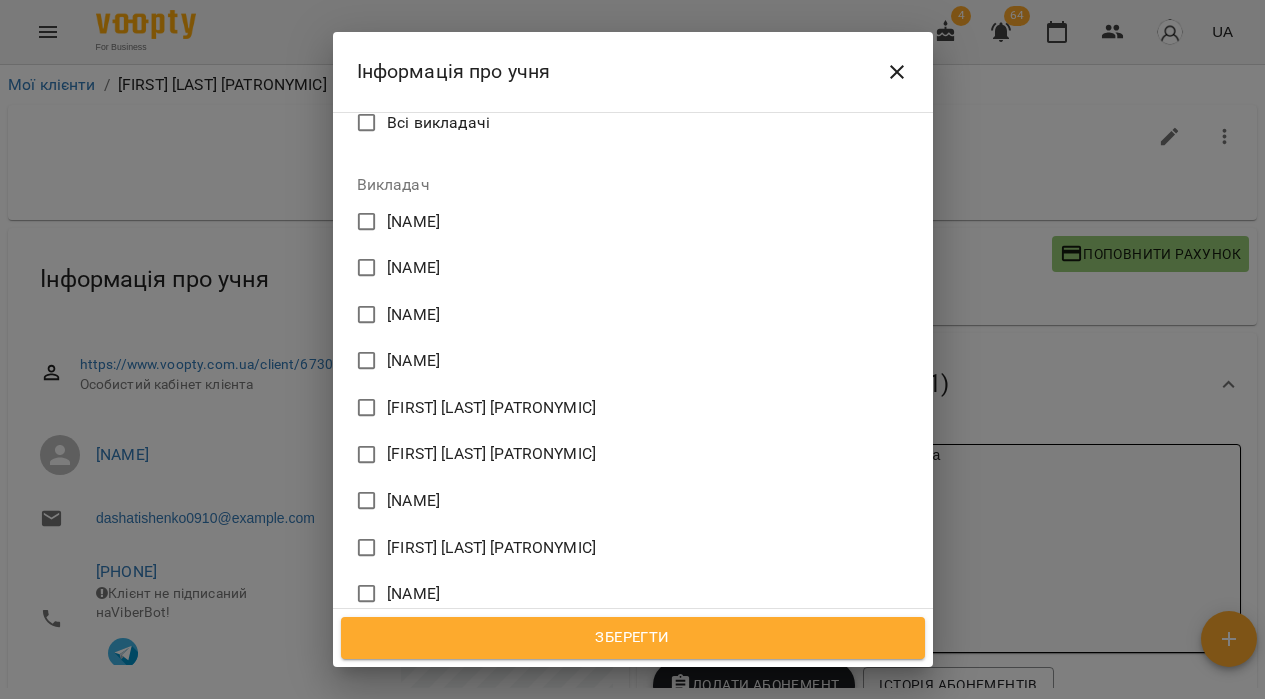 click 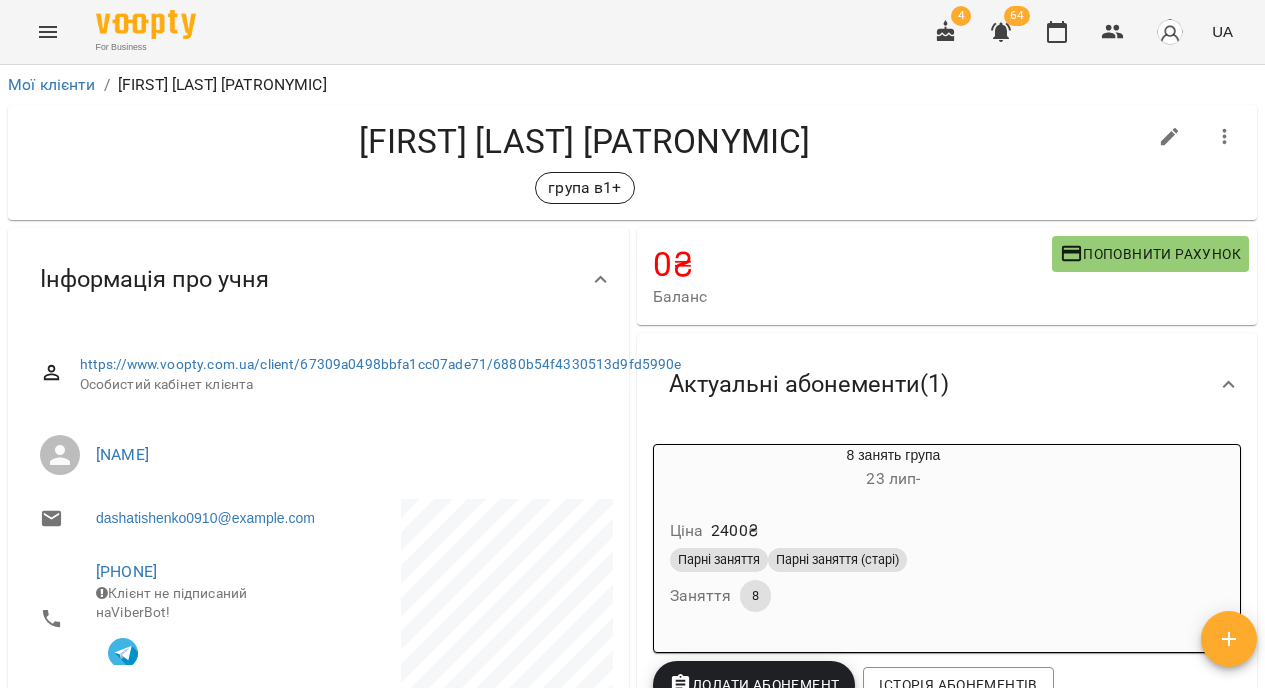 click on "8 занять група 23 лип  -" at bounding box center (894, 469) 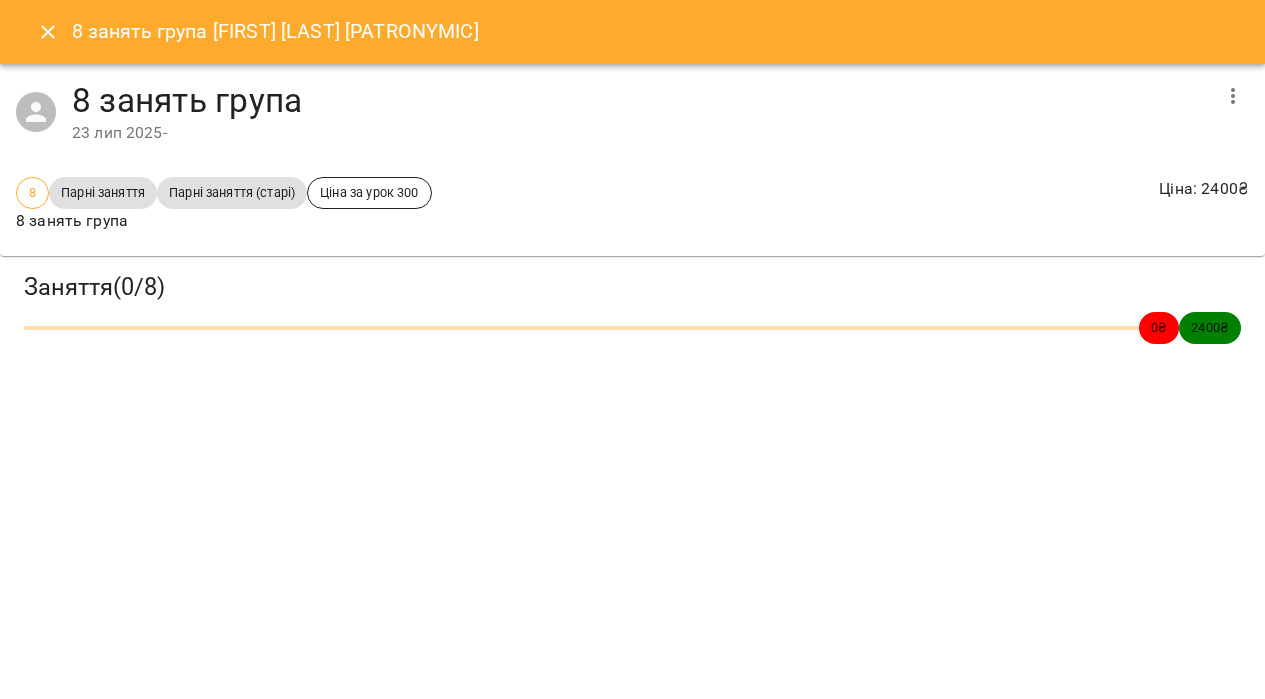 click 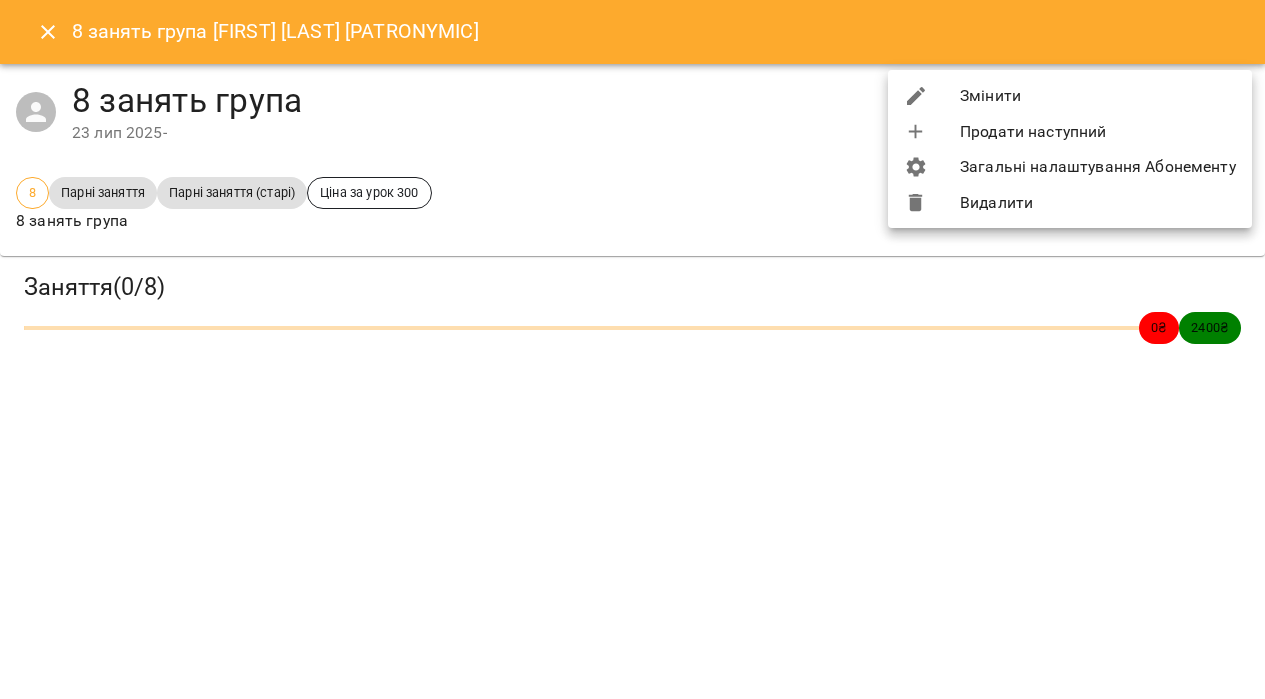 click on "Змінити" at bounding box center [1070, 96] 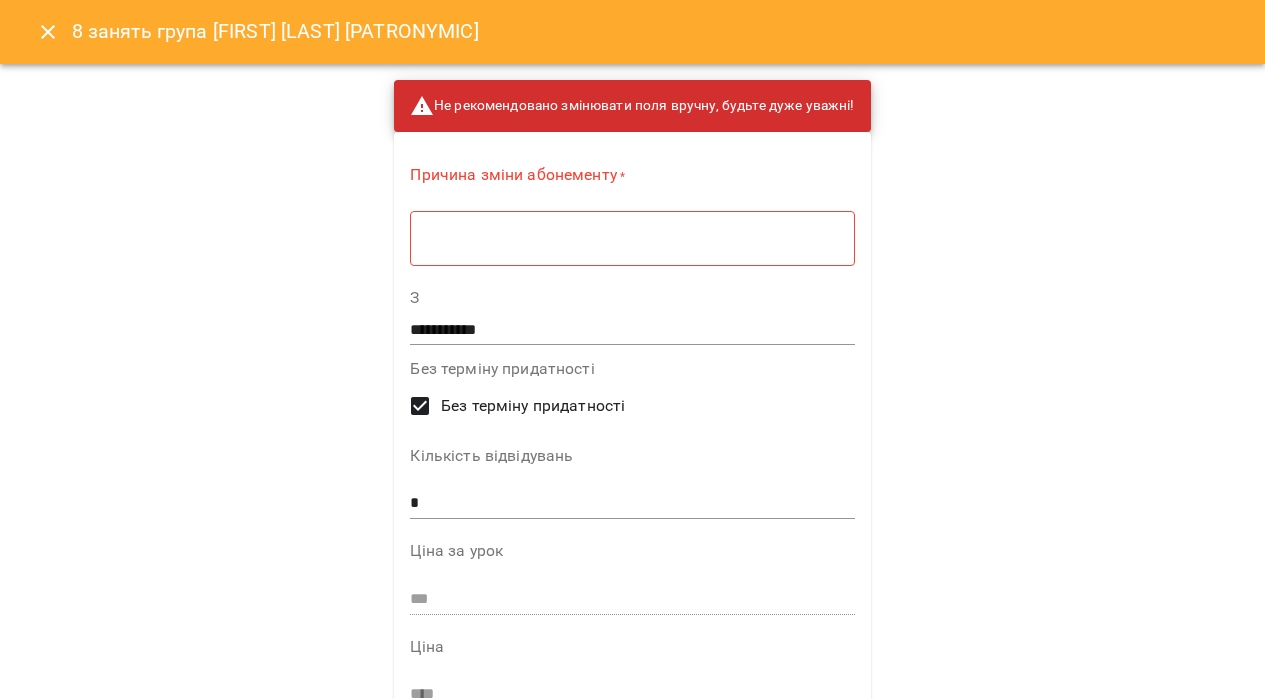 click at bounding box center [632, 238] 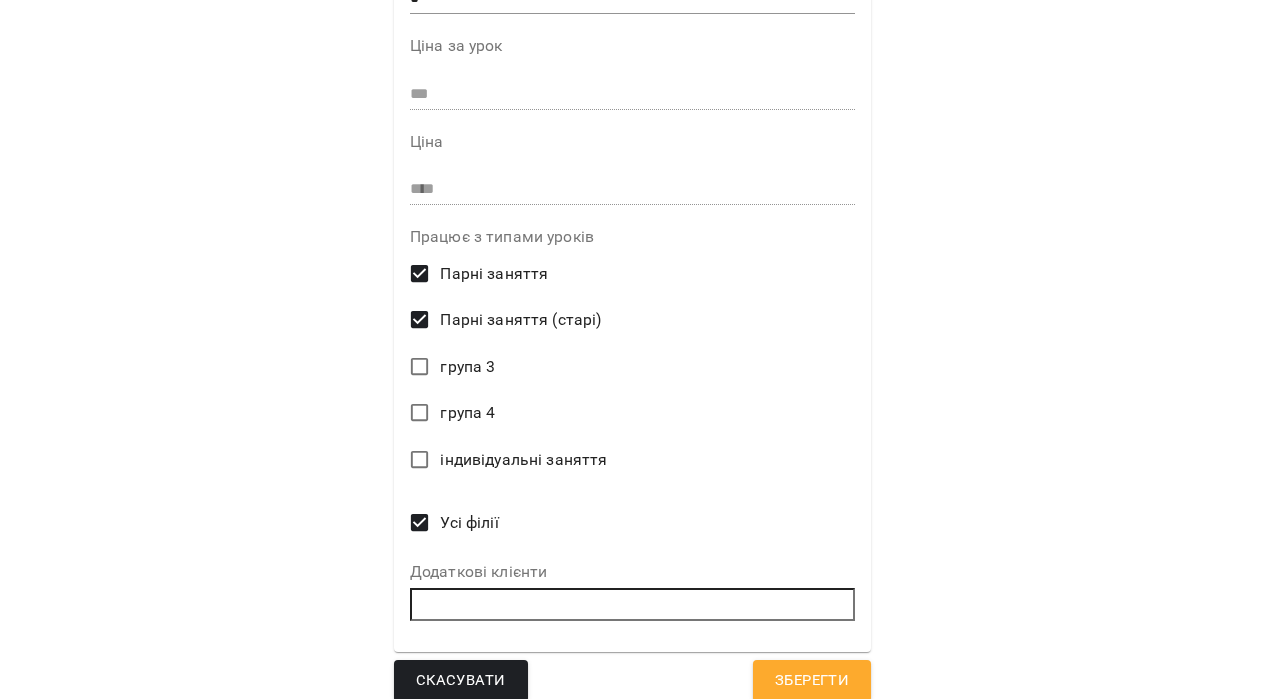 scroll, scrollTop: 516, scrollLeft: 0, axis: vertical 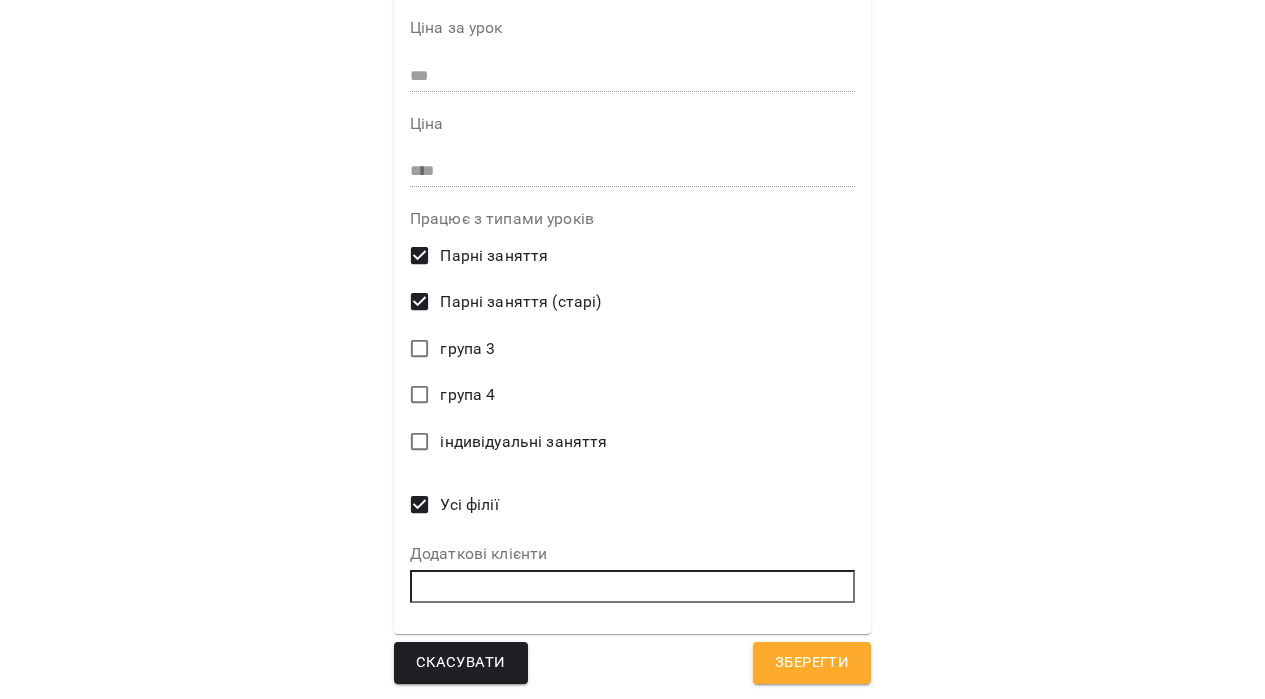 type on "*******" 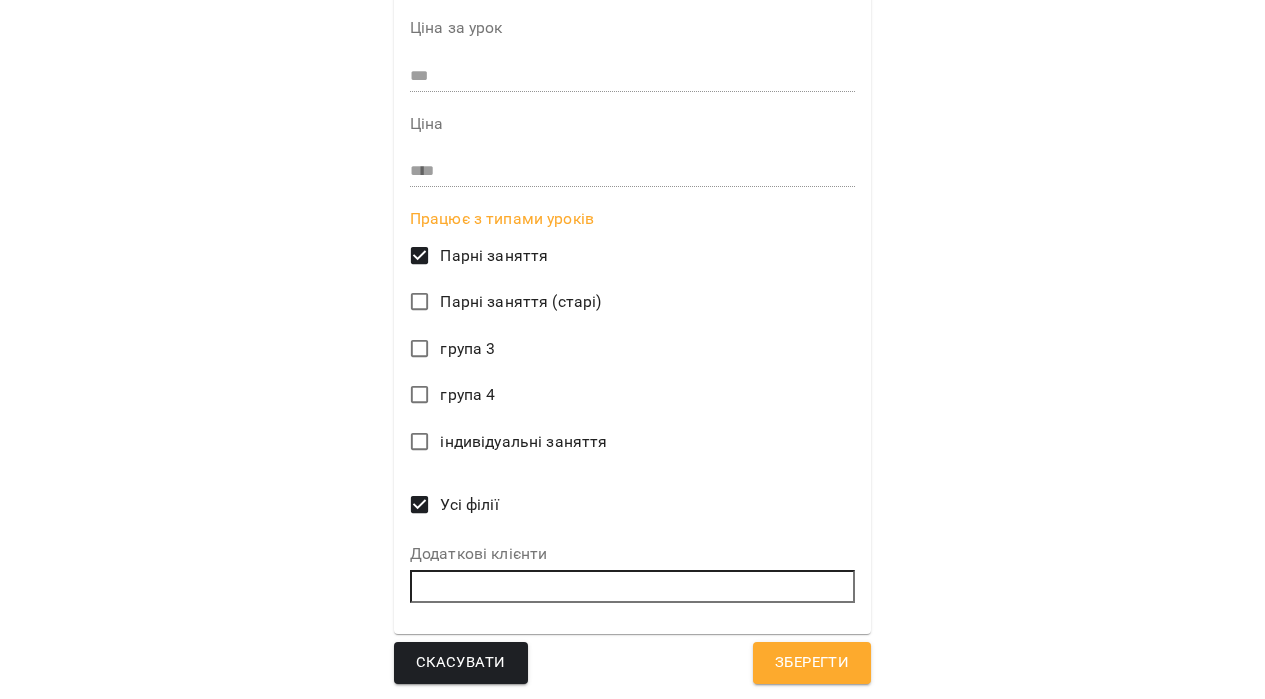 click on "Працює з типами уроків Парні заняття Парні заняття (старі) група 3 група 4 індивідуальні заняття" at bounding box center (632, 339) 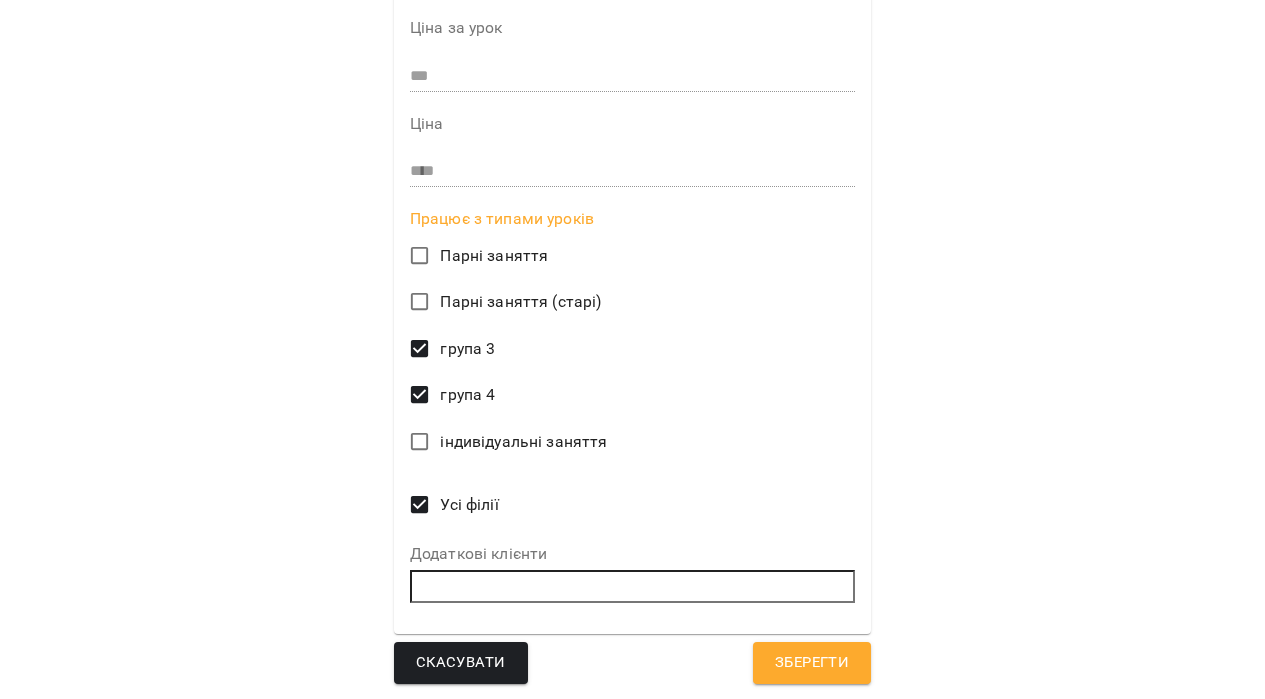 click on "Зберегти" at bounding box center (812, 663) 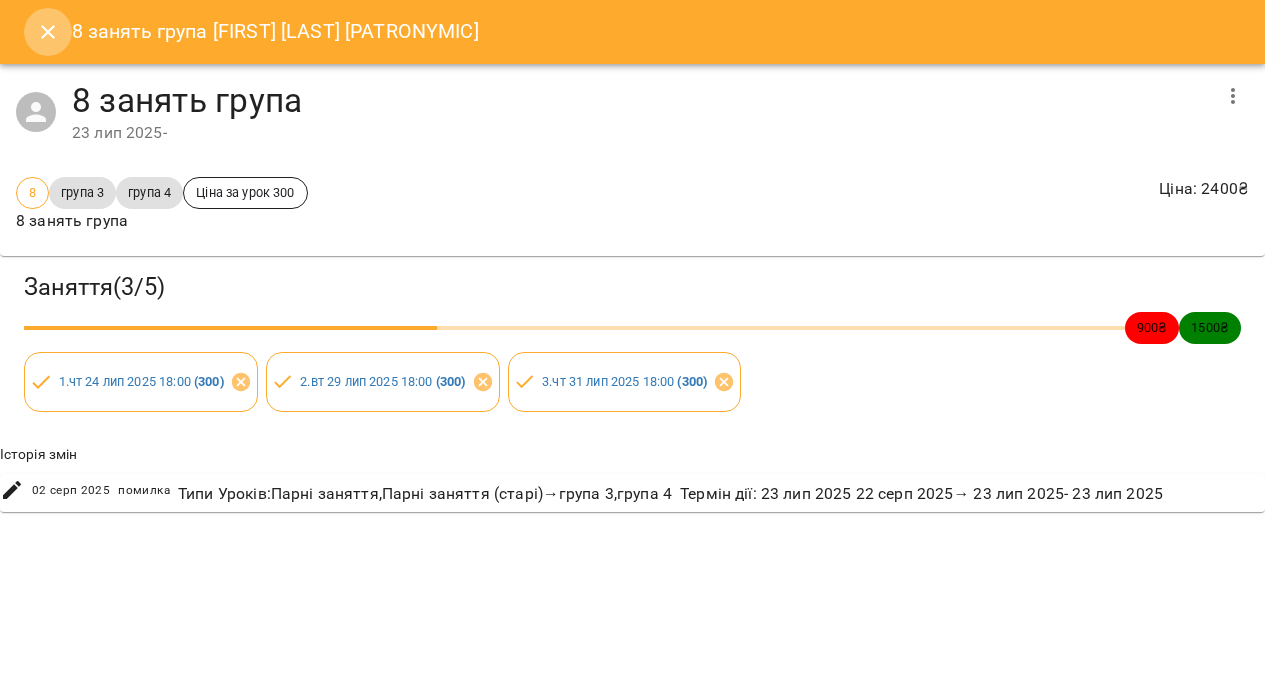 click at bounding box center [48, 32] 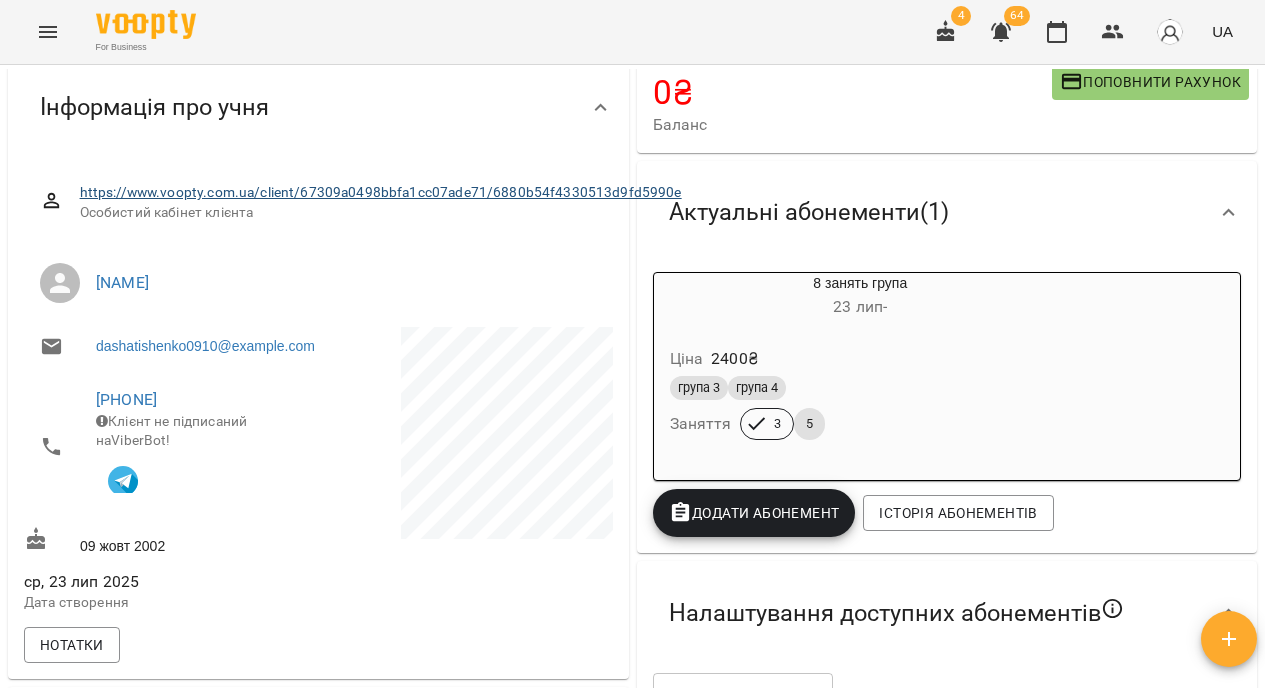scroll, scrollTop: 0, scrollLeft: 0, axis: both 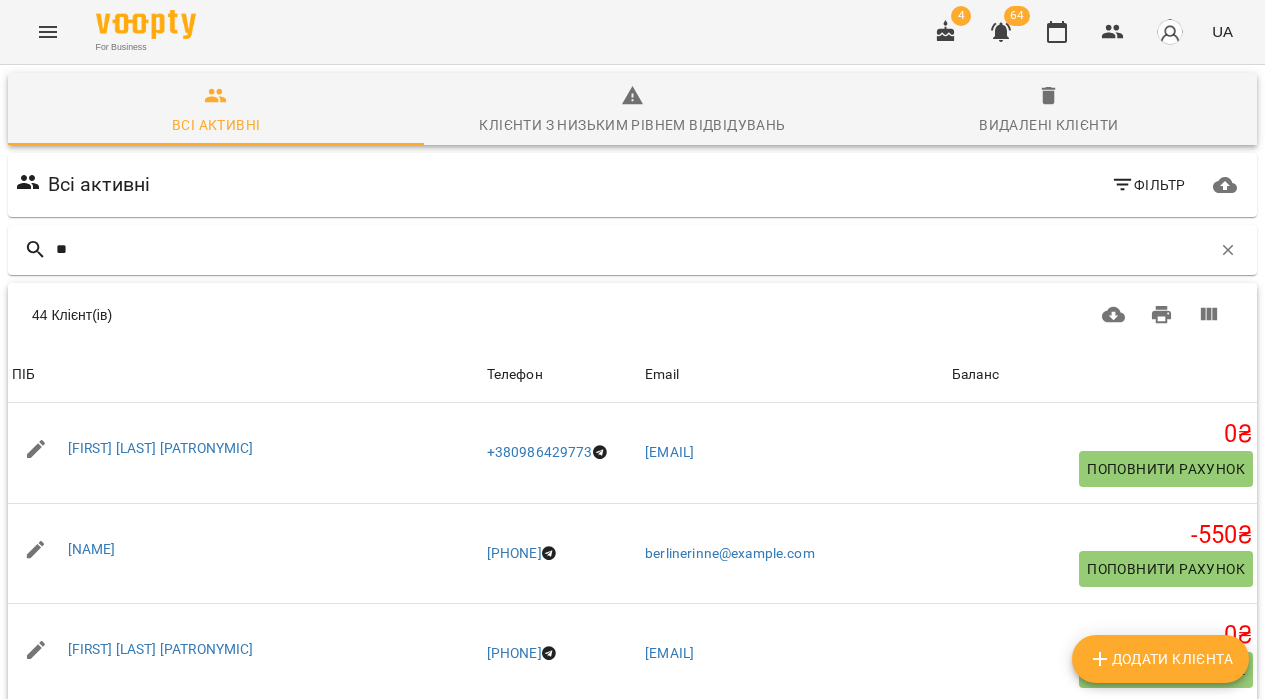 type on "*" 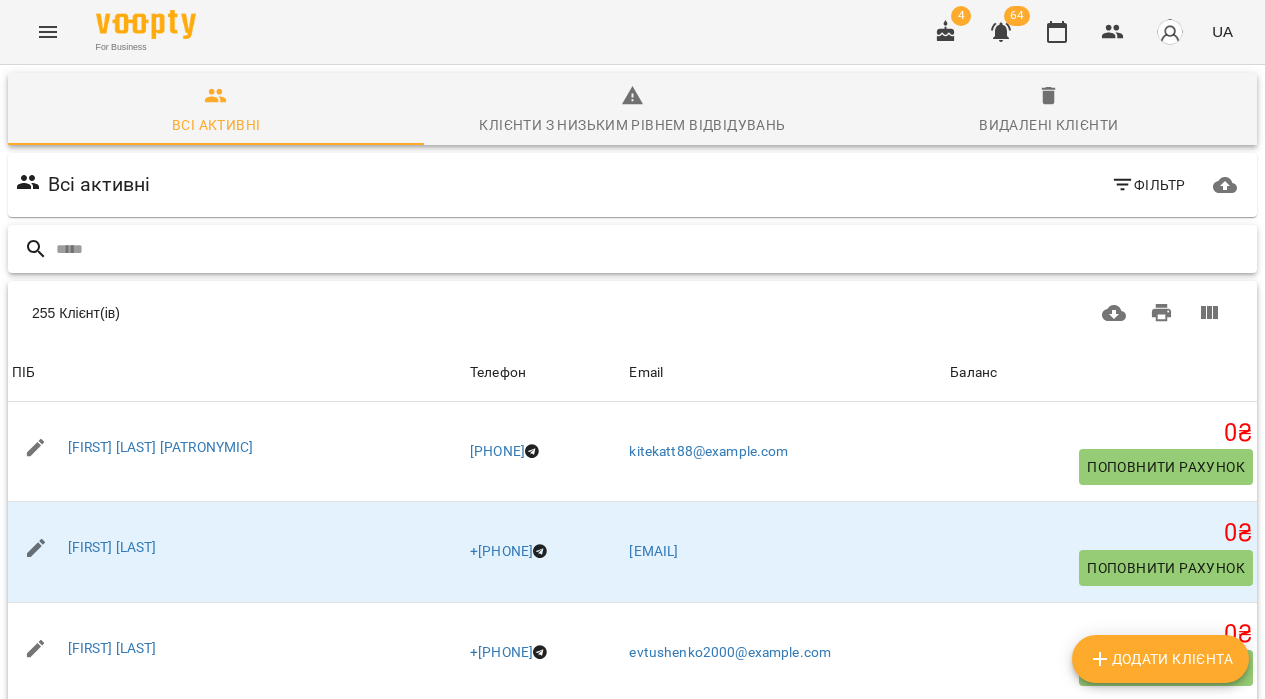 click at bounding box center [652, 249] 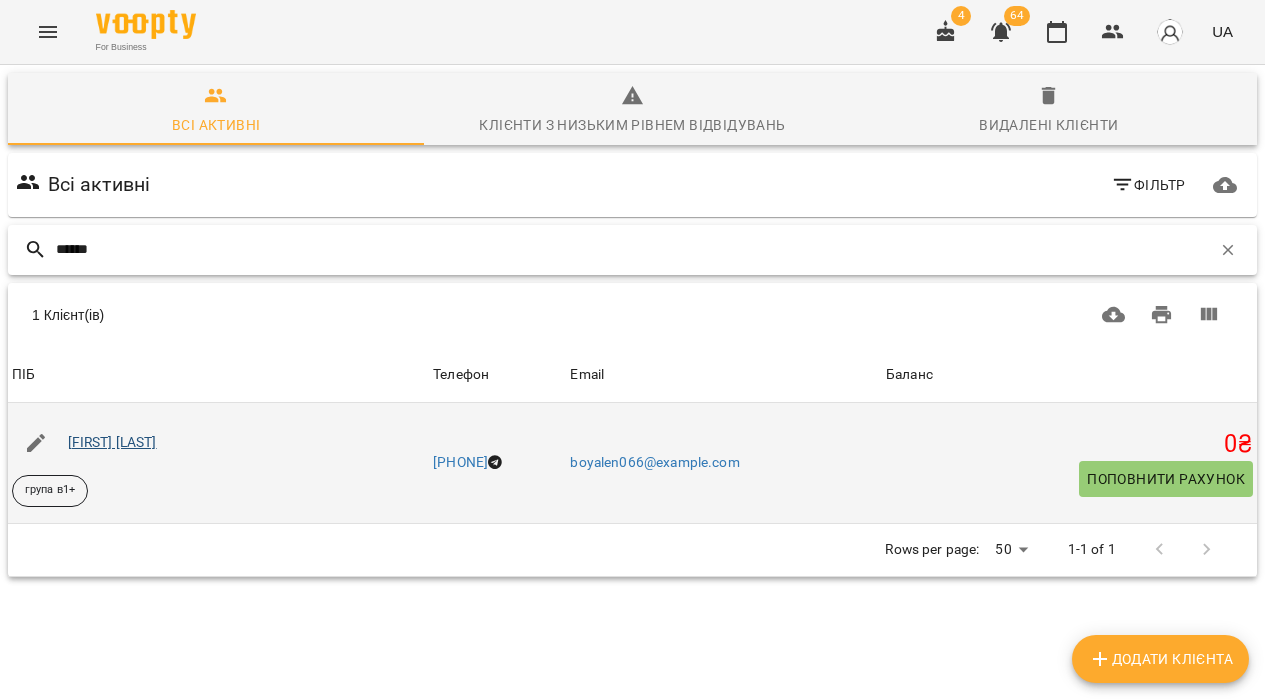 type on "******" 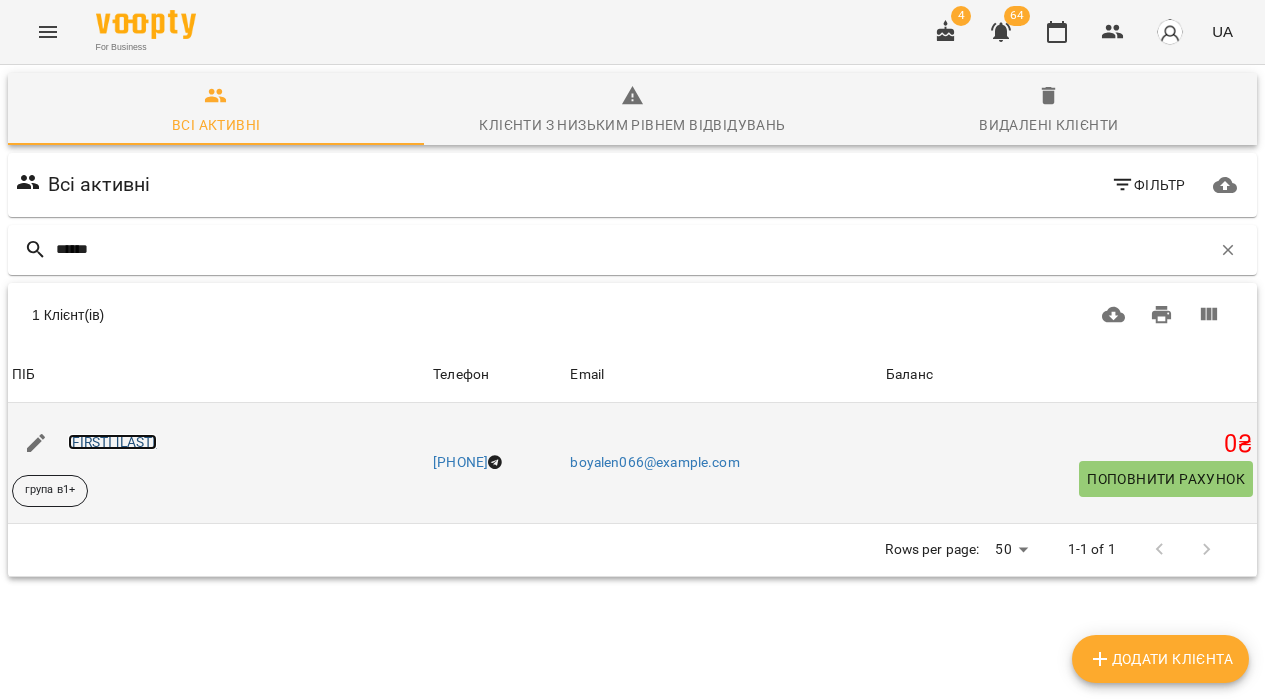 click on "[FIRST] [LAST]" at bounding box center [112, 442] 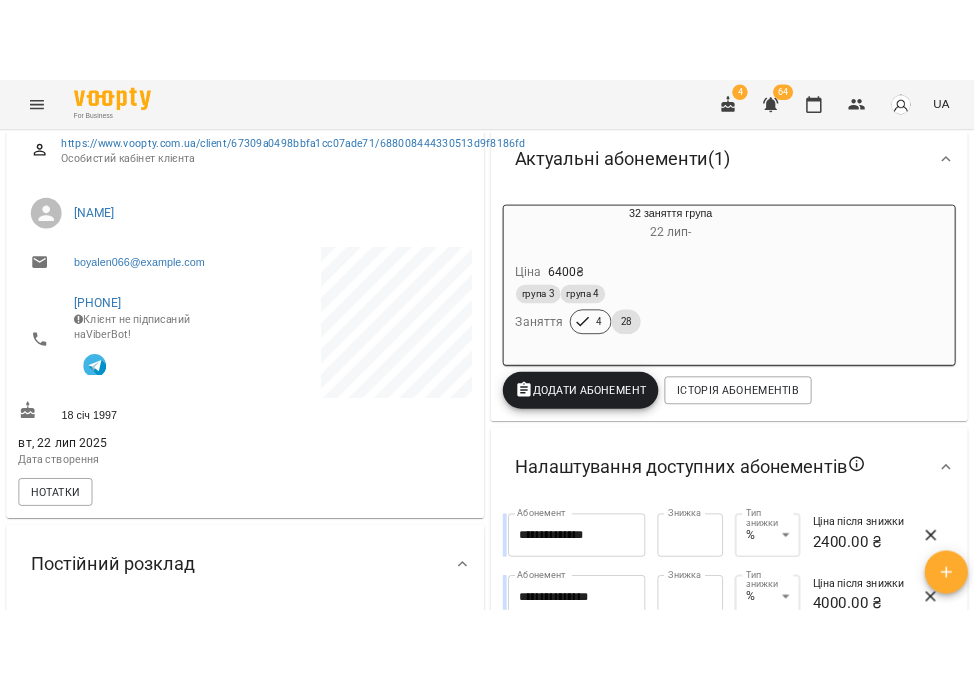 scroll, scrollTop: 0, scrollLeft: 0, axis: both 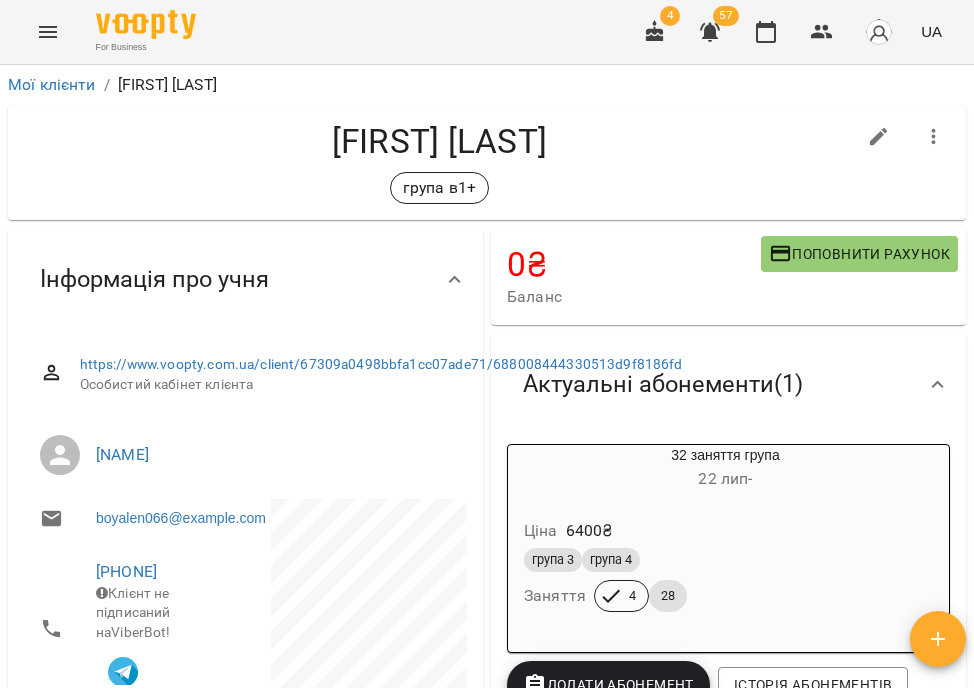 click 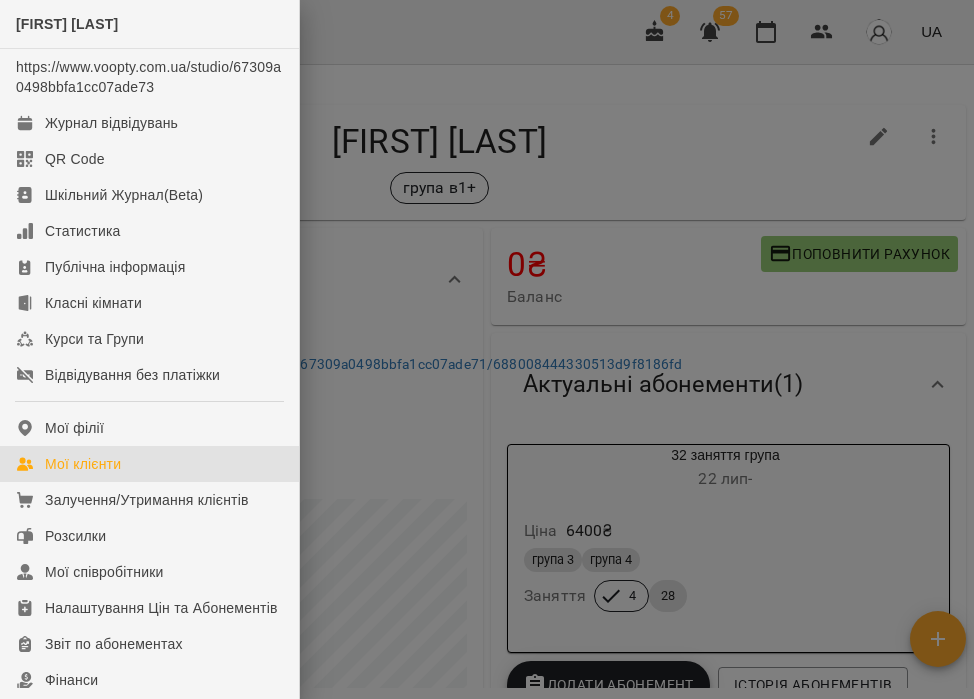 click on "Мої клієнти" at bounding box center (83, 464) 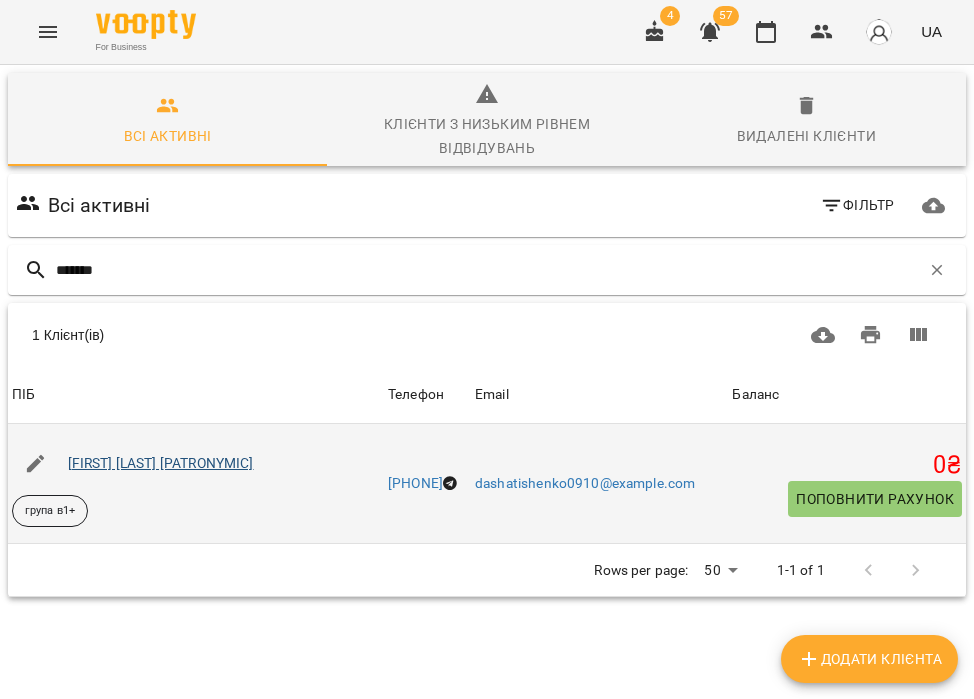 type on "*******" 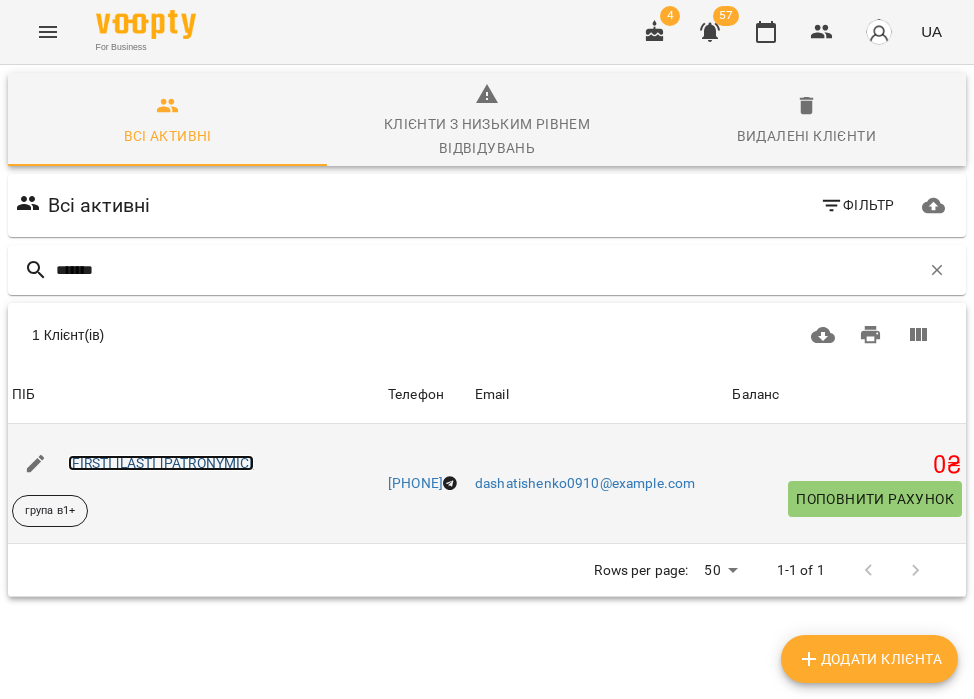click on "[FIRST] [LAST] [PATRONYMIC]" at bounding box center (161, 463) 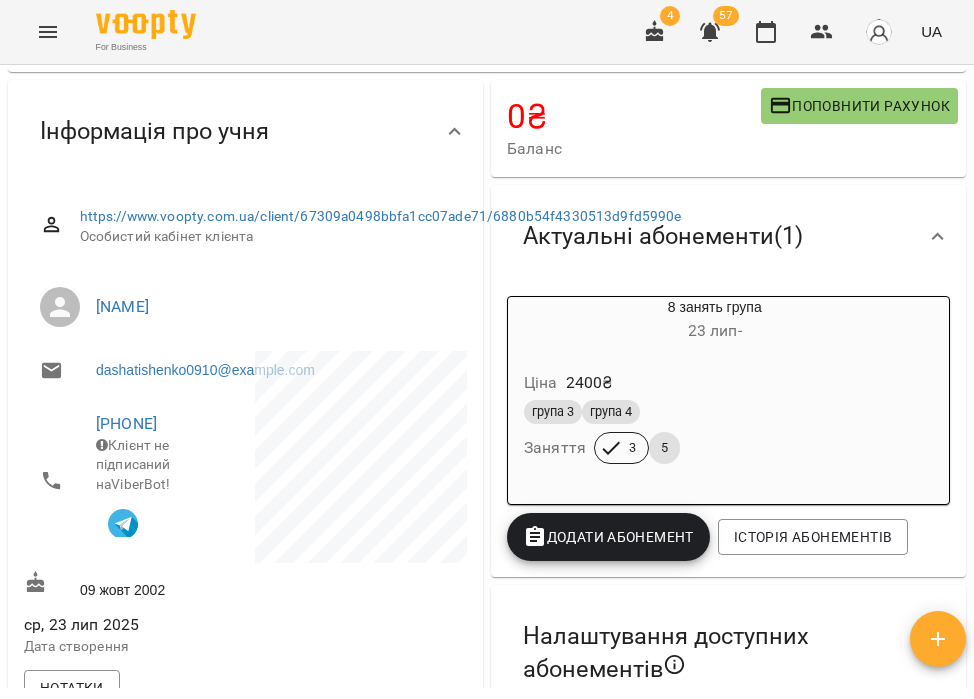 scroll, scrollTop: 0, scrollLeft: 0, axis: both 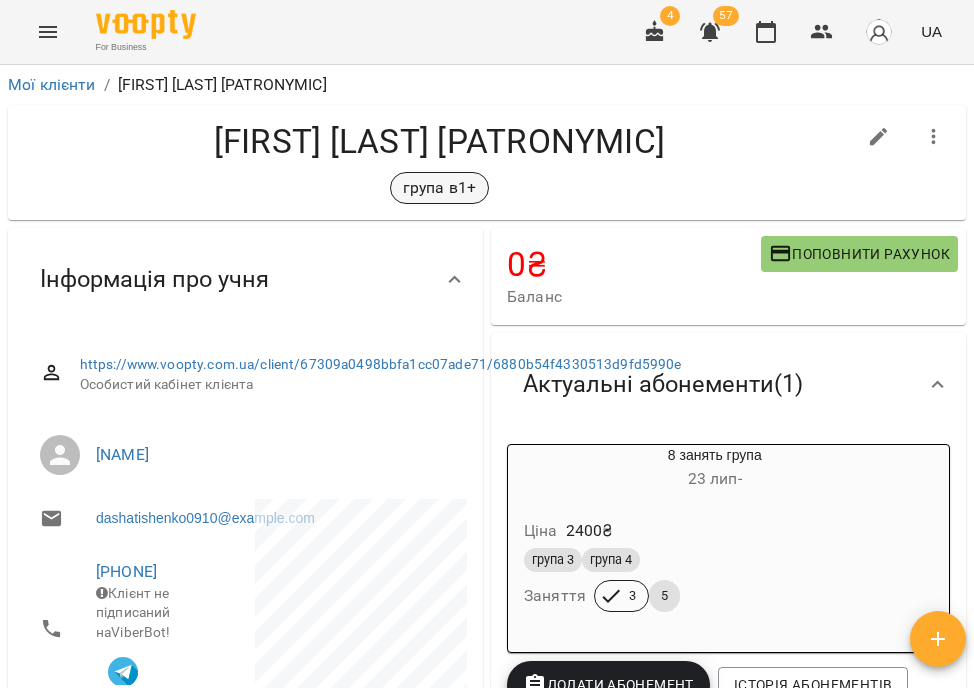click on "група в1+" at bounding box center (439, 188) 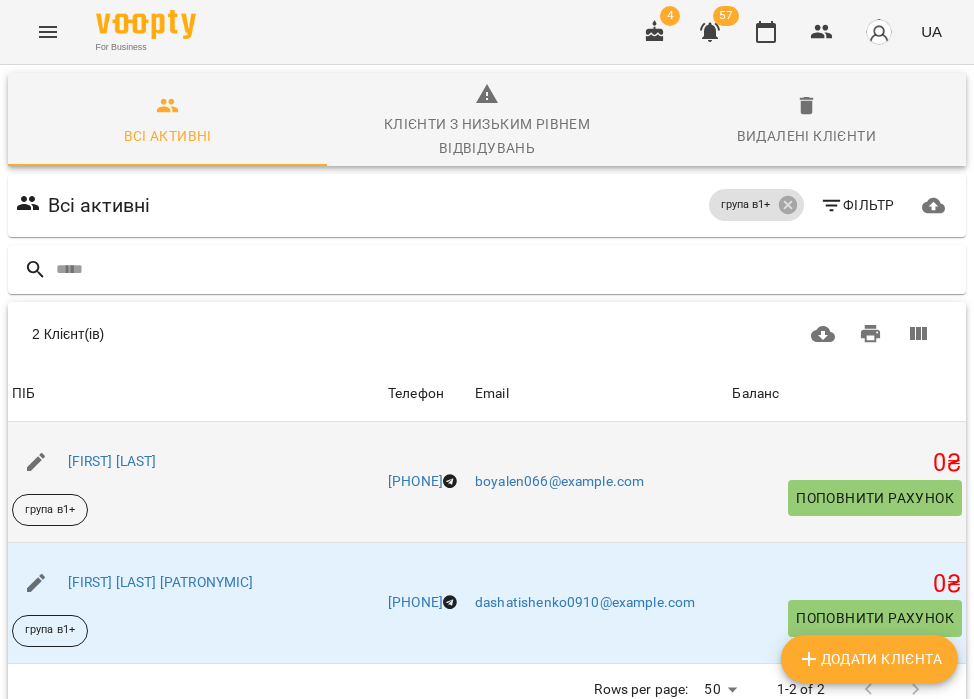 scroll, scrollTop: 108, scrollLeft: 0, axis: vertical 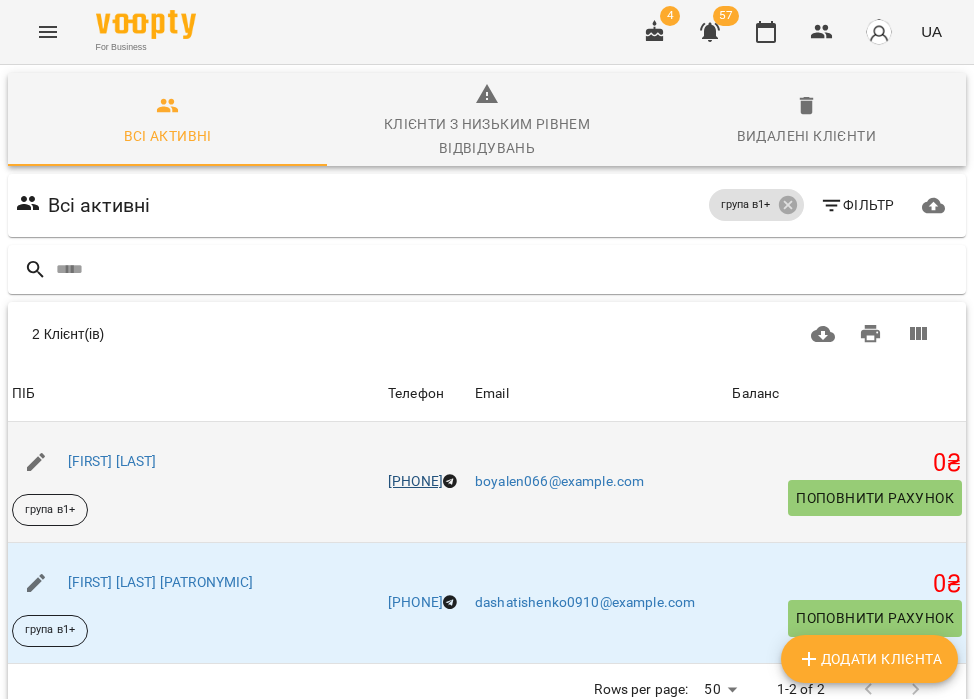 drag, startPoint x: 364, startPoint y: 374, endPoint x: 464, endPoint y: 366, distance: 100.31949 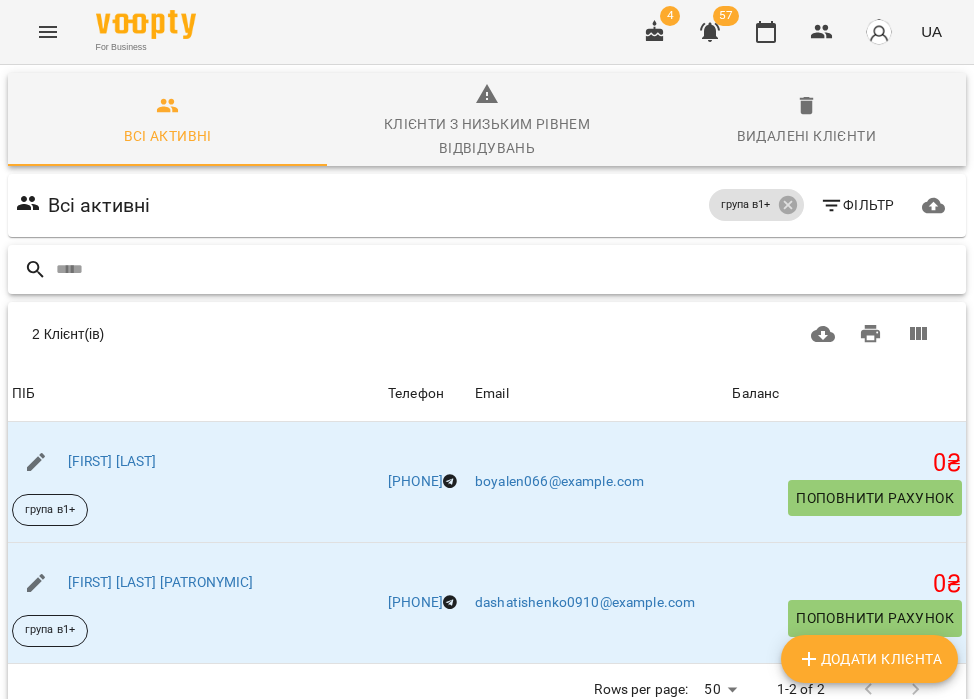 click at bounding box center (507, 269) 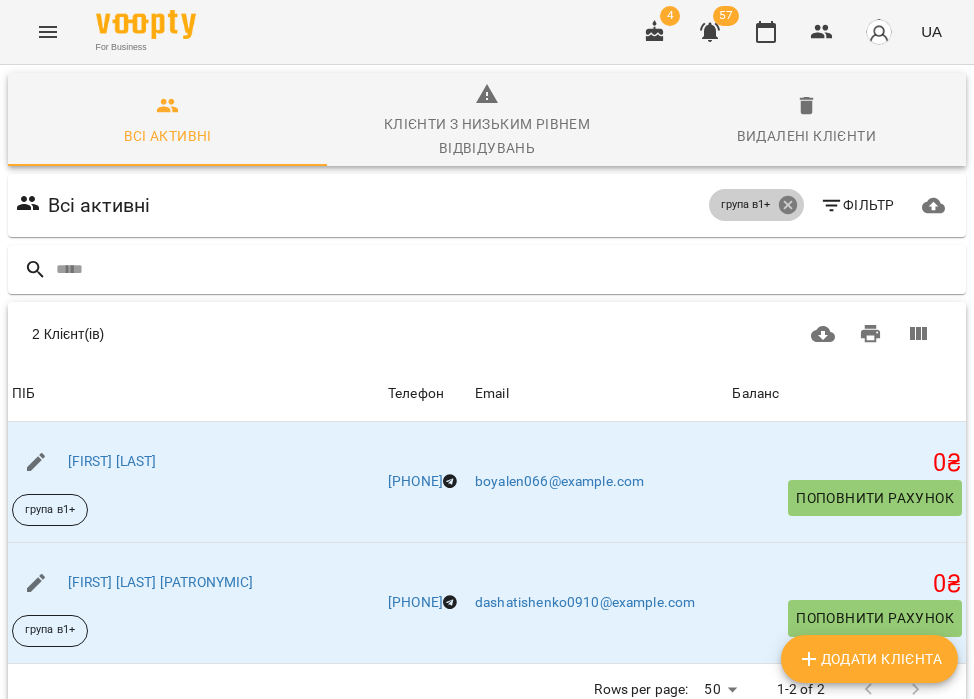 click 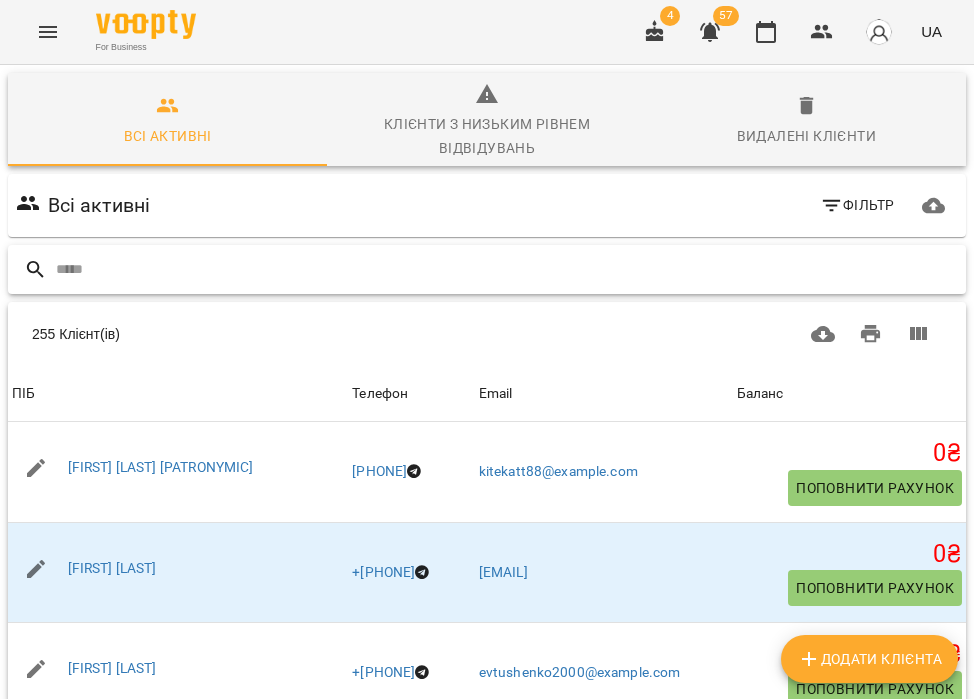 click at bounding box center [507, 269] 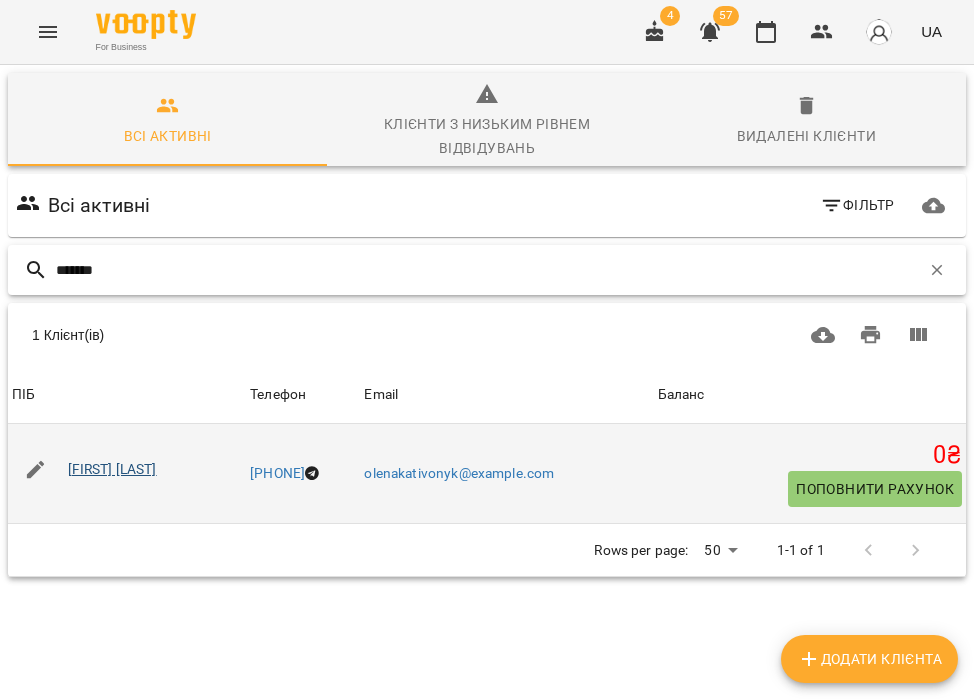 type on "*******" 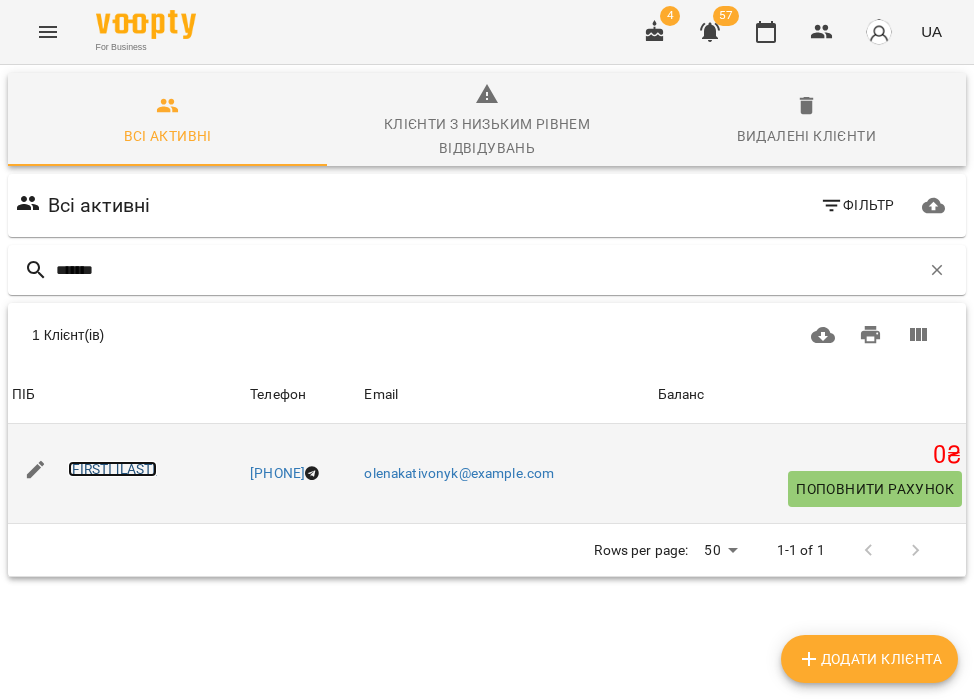 click on "[FIRST] [LAST]" at bounding box center (112, 469) 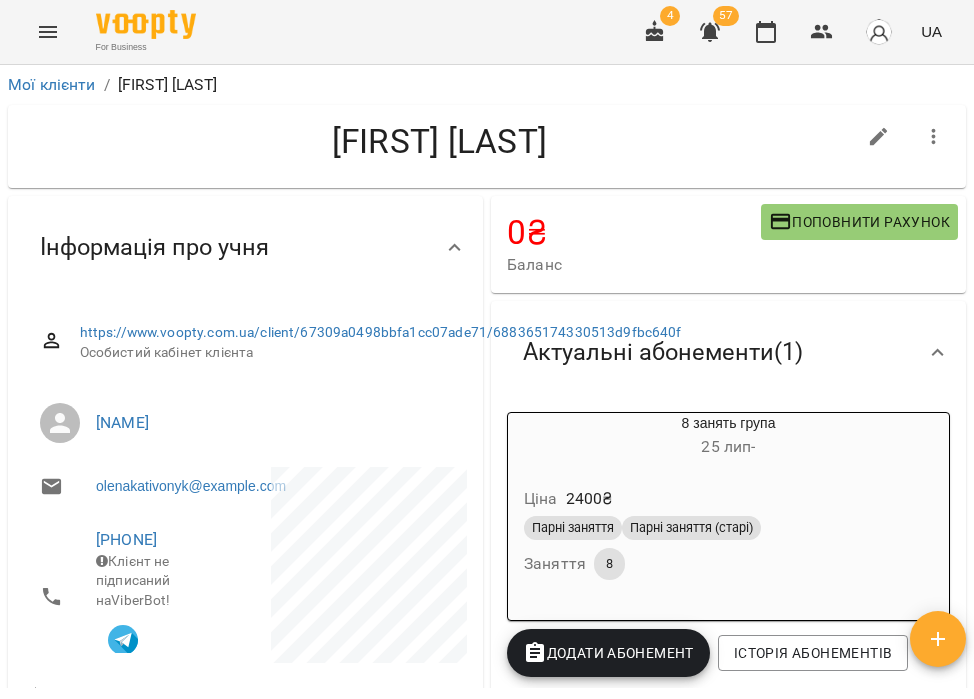scroll, scrollTop: 1, scrollLeft: 0, axis: vertical 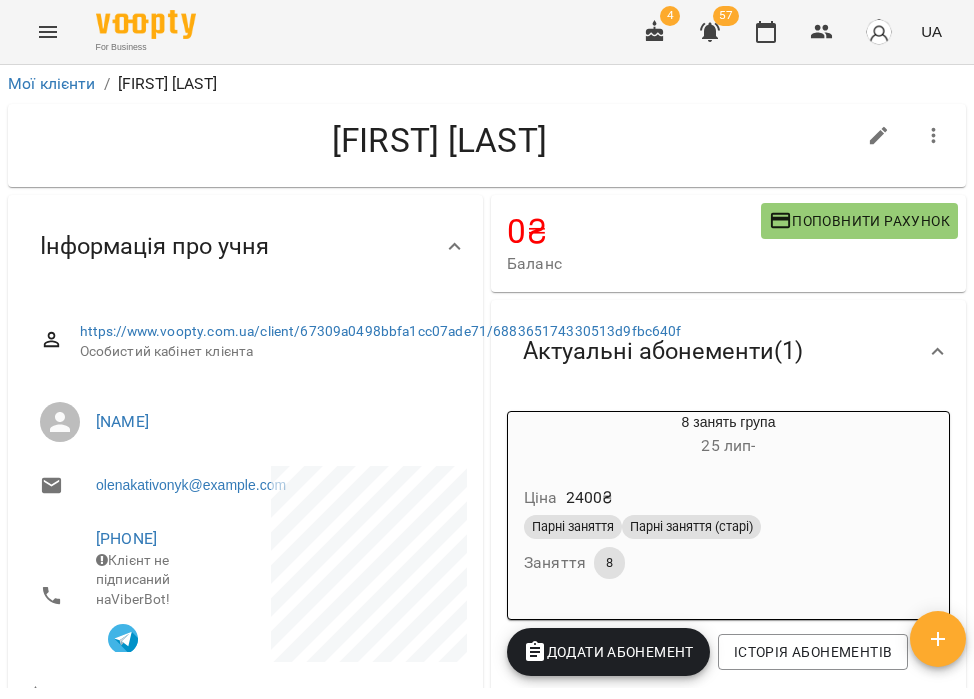 click 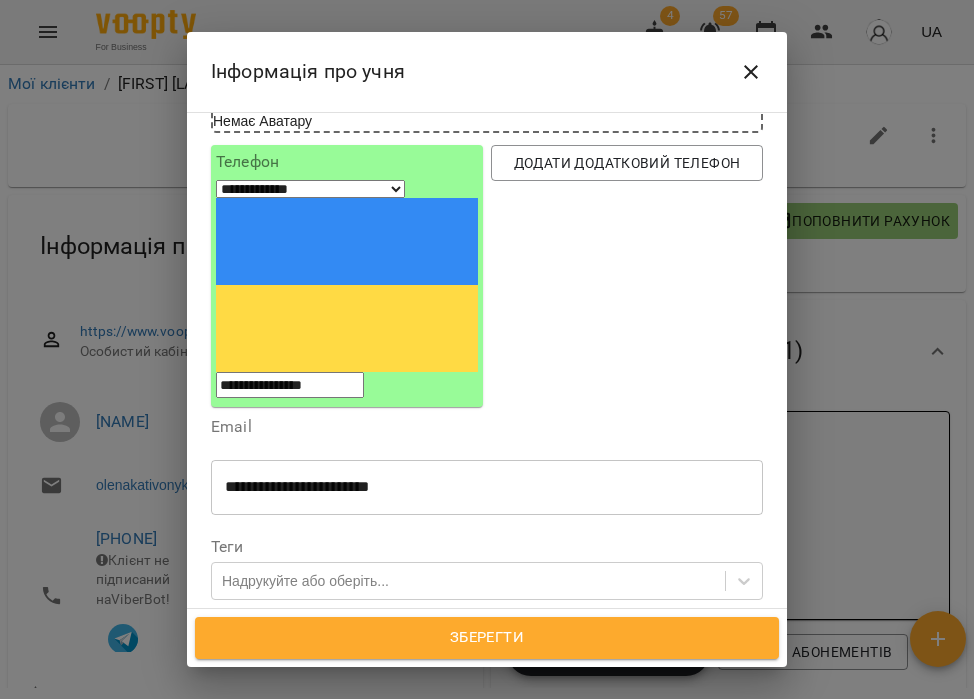 scroll, scrollTop: 224, scrollLeft: 0, axis: vertical 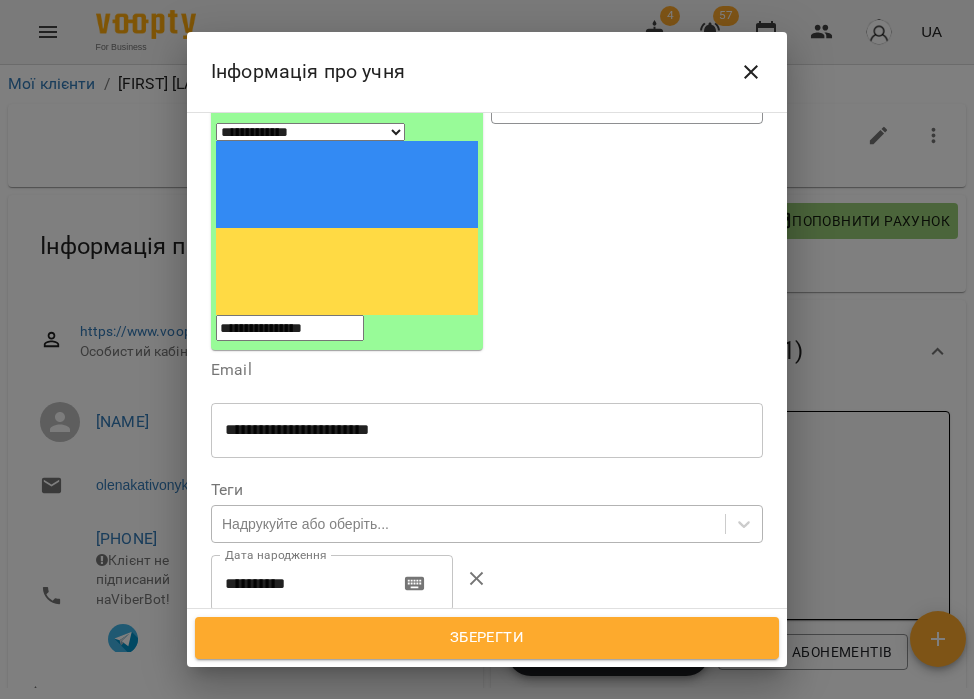 click on "Надрукуйте або оберіть..." at bounding box center [468, 524] 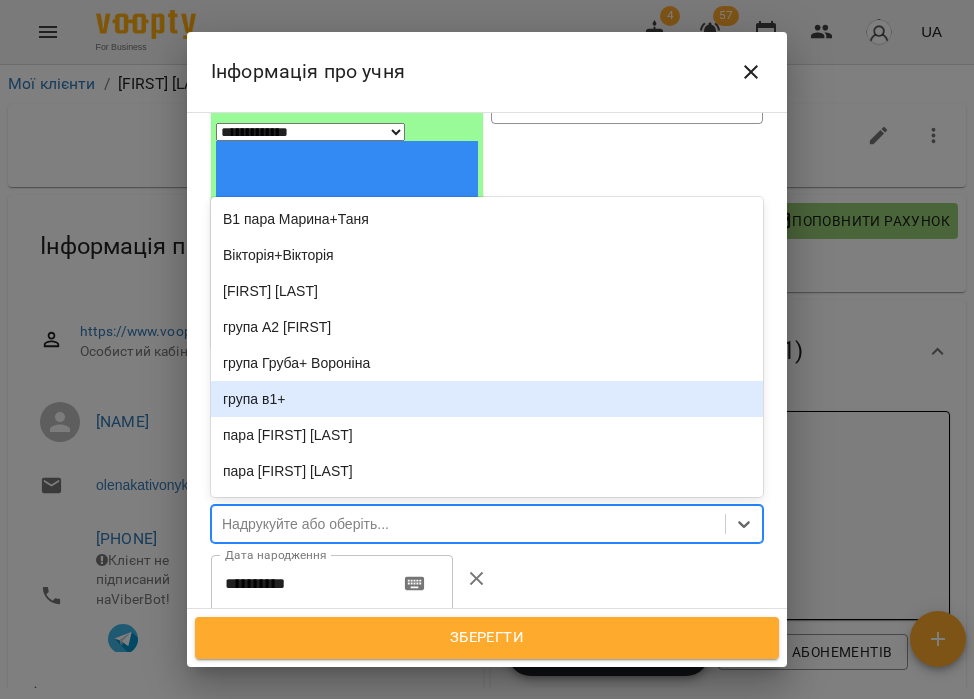 click on "група в1+" at bounding box center (487, 399) 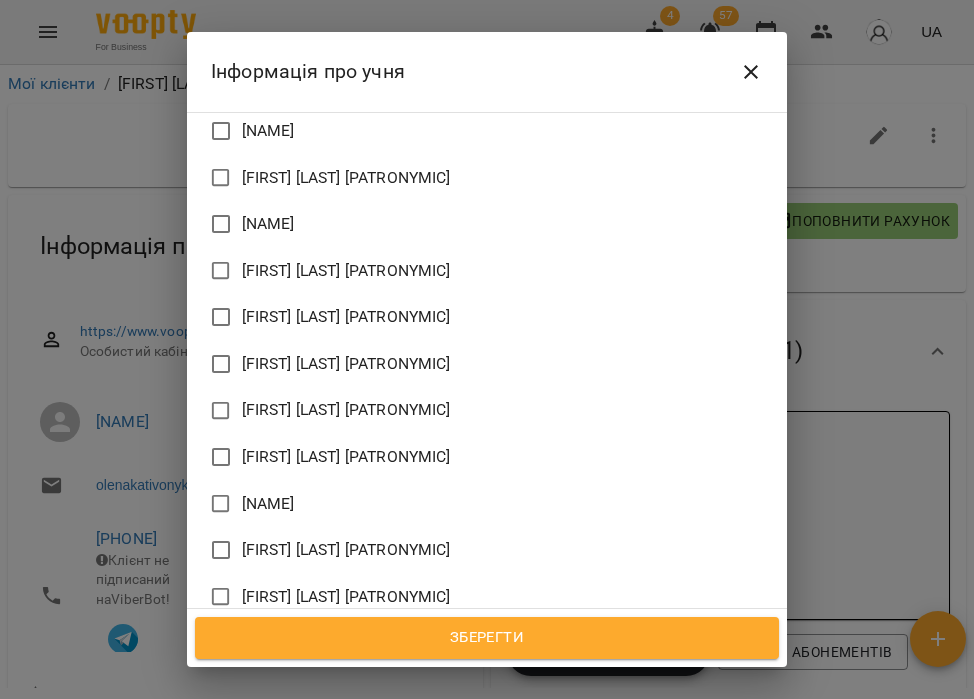 scroll, scrollTop: 1957, scrollLeft: 0, axis: vertical 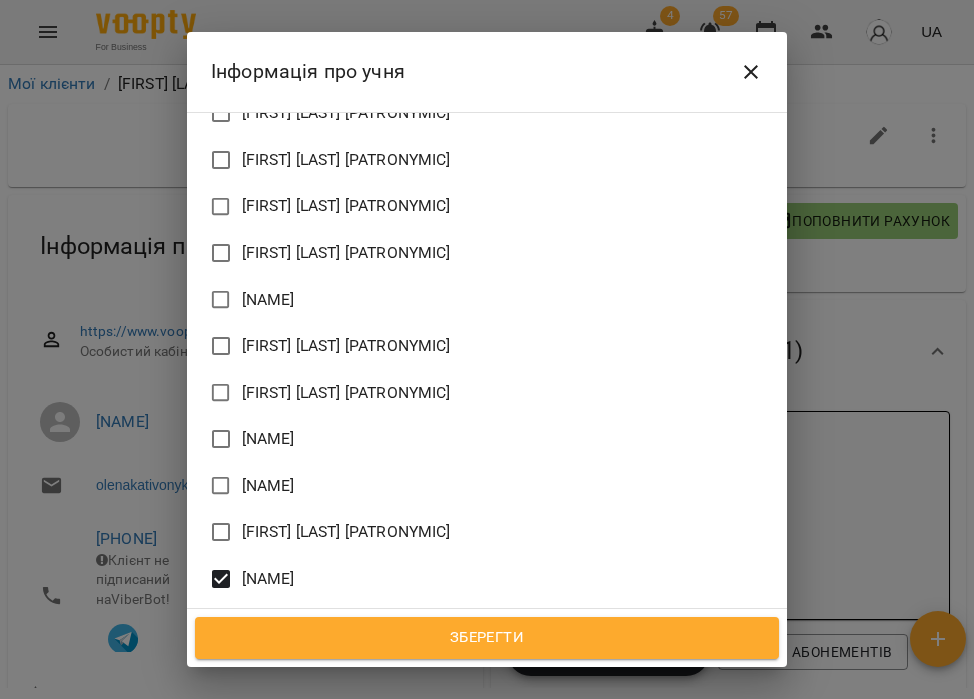 click on "Зберегти" at bounding box center [487, 638] 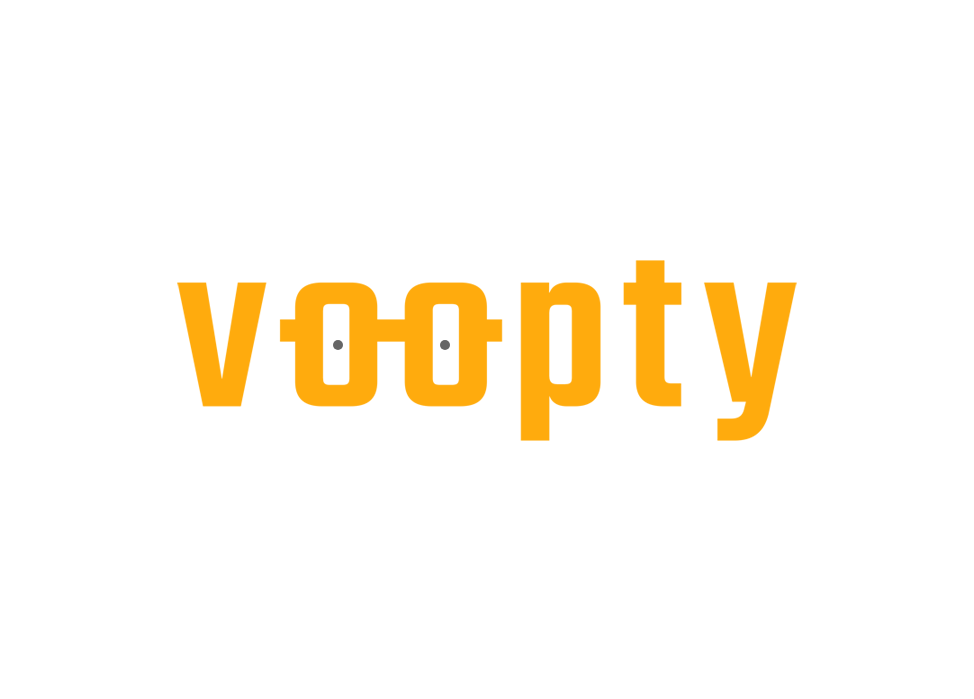 scroll, scrollTop: 0, scrollLeft: 0, axis: both 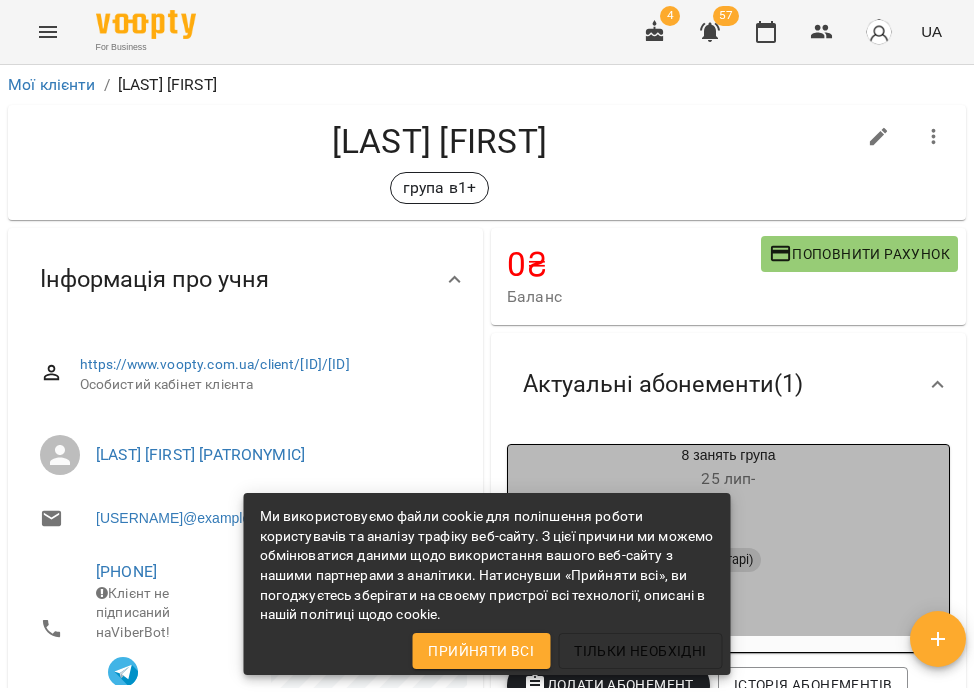 click on "Ціна 2400 ₴ Парні заняття Парні заняття (старі) Заняття 8" at bounding box center (728, 569) 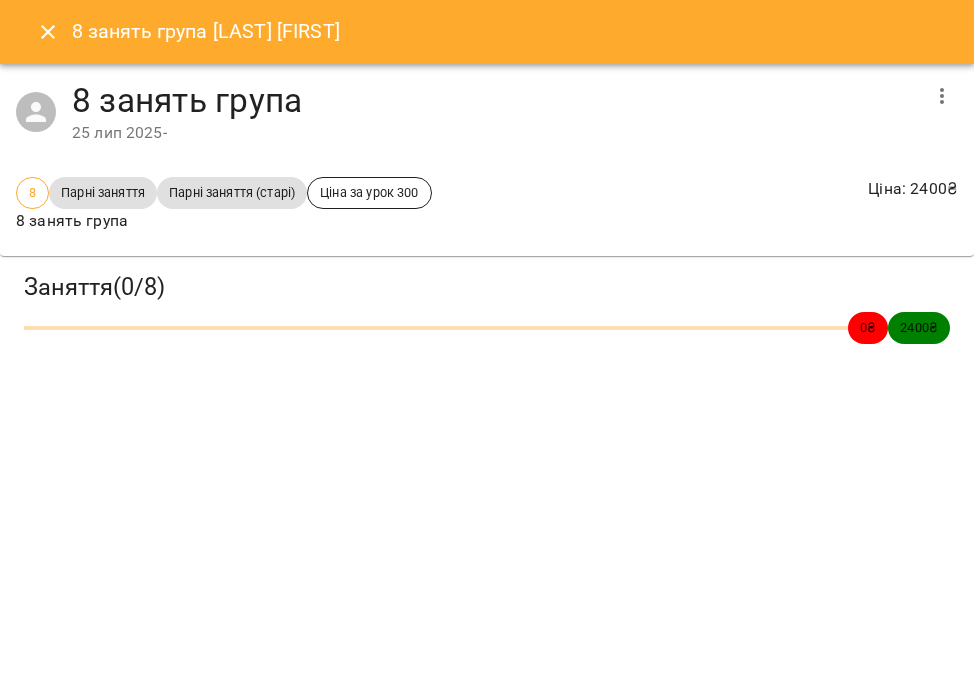 click 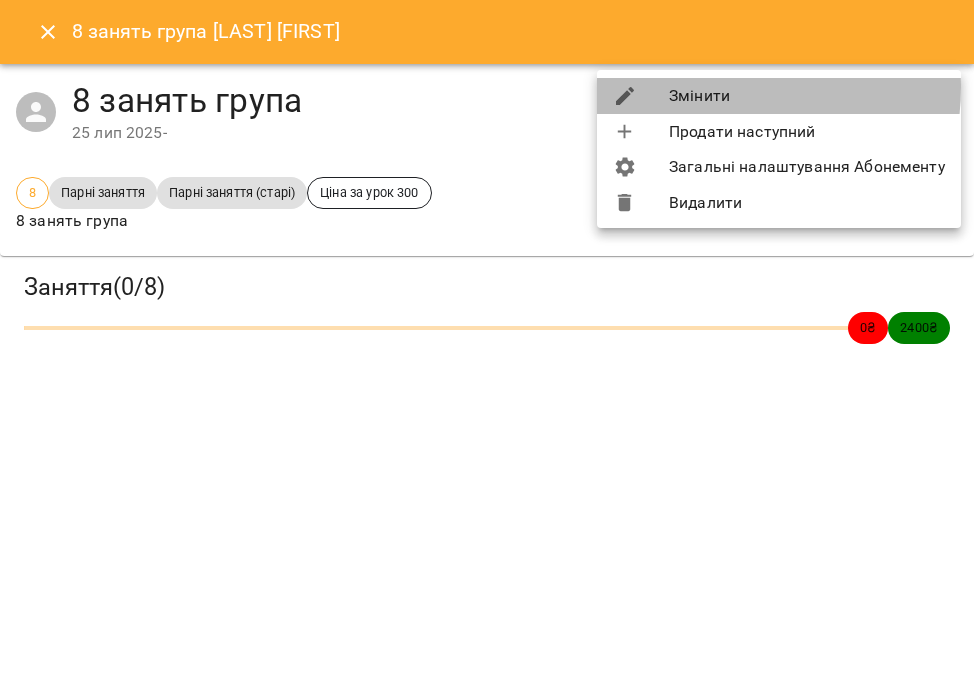 click on "Змінити" at bounding box center [779, 96] 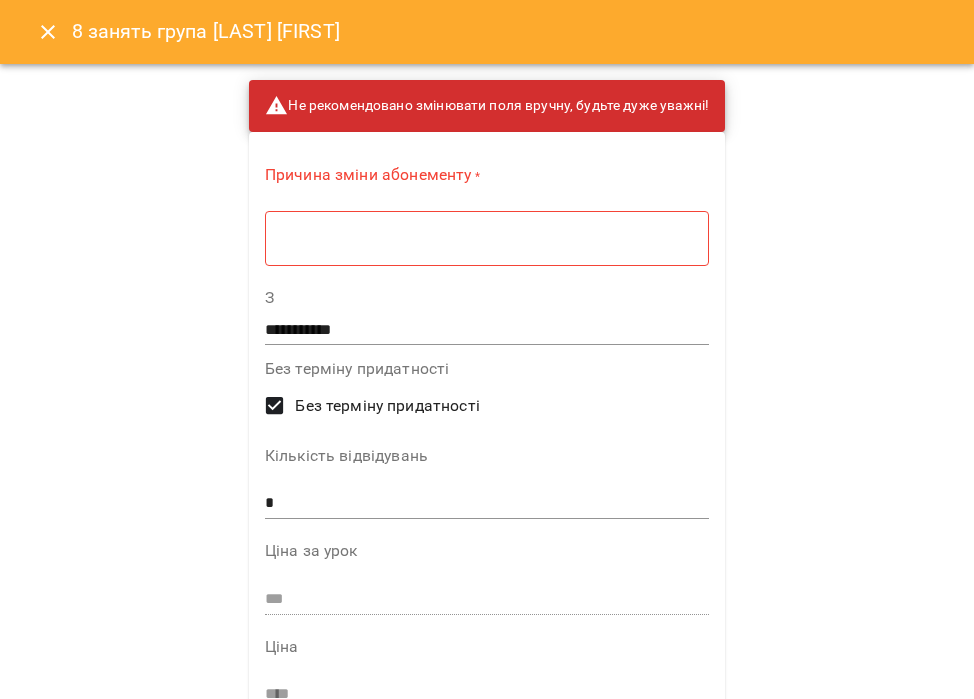 click at bounding box center (487, 238) 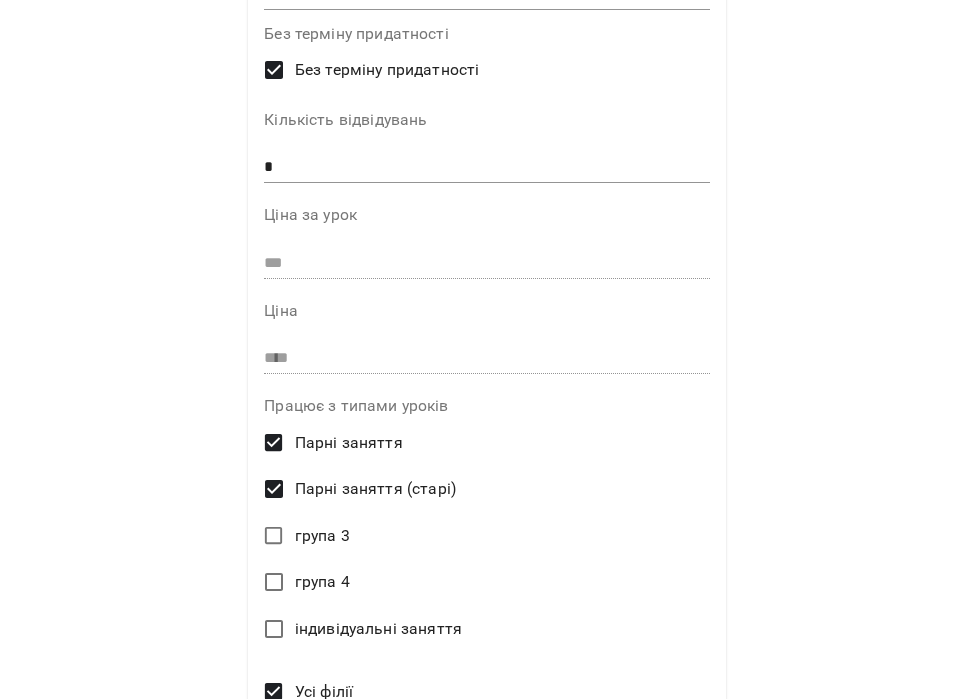 scroll, scrollTop: 516, scrollLeft: 0, axis: vertical 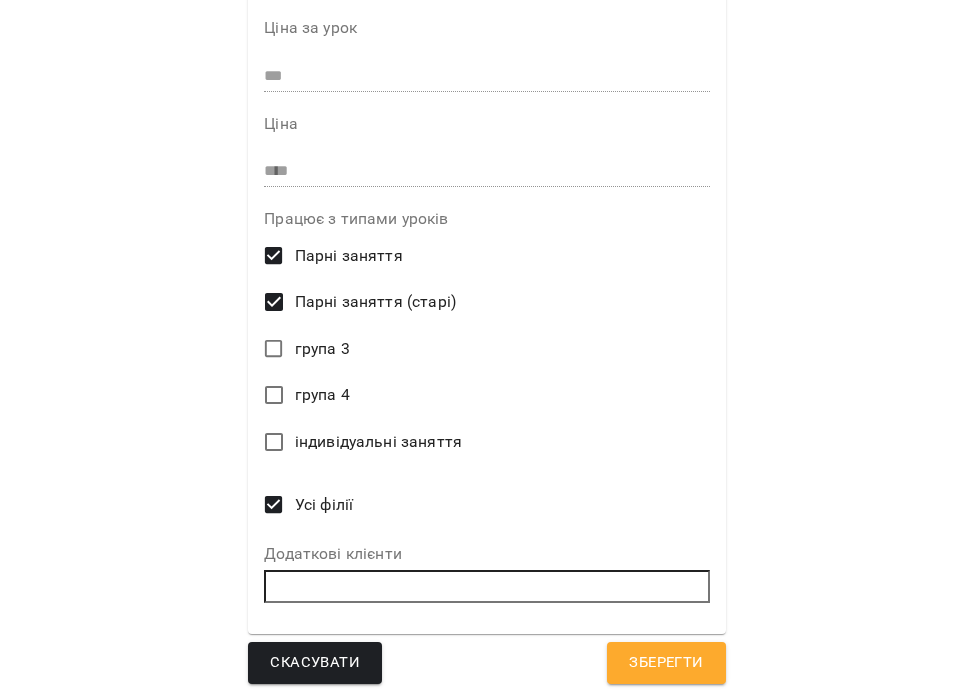 type on "*******" 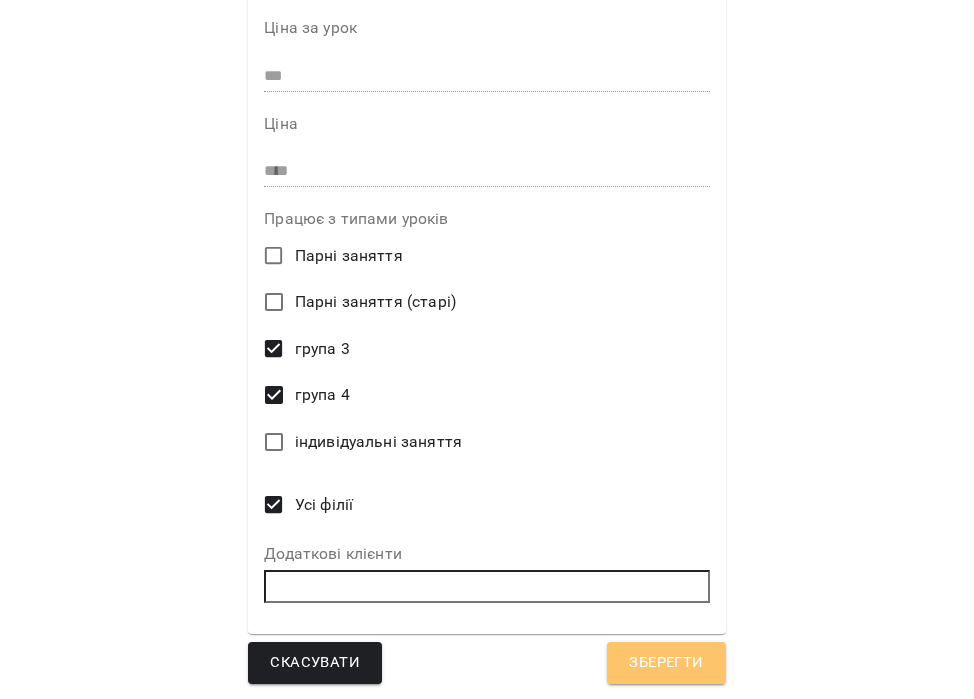 click on "Зберегти" at bounding box center [666, 663] 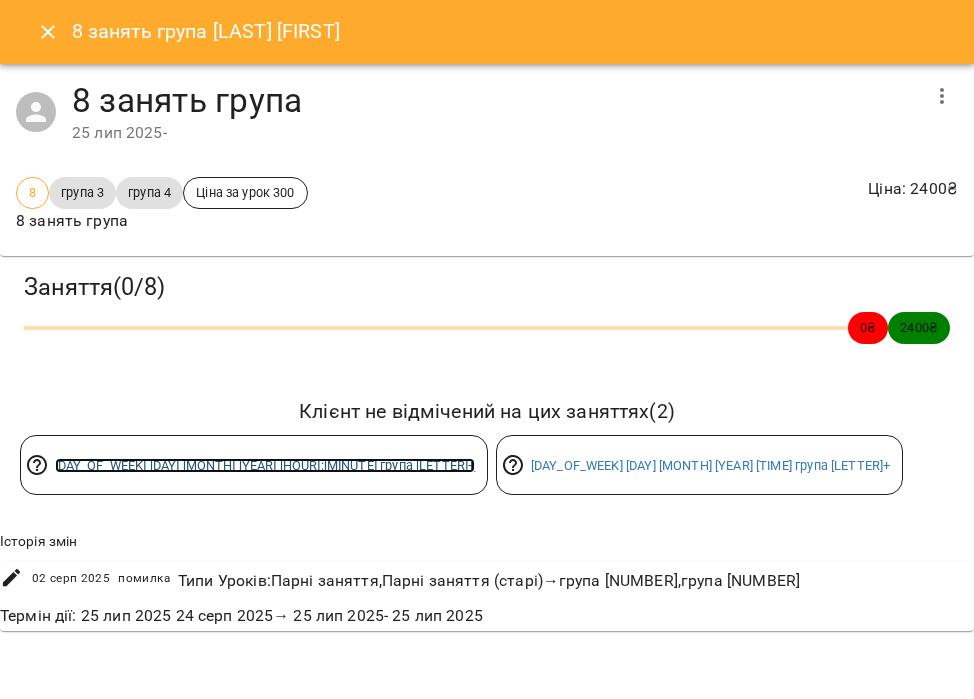 click on "вт 29 лип 2025 18:00   #група в1+" at bounding box center (265, 465) 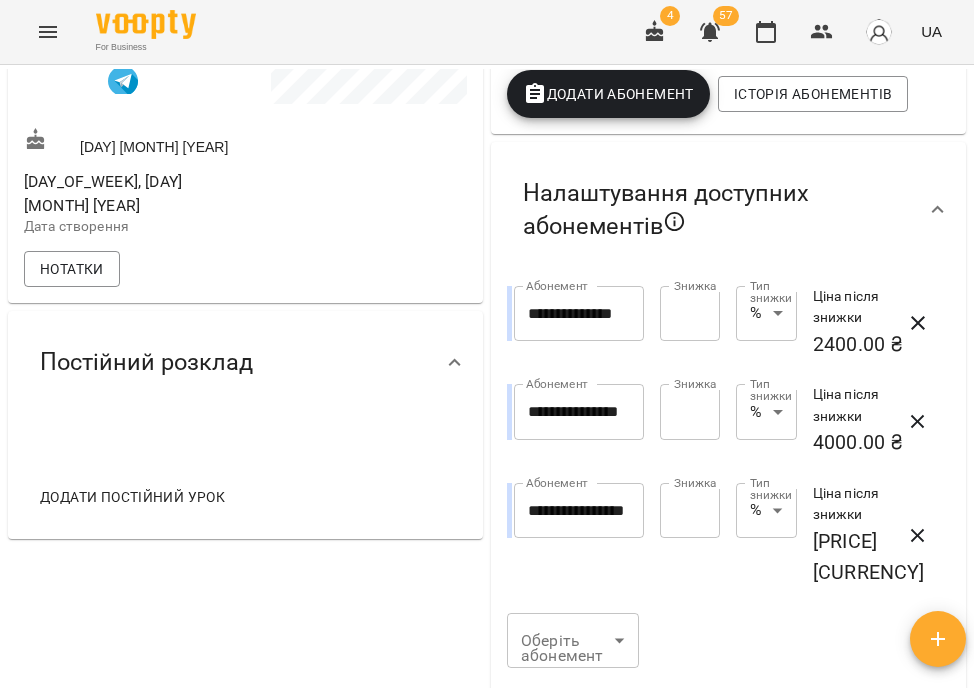 scroll, scrollTop: 1244, scrollLeft: 0, axis: vertical 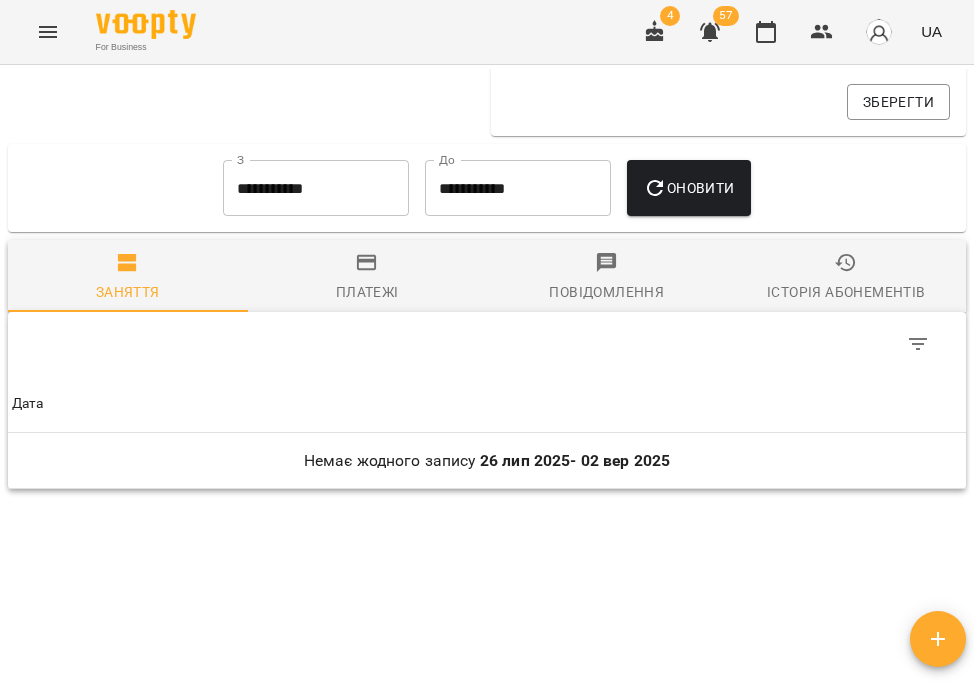 click on "**********" at bounding box center (316, 188) 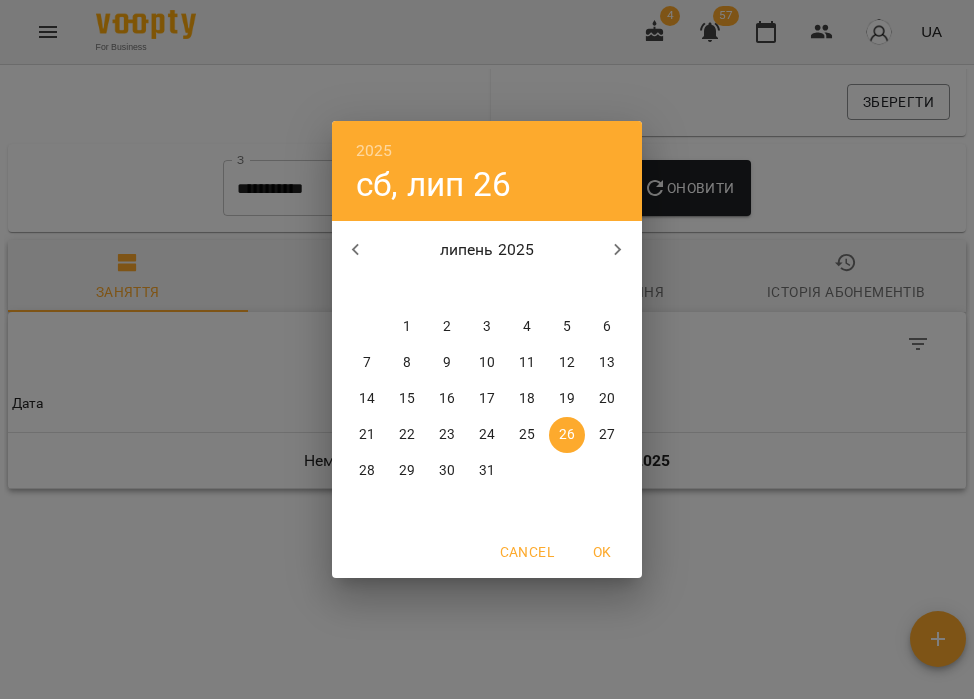 click on "2025 сб, лип 26 липень 2025 пн вт ср чт пт сб нд 30 1 2 3 4 5 6 7 8 9 10 11 12 13 14 15 16 17 18 19 20 21 22 23 24 25 26 27 28 29 30 31 1 2 3 Cancel OK" at bounding box center [487, 349] 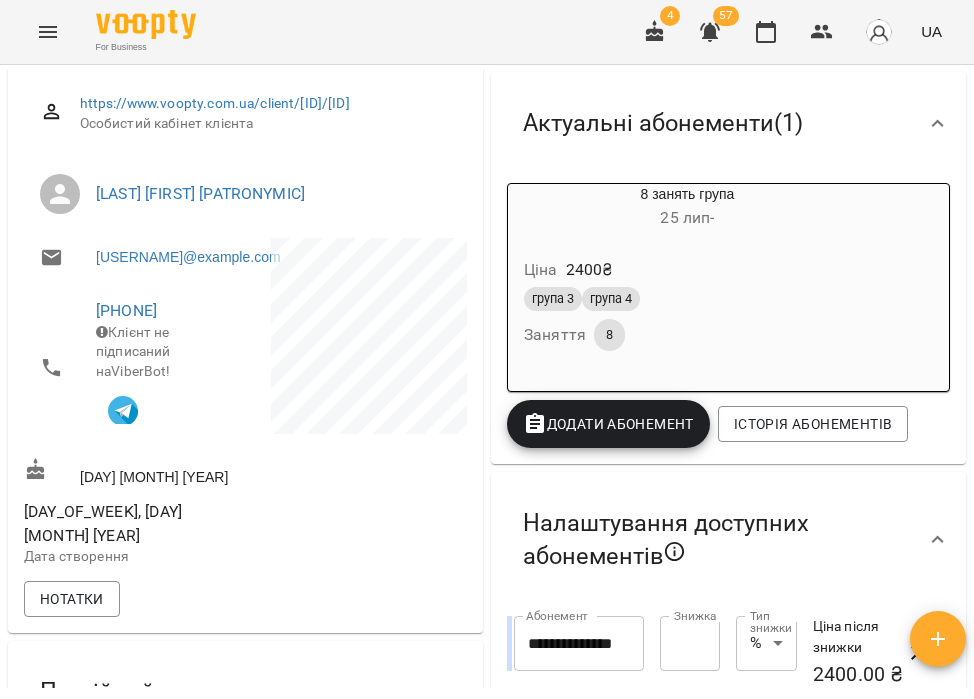 scroll, scrollTop: 0, scrollLeft: 0, axis: both 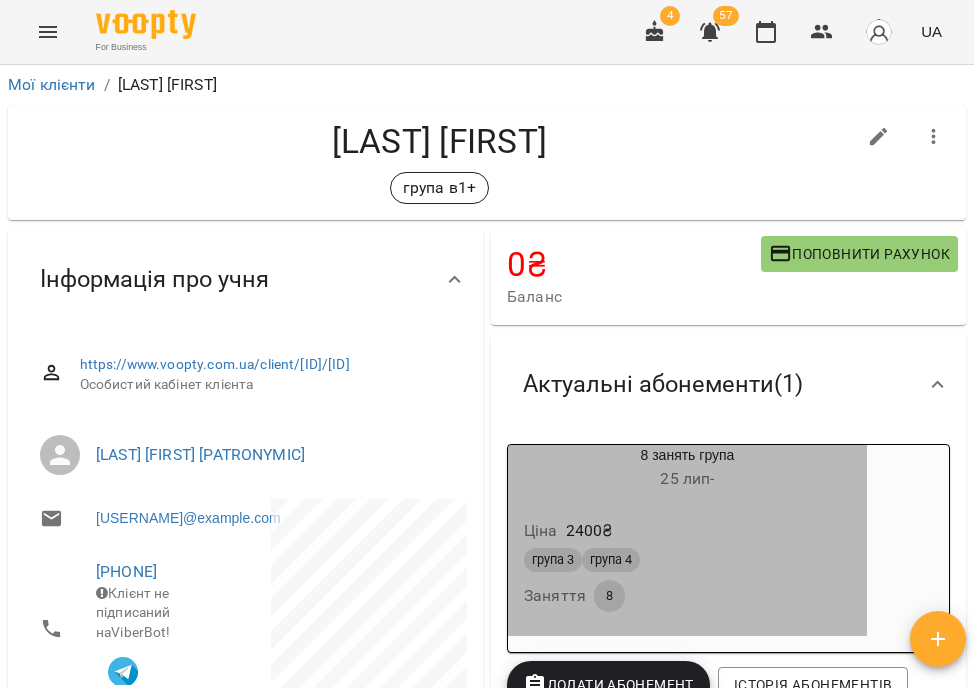 click on "25 лип  -" at bounding box center [687, 479] 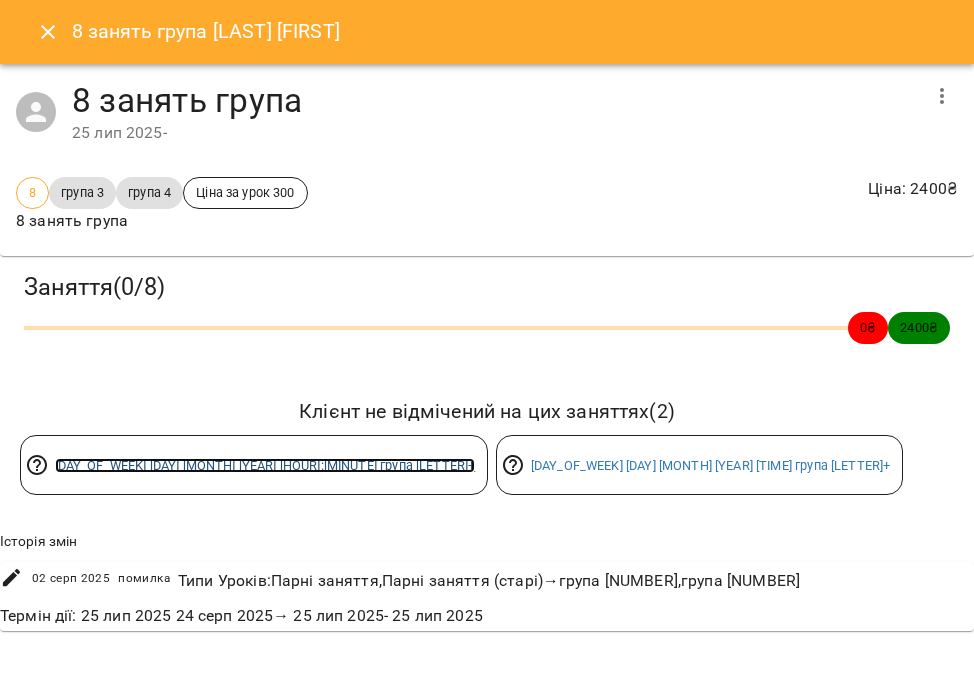 click on "вт 29 лип 2025 18:00   #група в1+" at bounding box center [265, 465] 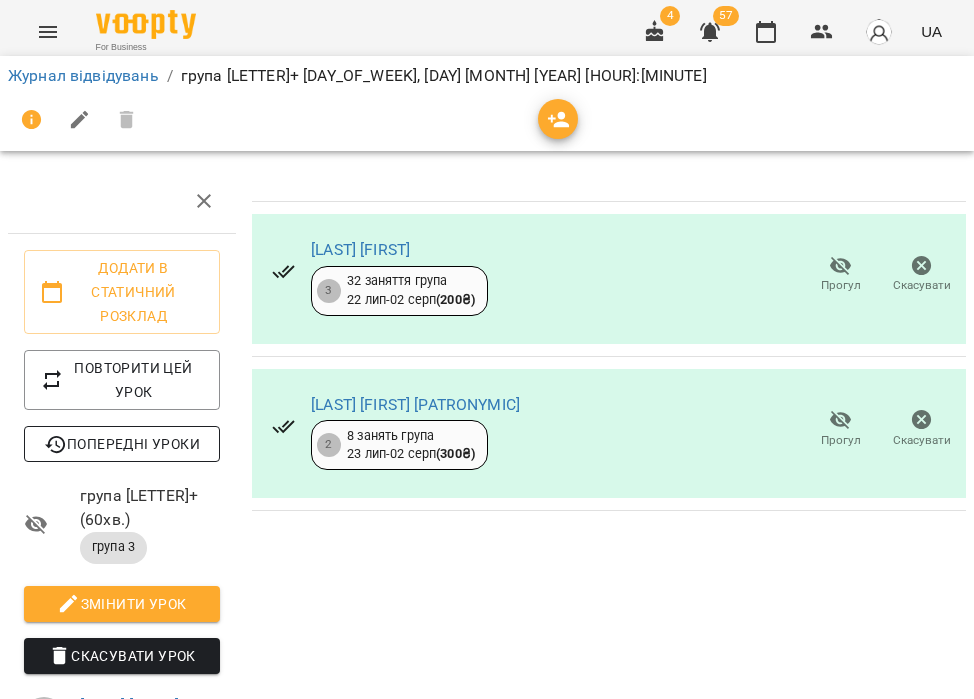 scroll, scrollTop: 0, scrollLeft: 0, axis: both 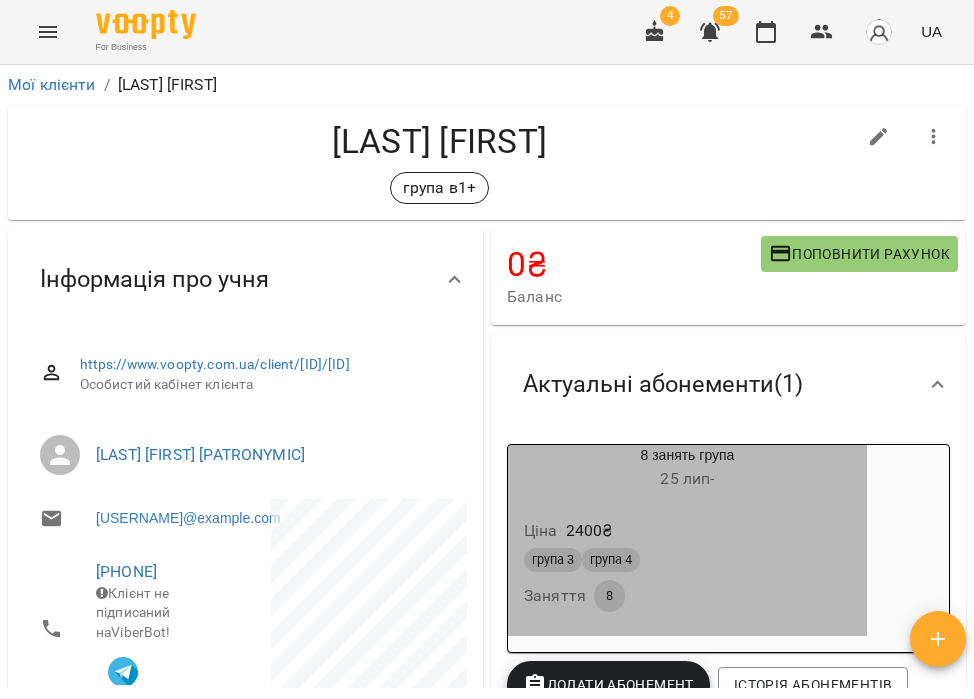 click on "Ціна 2400 ₴ група 3 група 4 Заняття 8" at bounding box center (687, 569) 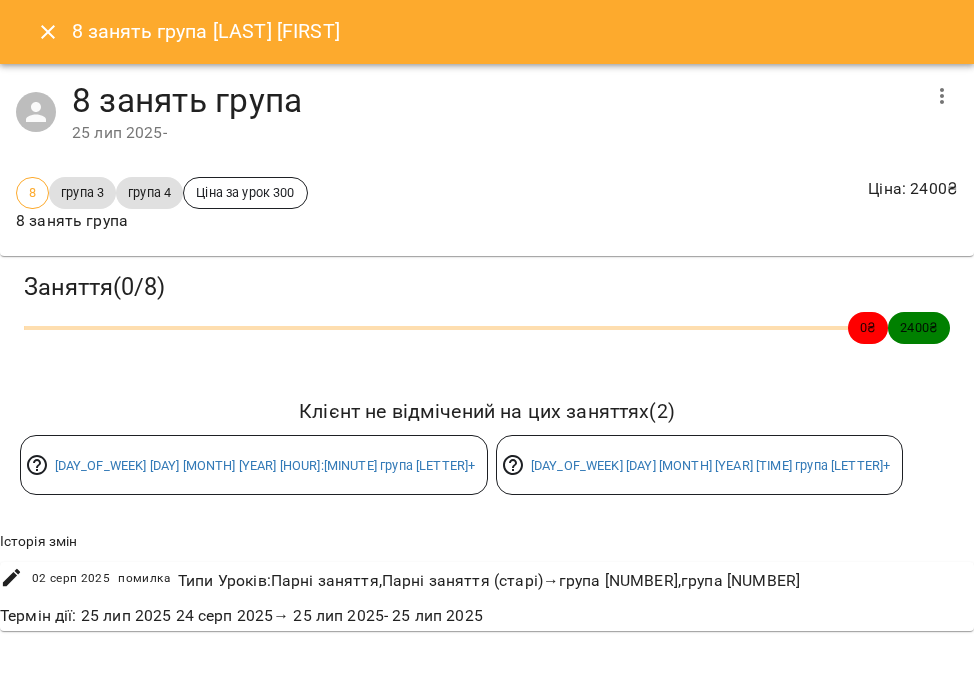 click 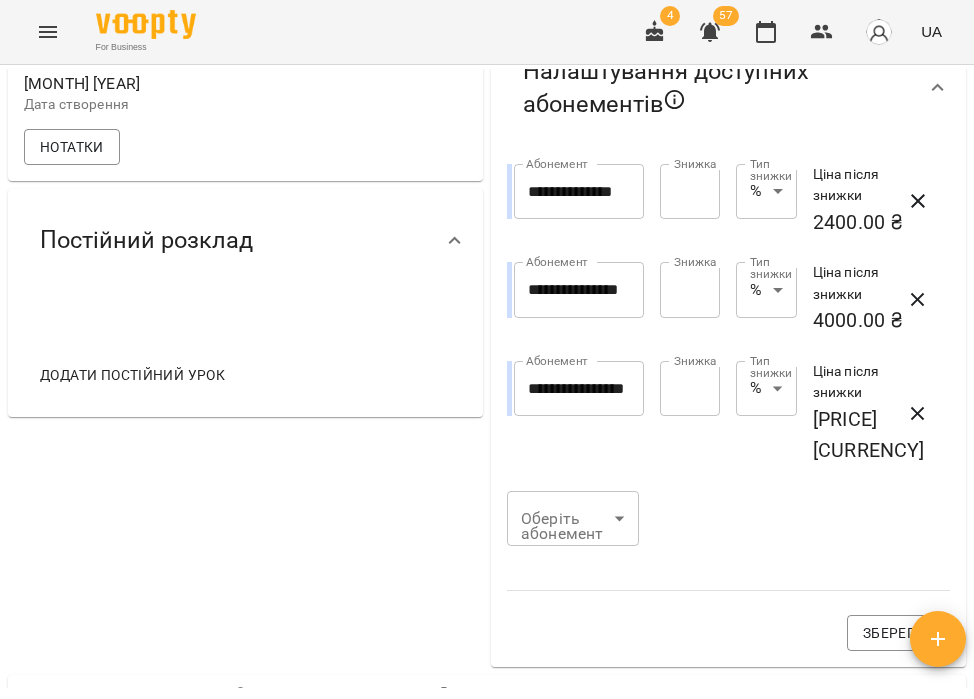 scroll, scrollTop: 642, scrollLeft: 0, axis: vertical 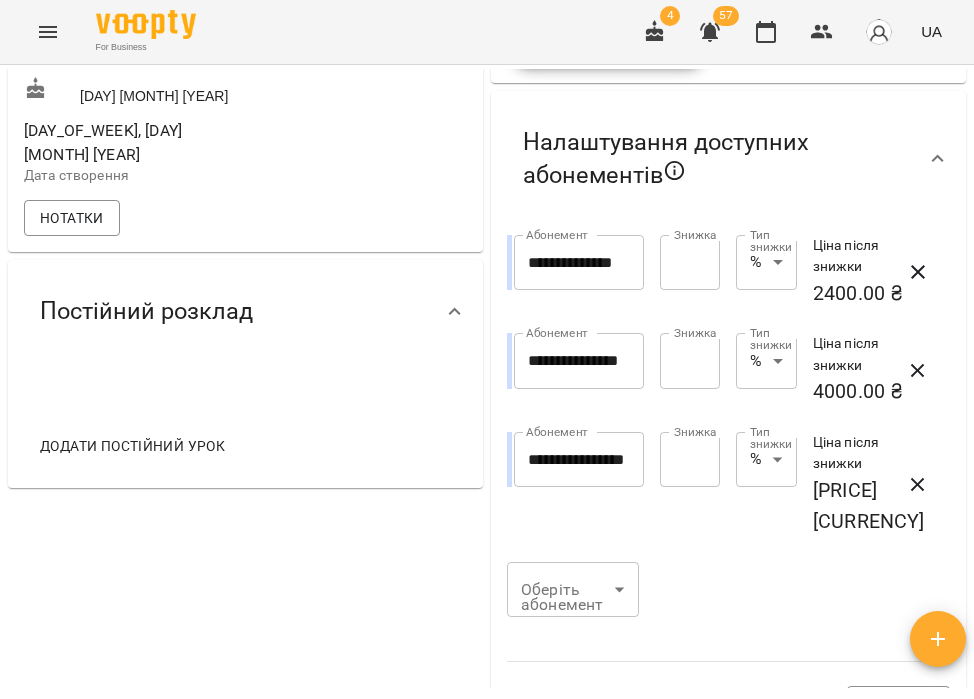 click 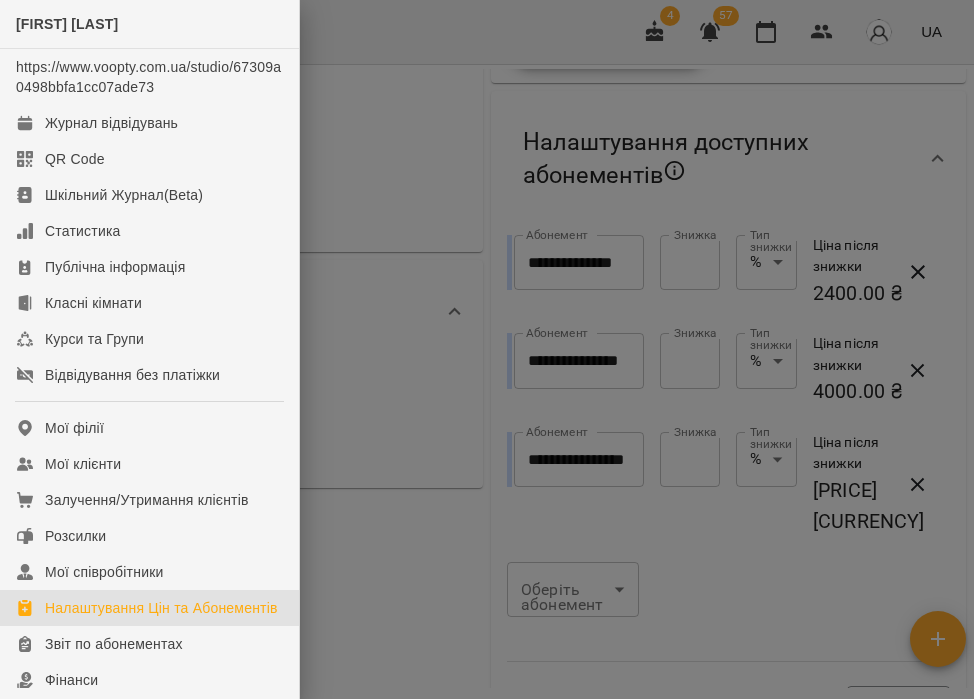 click on "Налаштування Цін та Абонементів" at bounding box center [161, 608] 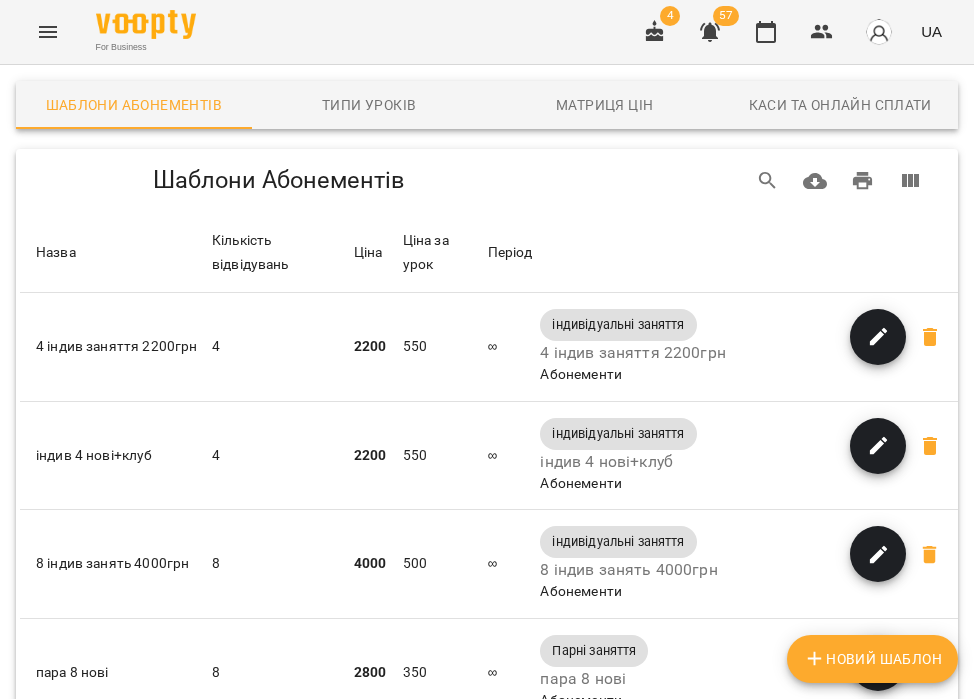 scroll, scrollTop: 2166, scrollLeft: 0, axis: vertical 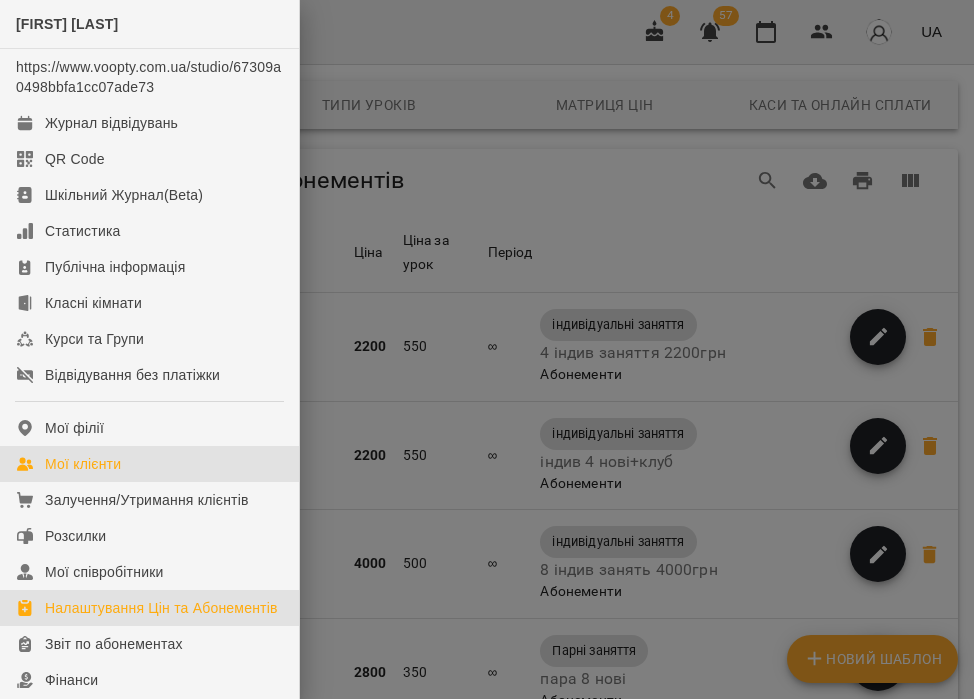 click on "Мої клієнти" at bounding box center [83, 464] 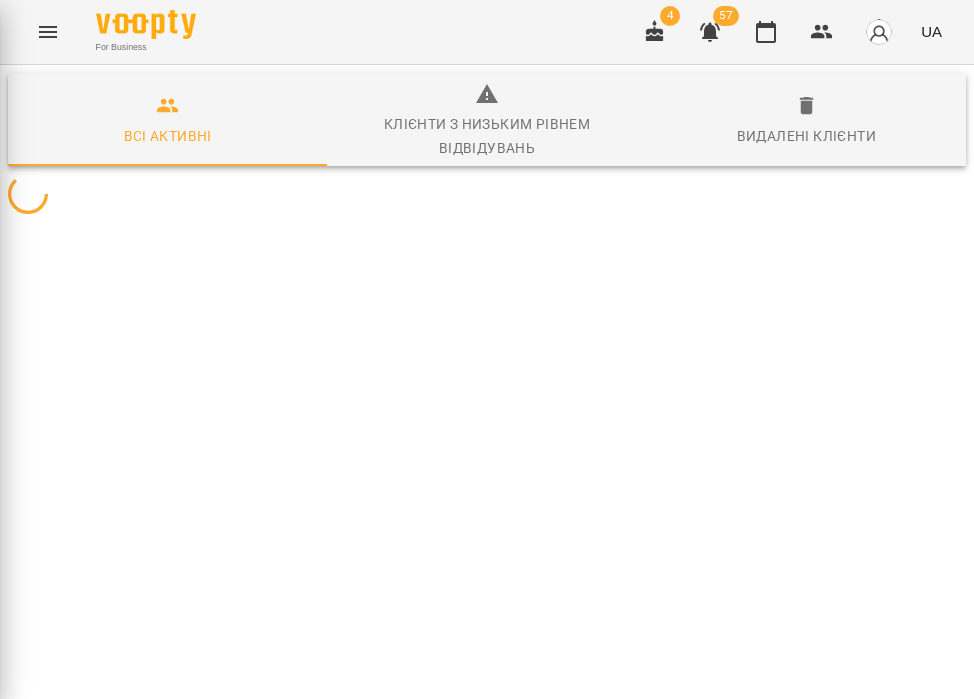 scroll, scrollTop: 0, scrollLeft: 0, axis: both 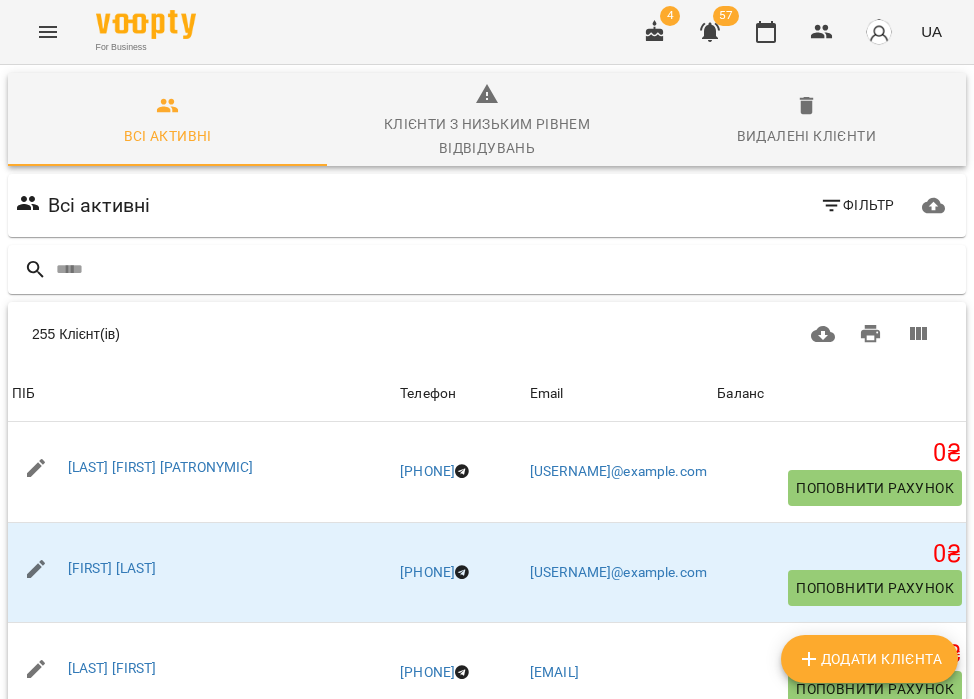click on "Фільтр" at bounding box center (857, 205) 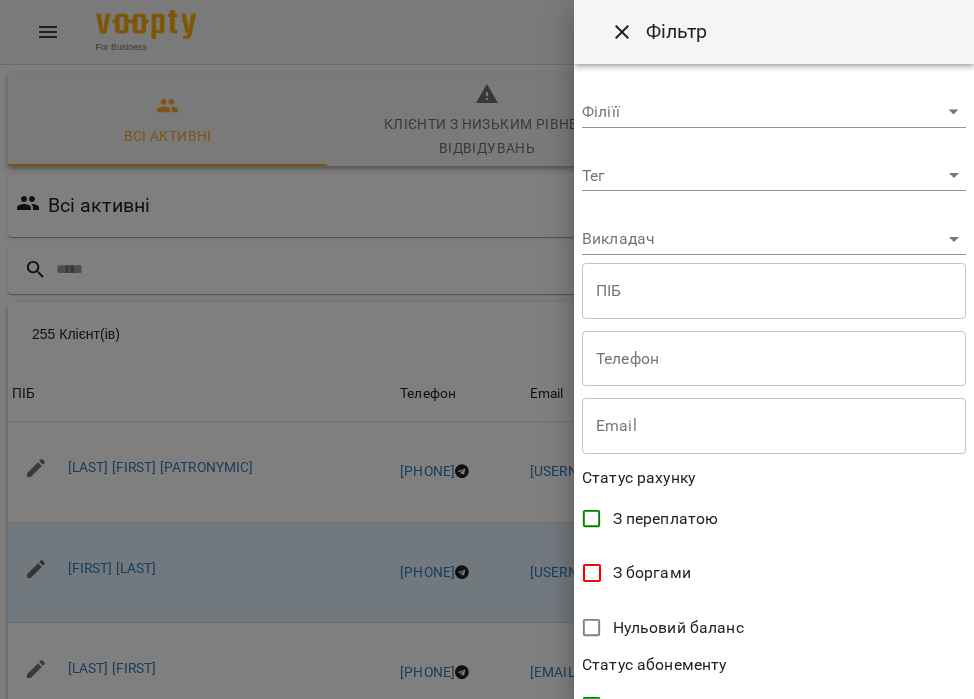 click on "For Business 4 57 UA Всі активні Клієнти з низьким рівнем відвідувань Видалені клієнти   Всі активні Фільтр 255   Клієнт(ів) 255   Клієнт(ів) ПІБ Телефон Email Баланс ПІБ
Місєвич Катерина Едуардівна  Телефон +380685790504 Email kitekatt88@gmail.com Баланс 0 ₴ Поповнити рахунок ПІБ Olena Pecheniuk Телефон +48729629074 Email pecheniukolena1@gmail.com Баланс 0 ₴ Поповнити рахунок ПІБ Євтушенко Тетяна  Телефон +12899683032 Email evtushenko2000@gmail.com Баланс 0 ₴ Поповнити рахунок ПІБ Єременко Анастасія Вадимівна  Телефон +380676646103 Email nastyayaremenko8018@gmail.com Баланс 0 ₴ Поповнити рахунок ПІБ Єрмолаєва Валерія 0 0" at bounding box center [487, 533] 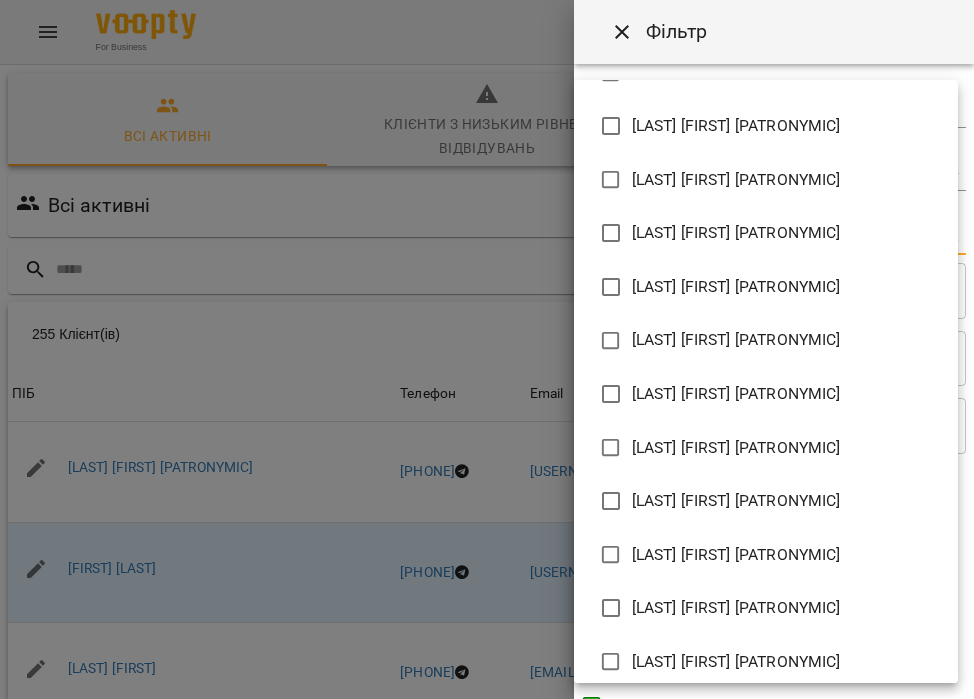 scroll, scrollTop: 1065, scrollLeft: 0, axis: vertical 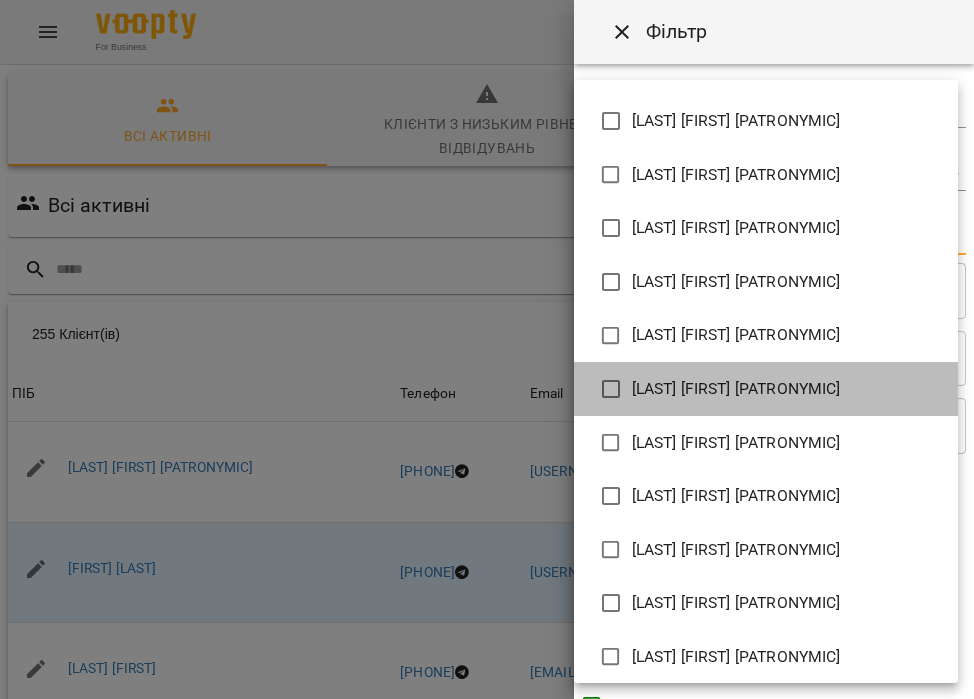 click on "[FIRST] [LAST] [PATRONYMIC]" at bounding box center [736, 389] 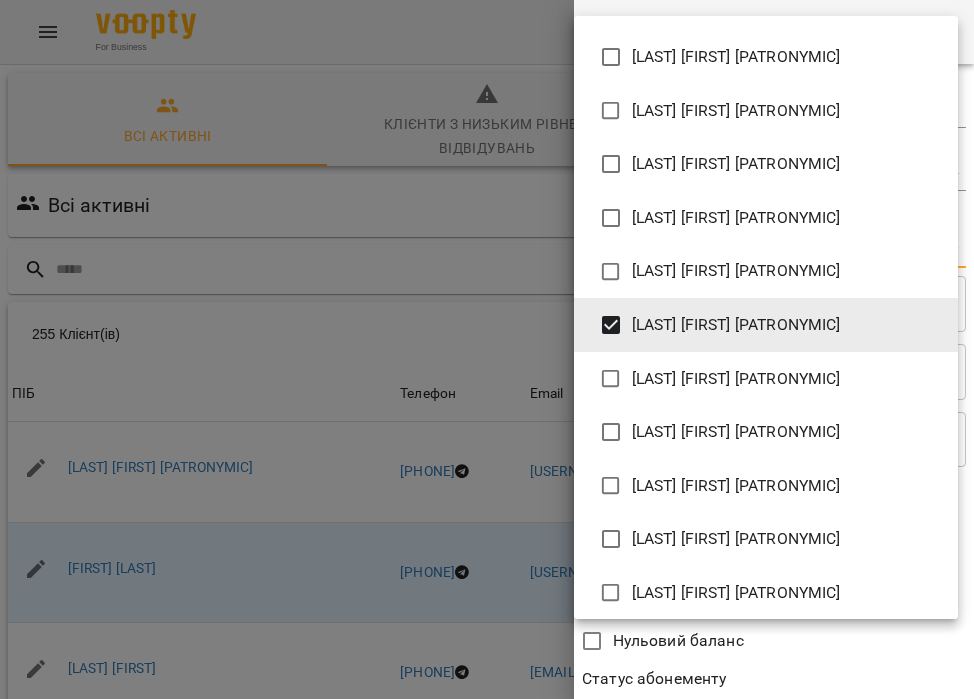 scroll, scrollTop: 1127, scrollLeft: 0, axis: vertical 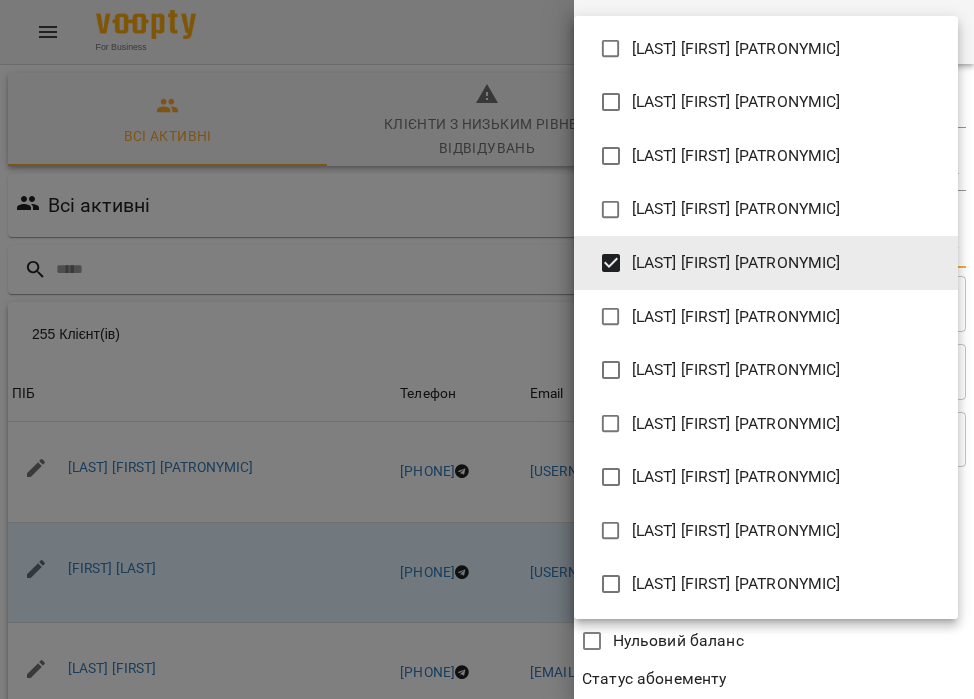 click at bounding box center (487, 349) 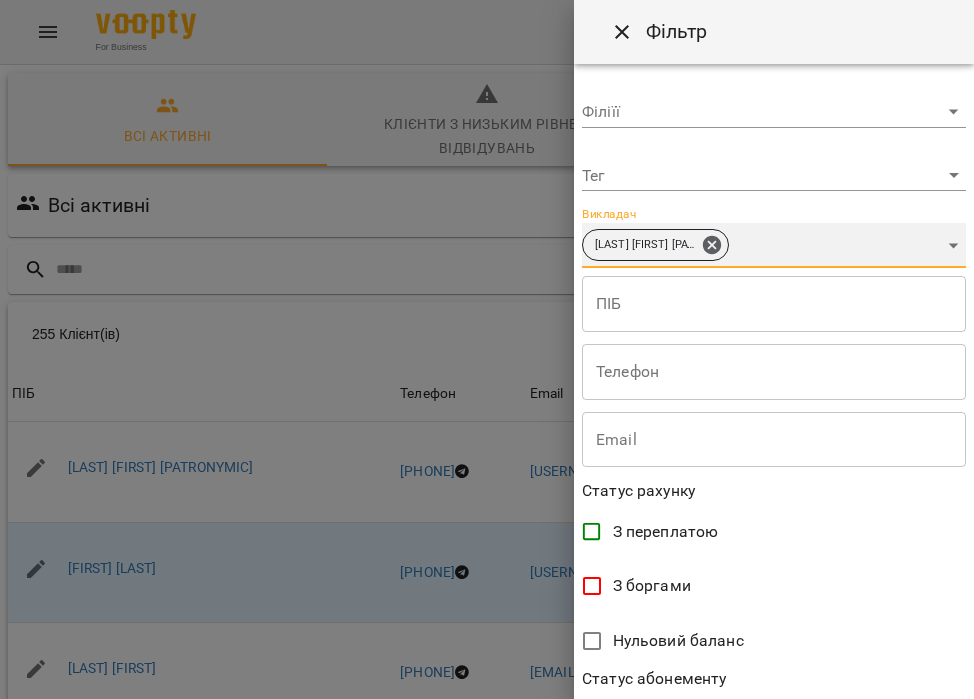 scroll, scrollTop: 428, scrollLeft: 0, axis: vertical 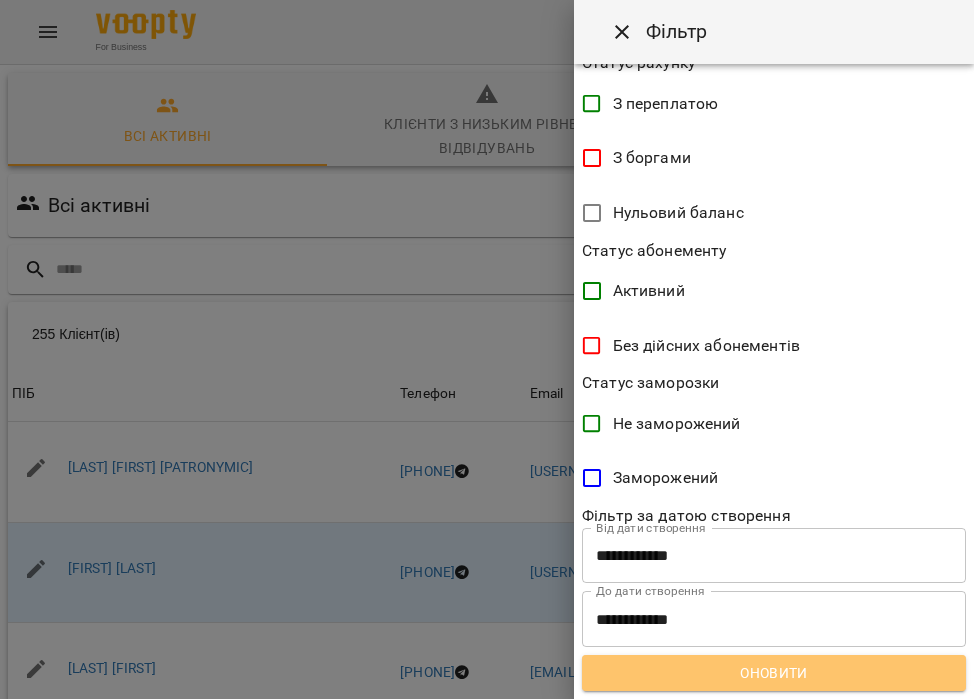 click on "Оновити" at bounding box center (774, 673) 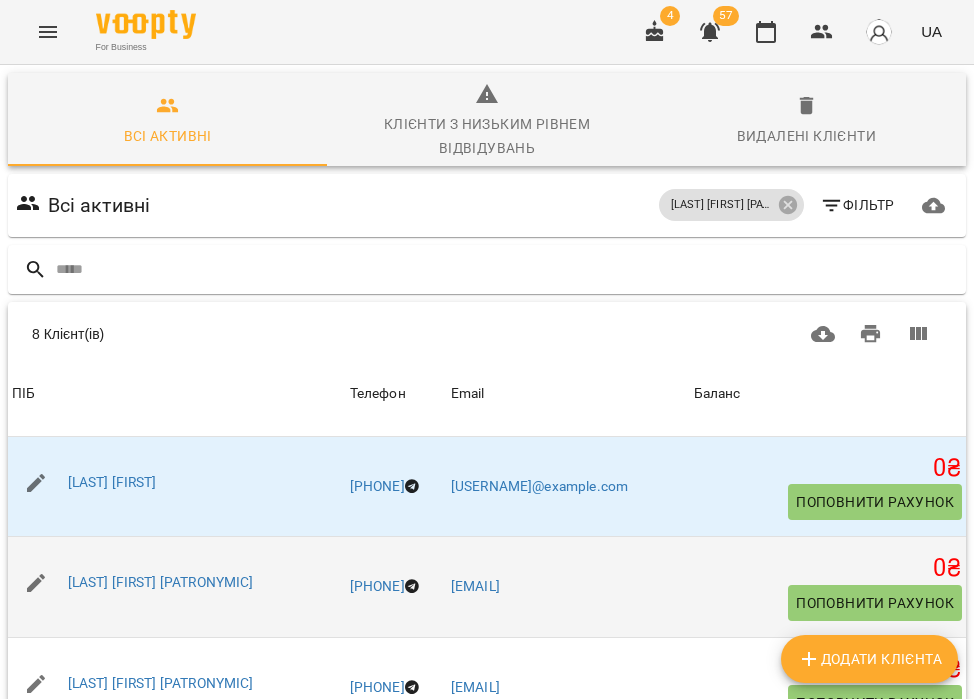 scroll, scrollTop: 45, scrollLeft: 0, axis: vertical 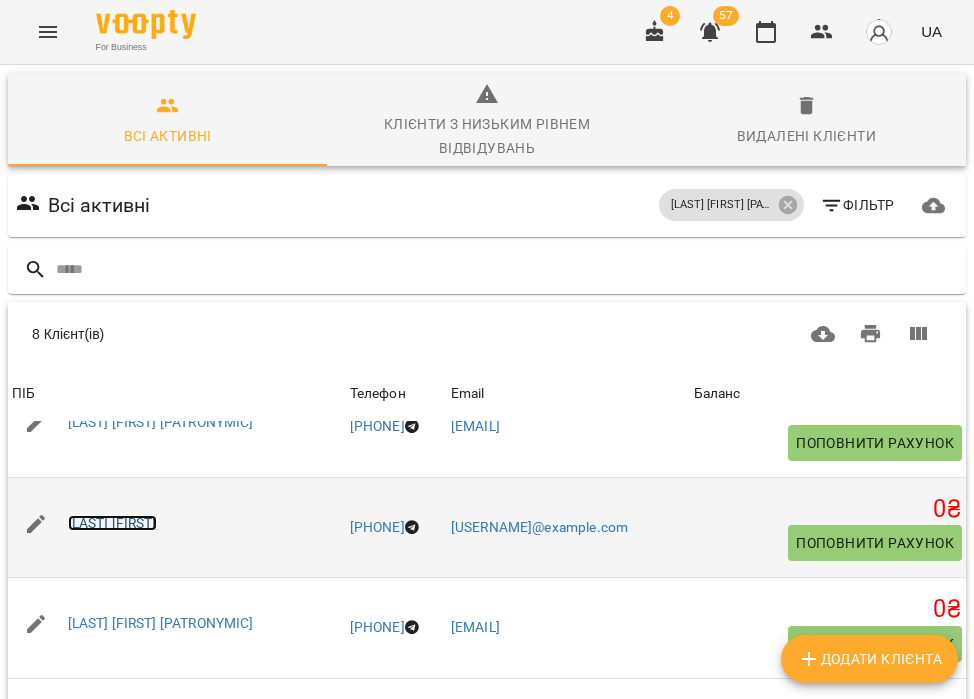 click on "Пилипець Марія" at bounding box center (112, 523) 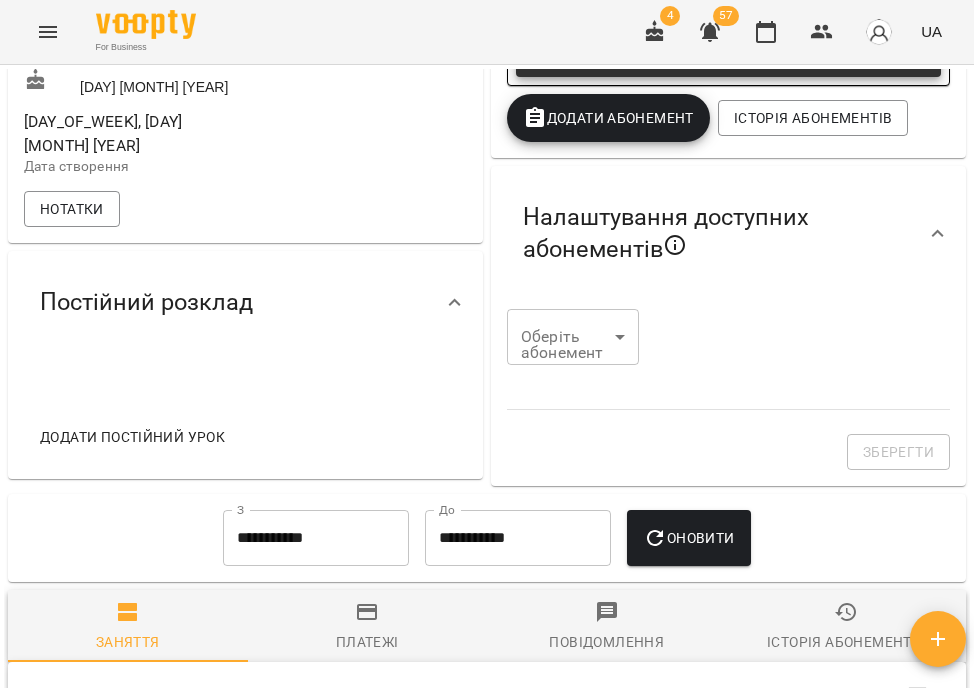 scroll, scrollTop: 599, scrollLeft: 0, axis: vertical 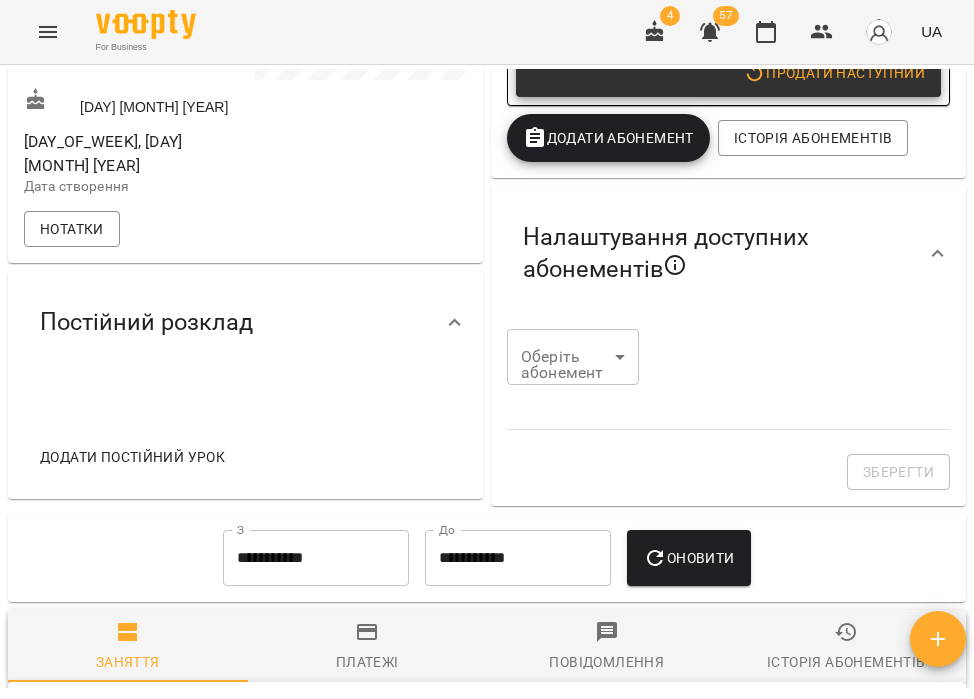 click on "For Business 4 57 UA Мої клієнти / Пилипець Марія Пилипець Марія 0 ₴ Баланс Поповнити рахунок Актуальні абонементи ( 1 ) 4 індив заняття 2200грн 21 лип  -   Ціна 2200 ₴ індивідуальні заняття  Заняття 4 0 Кількість відвідувань на поточному Абонементі вичерпана Продати наступний Додати Абонемент Історія абонементів Налаштування доступних абонементів Оберіть абонемент ​ Оберіть абонемент Зберегти Інформація про учня https://www.voopty.com.ua/client/67309a0498bbfa1cc07ade71/687ea2654330513d9f902953 Особистий кабінет клієнта Петровська Софія Тарасівна mmmashaaa15@icloud.com +18593967889" at bounding box center [487, 382] 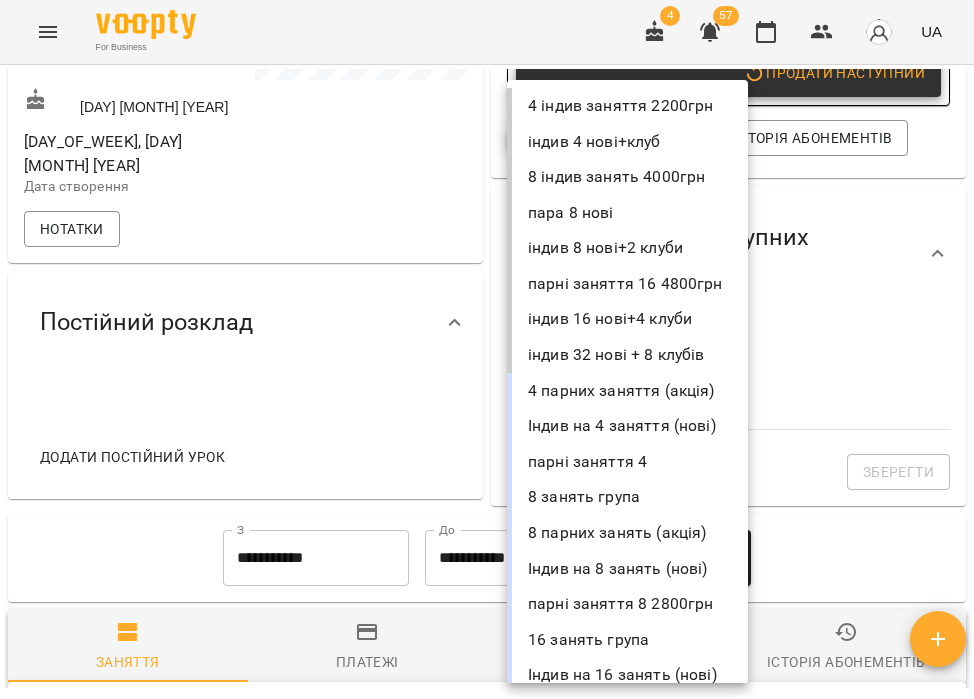 click on "4 індив заняття 2200грн" at bounding box center [627, 106] 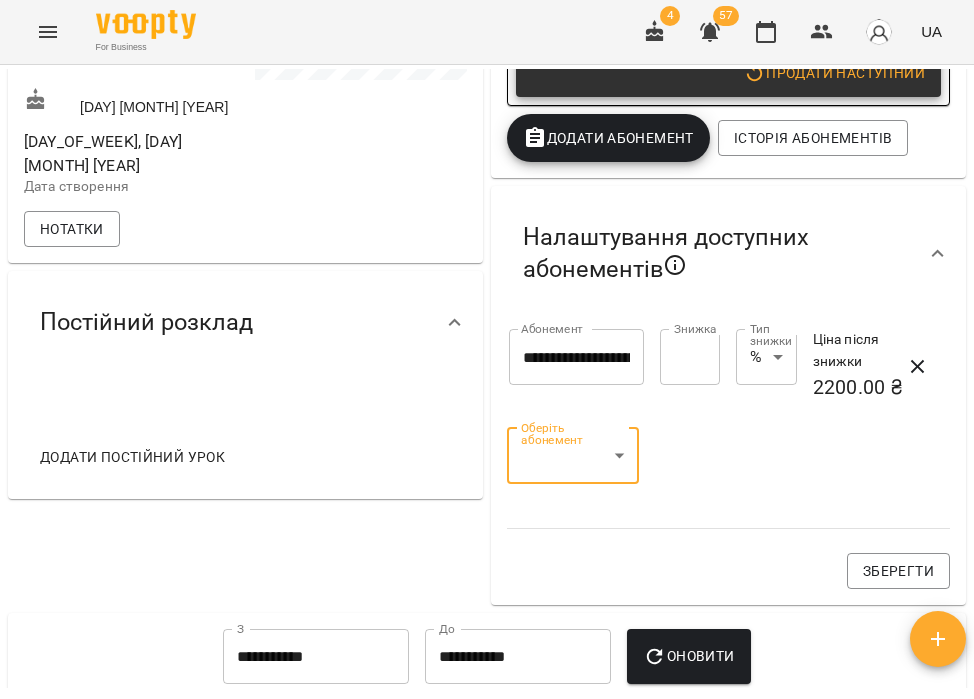 click on "**********" at bounding box center [487, 382] 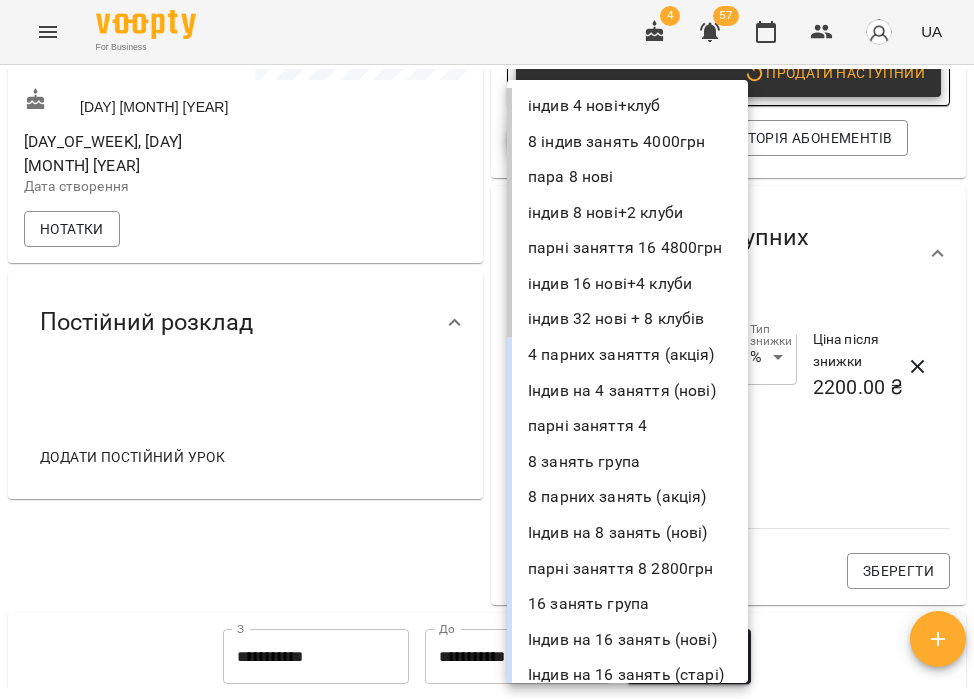 click on "8 індив занять 4000грн" at bounding box center [627, 142] 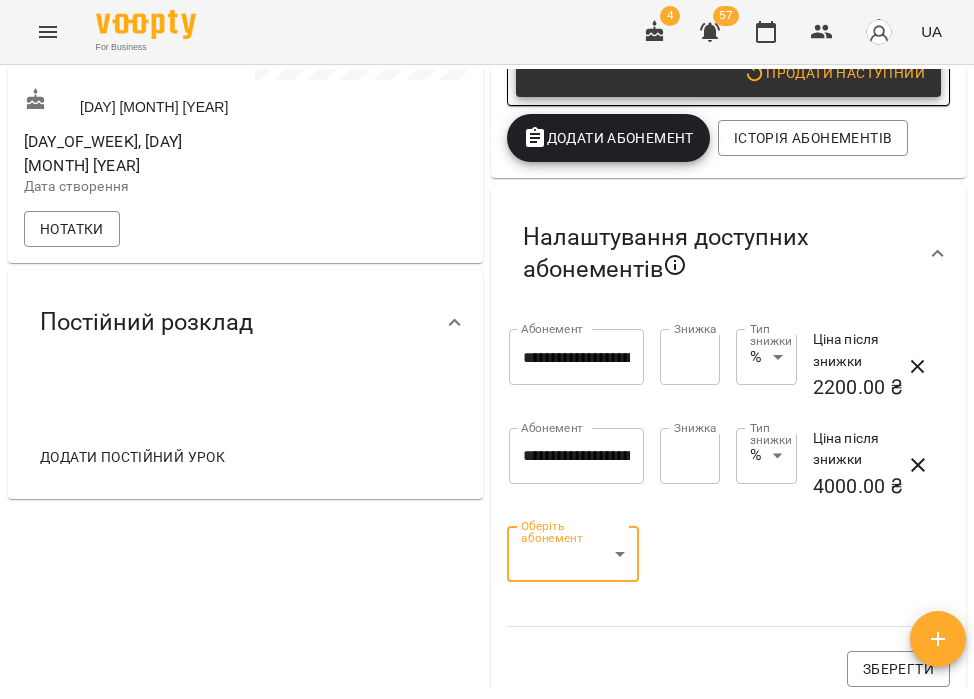 click on "**********" at bounding box center [487, 382] 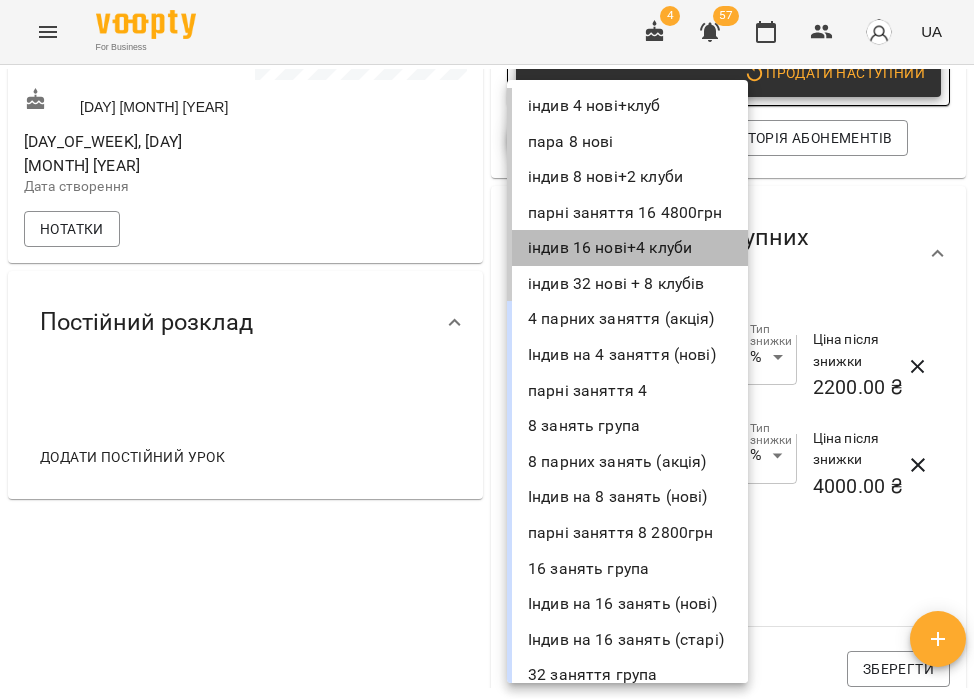 click on "індив 16 нові+4 клуби" at bounding box center (627, 248) 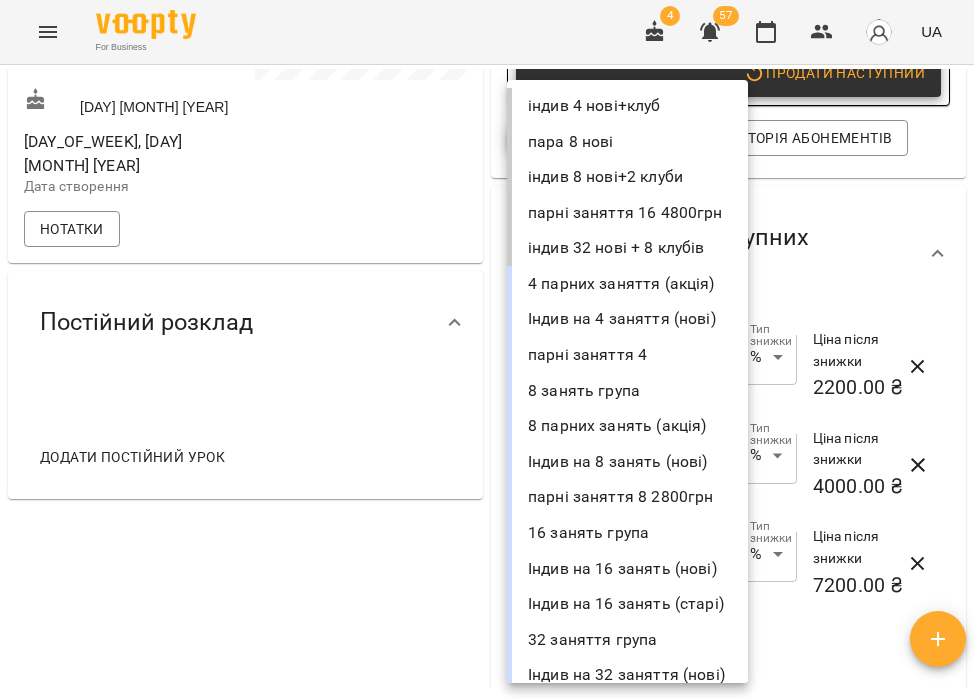 click on "**********" at bounding box center [487, 382] 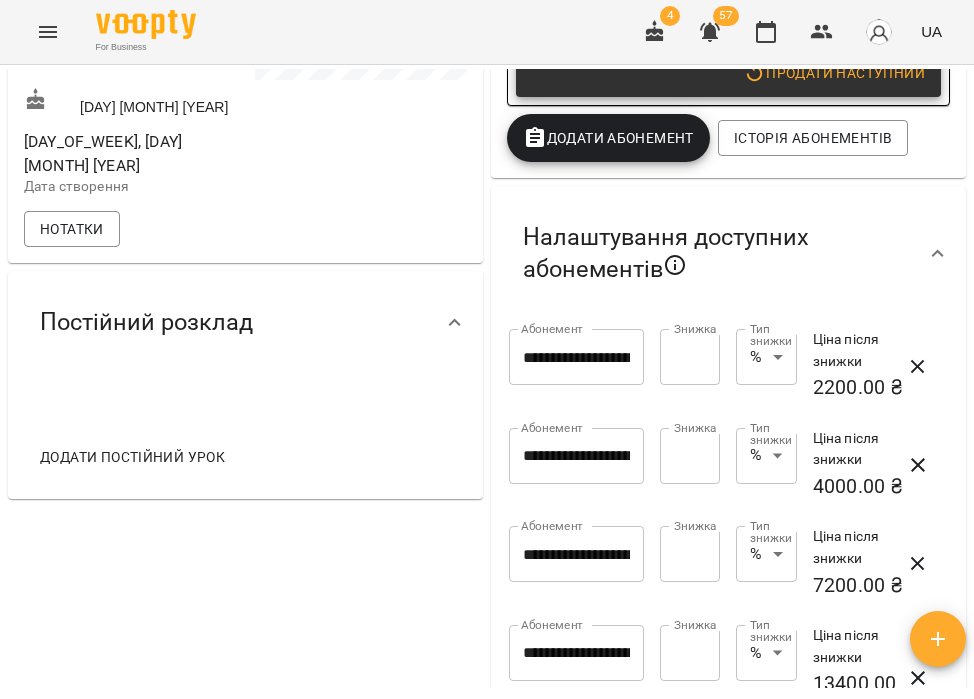 scroll, scrollTop: 1006, scrollLeft: 0, axis: vertical 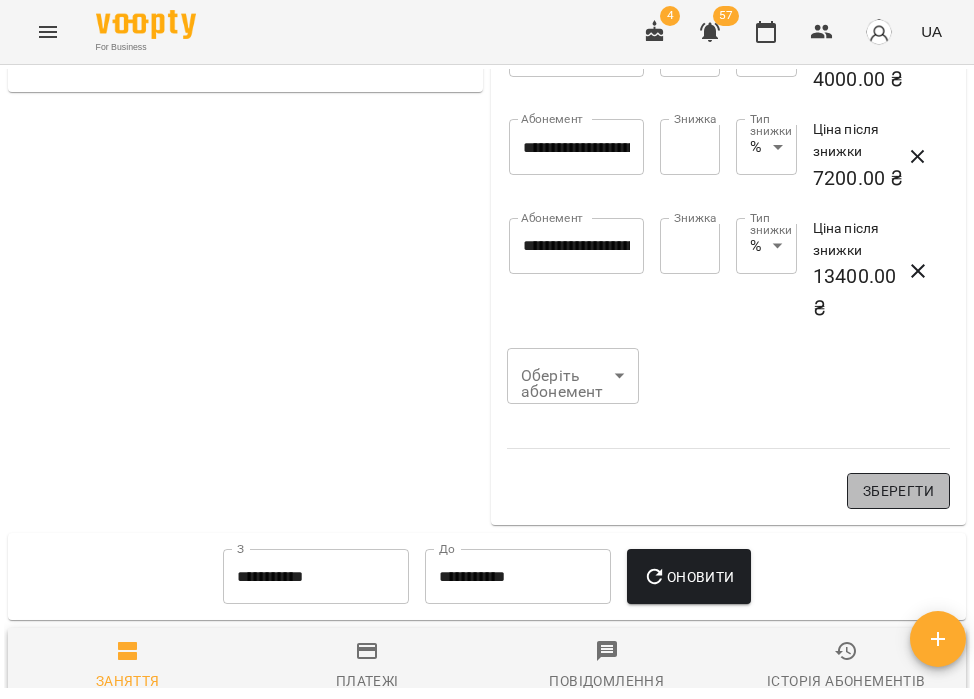 click on "Зберегти" at bounding box center [898, 491] 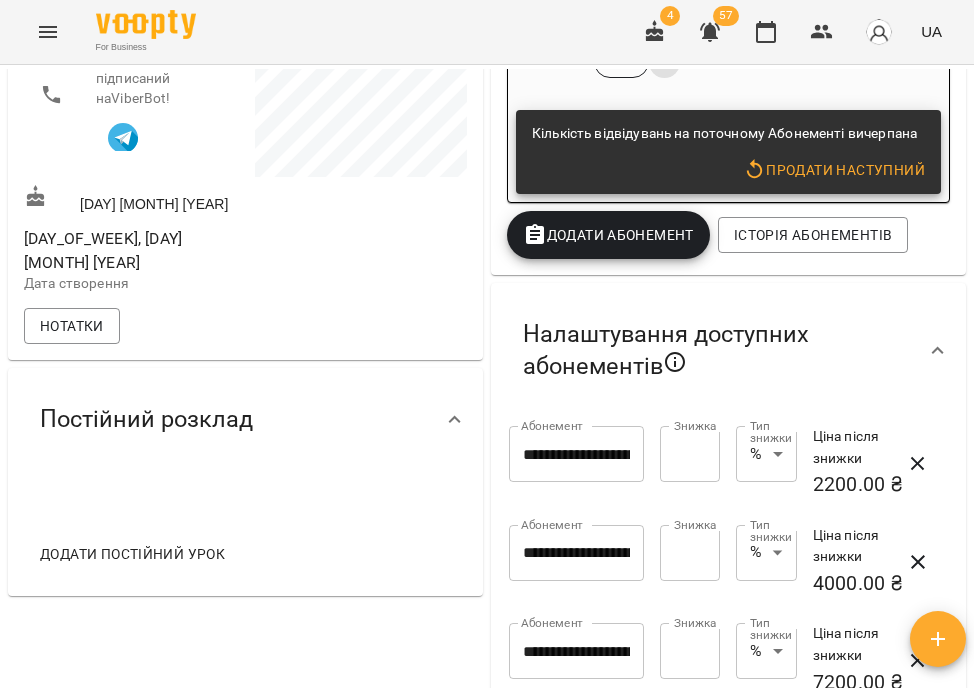 scroll, scrollTop: 0, scrollLeft: 0, axis: both 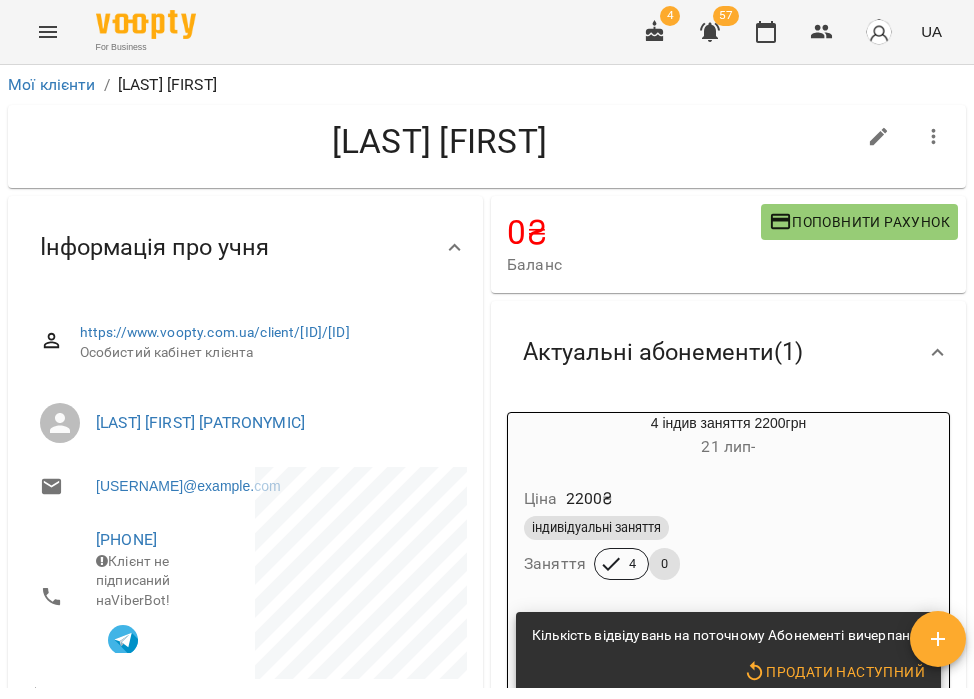click 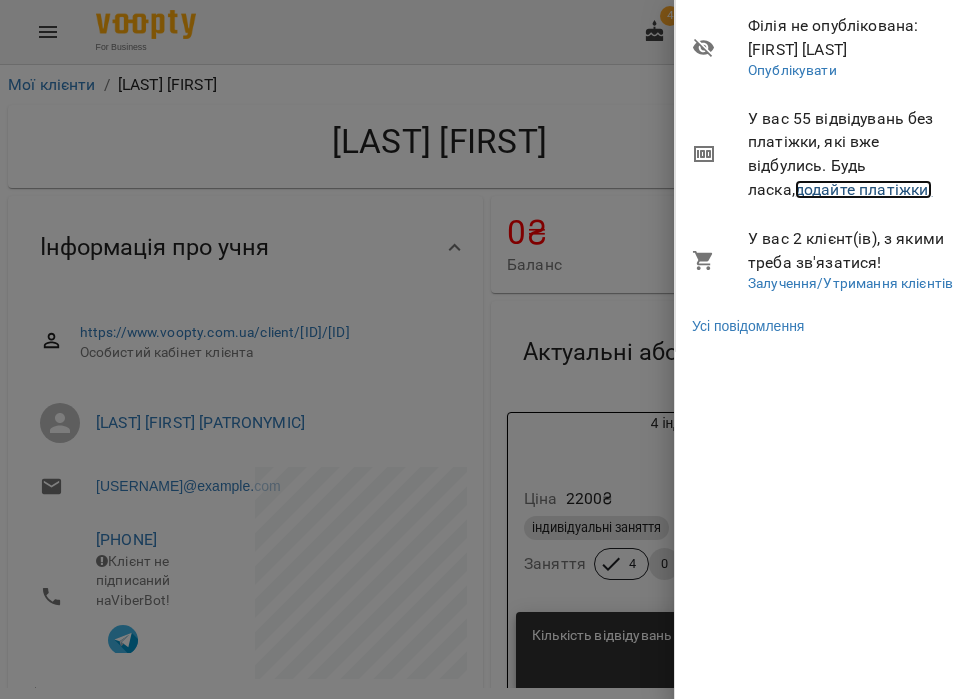 click on "додайте платіжки!" at bounding box center [864, 189] 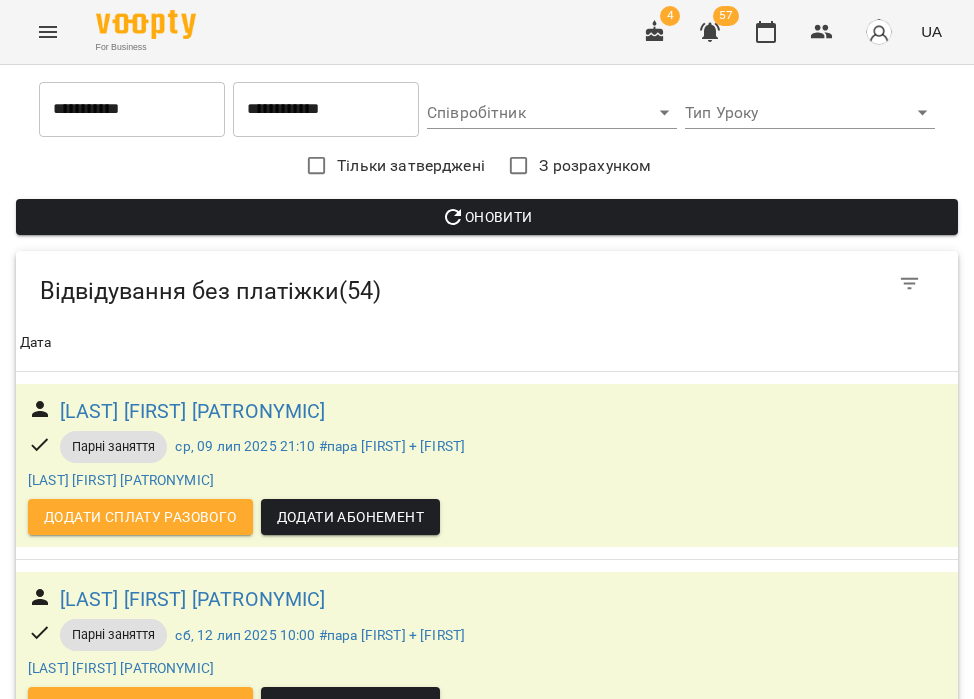 scroll, scrollTop: 1612, scrollLeft: 0, axis: vertical 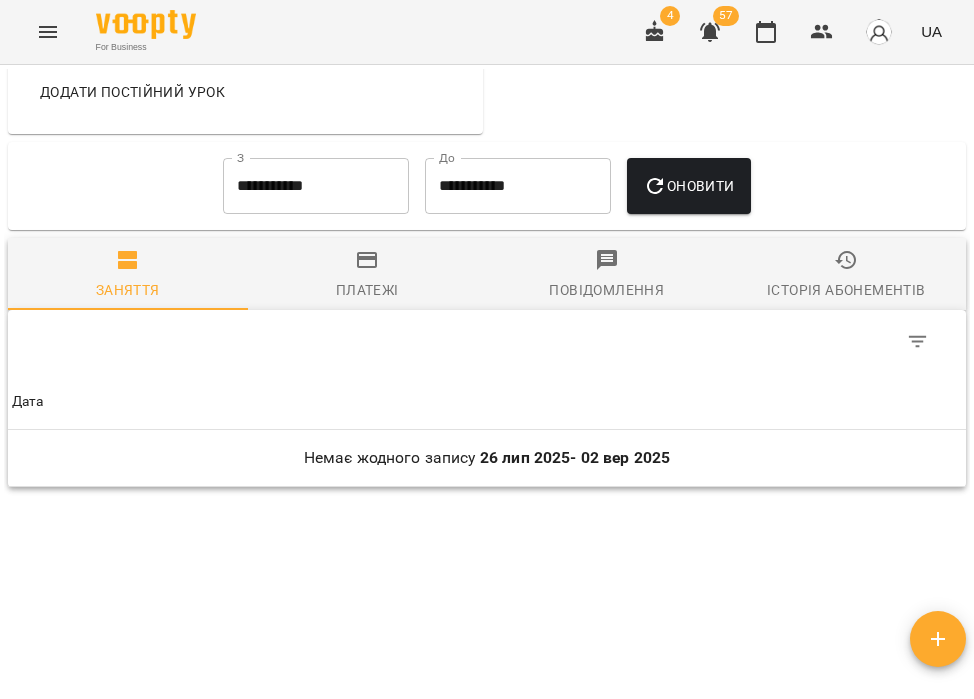 click on "**********" at bounding box center (316, 186) 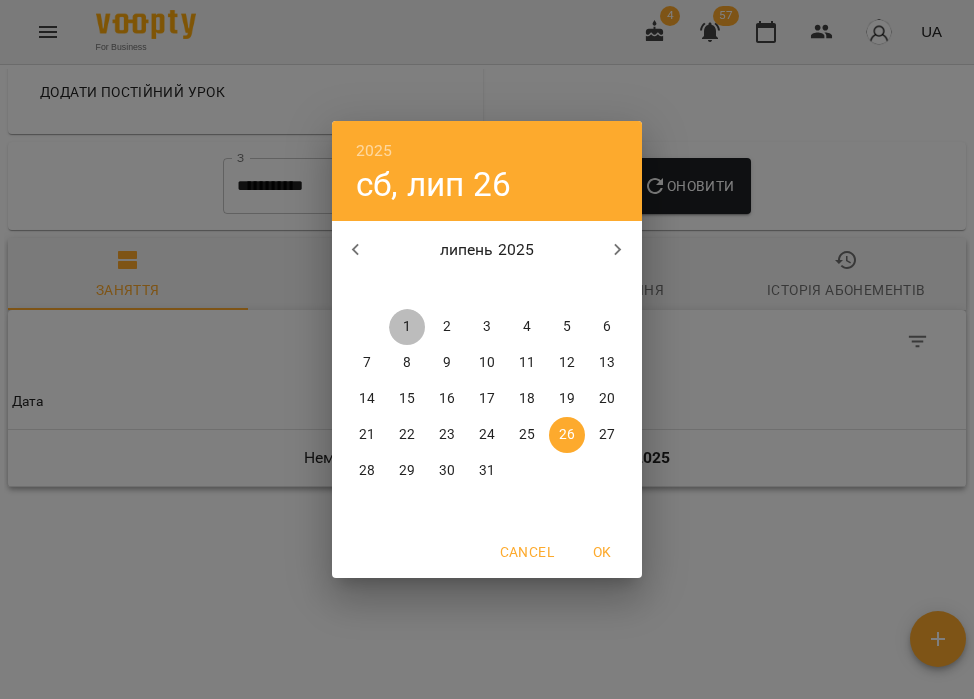 click on "1" at bounding box center [407, 327] 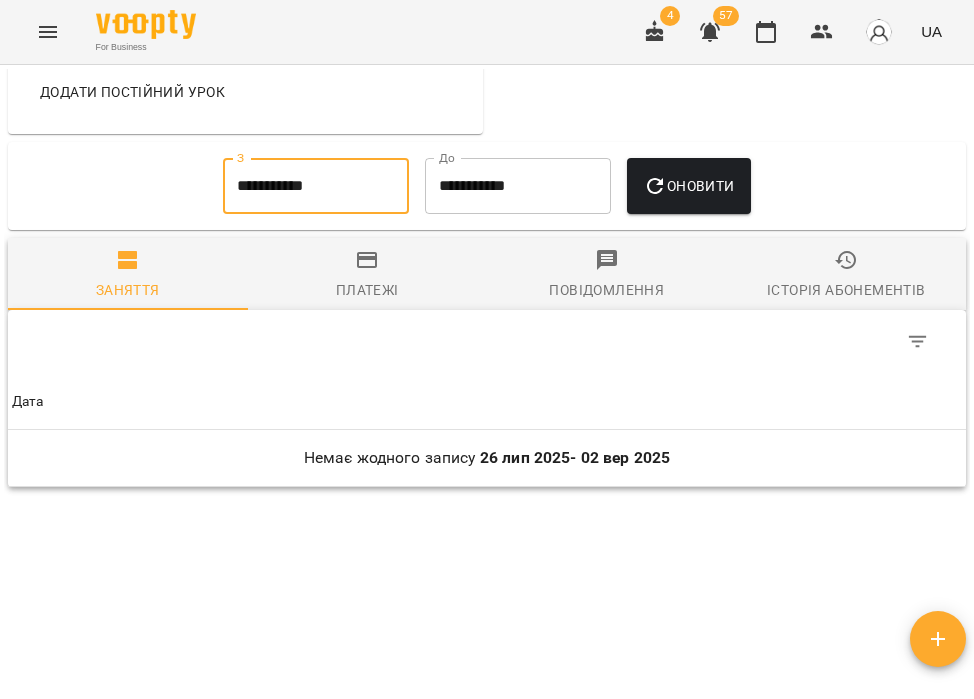 click on "Оновити" at bounding box center (688, 186) 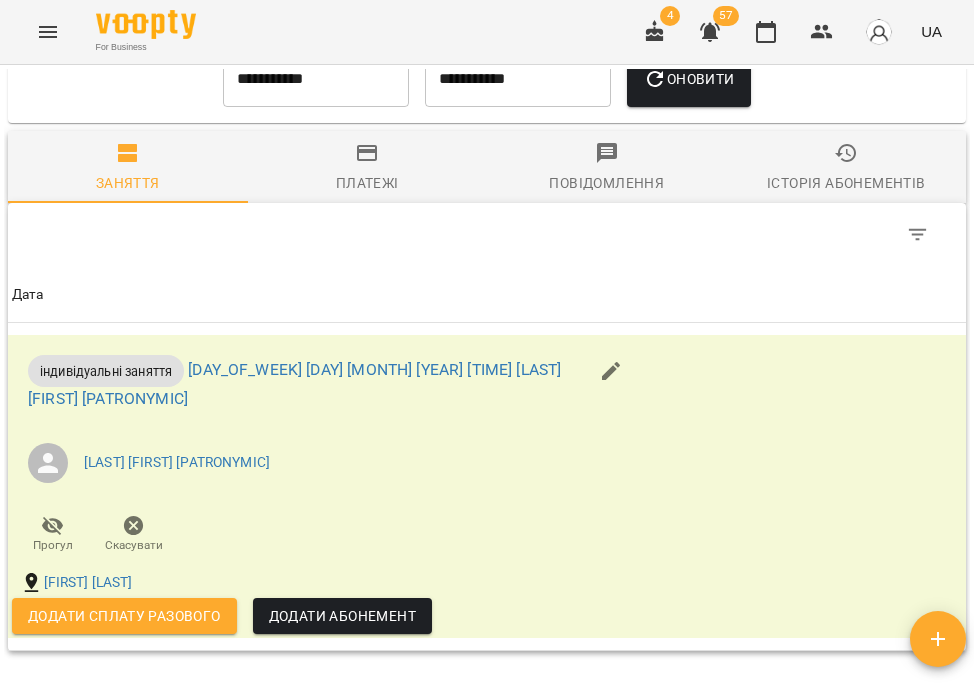 scroll, scrollTop: 2438, scrollLeft: 0, axis: vertical 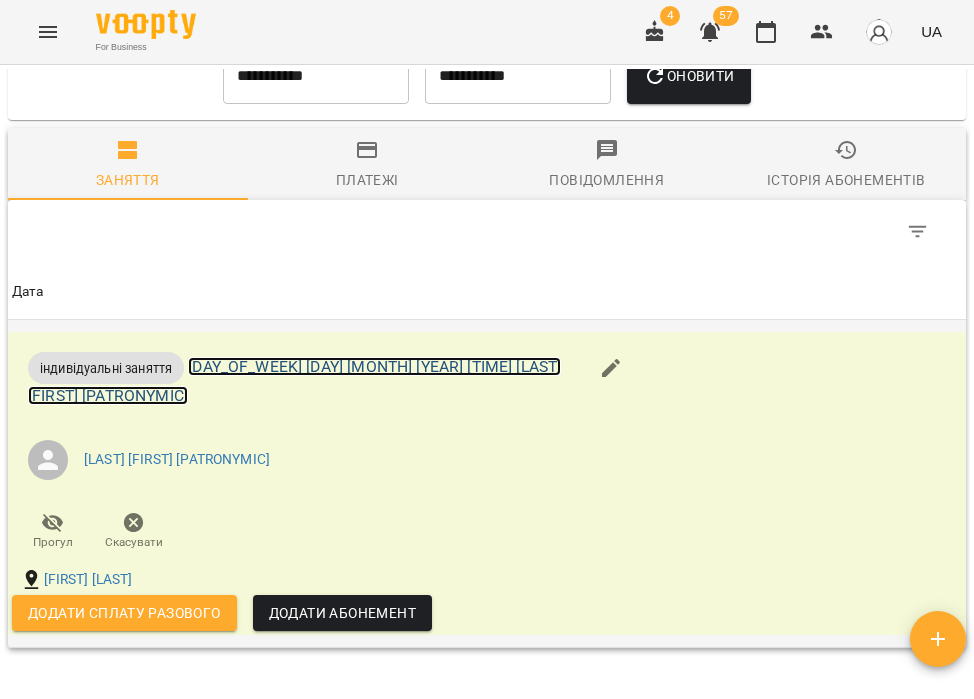 click on "сб 19 лип 2025 10:00 Присяжнюк Анастасія Петрівна" at bounding box center (294, 381) 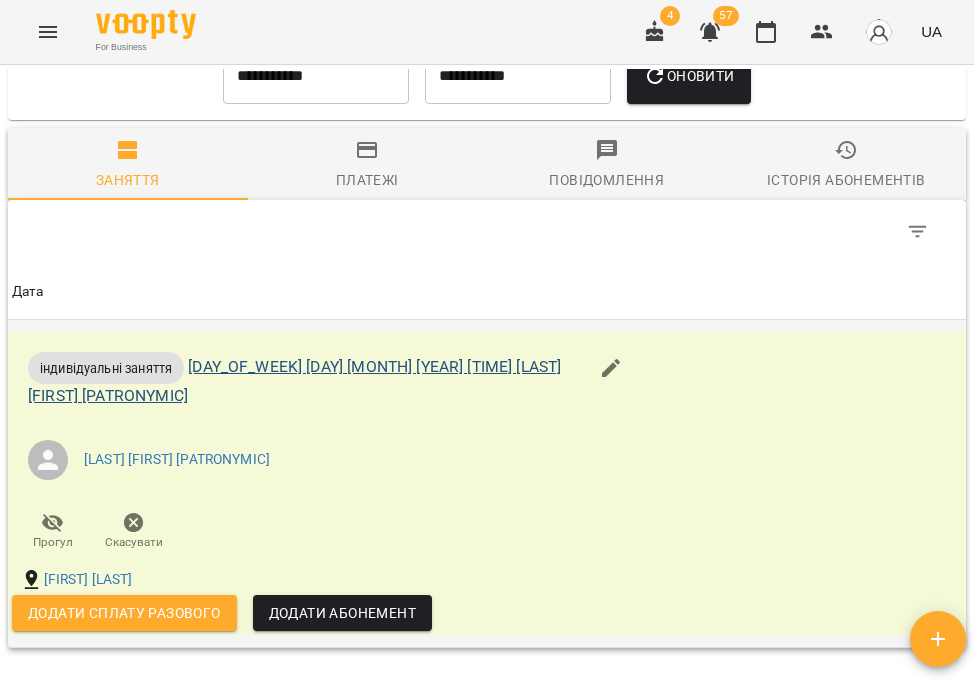 scroll, scrollTop: 0, scrollLeft: 0, axis: both 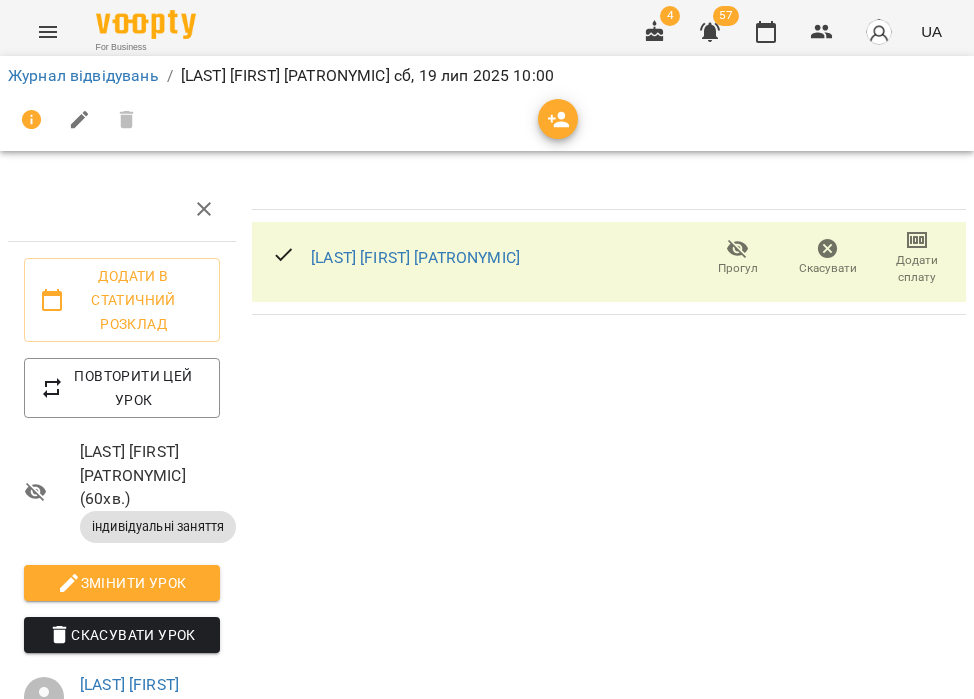 click on "Скасувати" at bounding box center [828, 268] 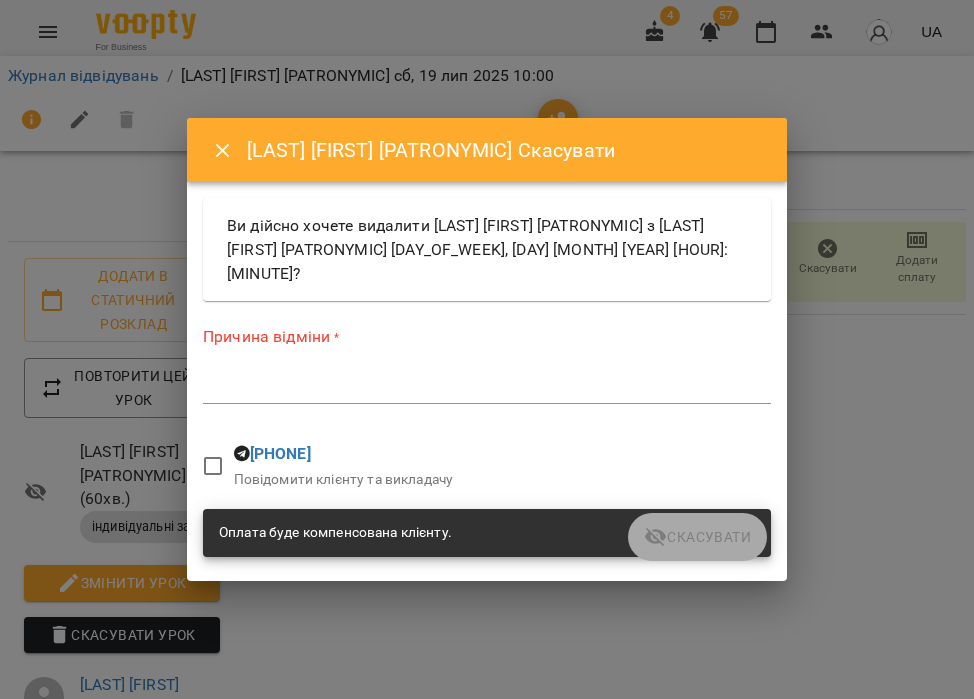 click on "Причина відміни   * *" at bounding box center (487, 368) 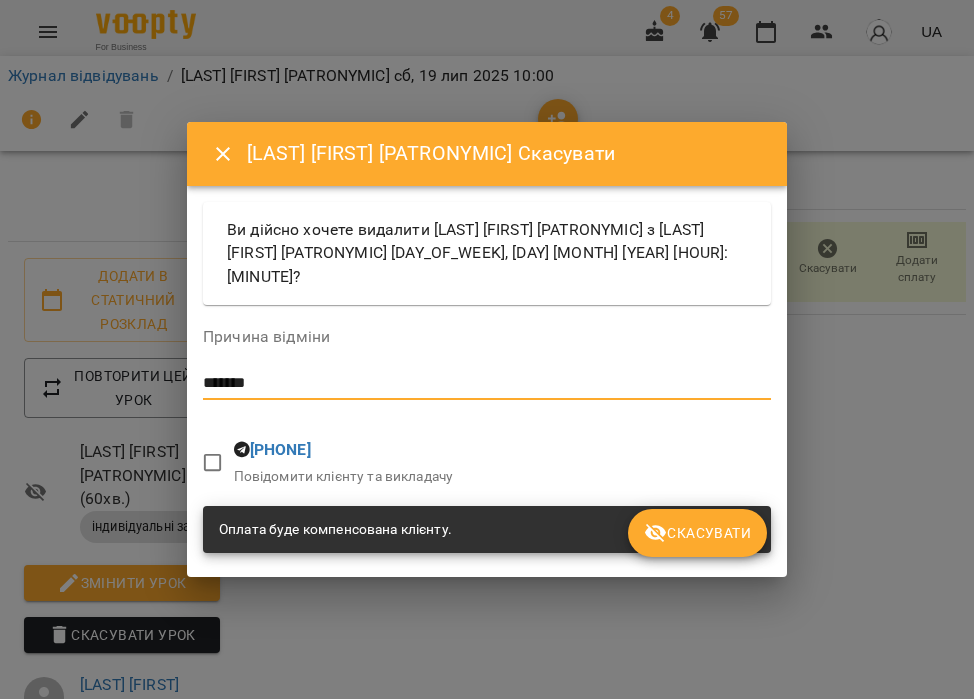 type on "*******" 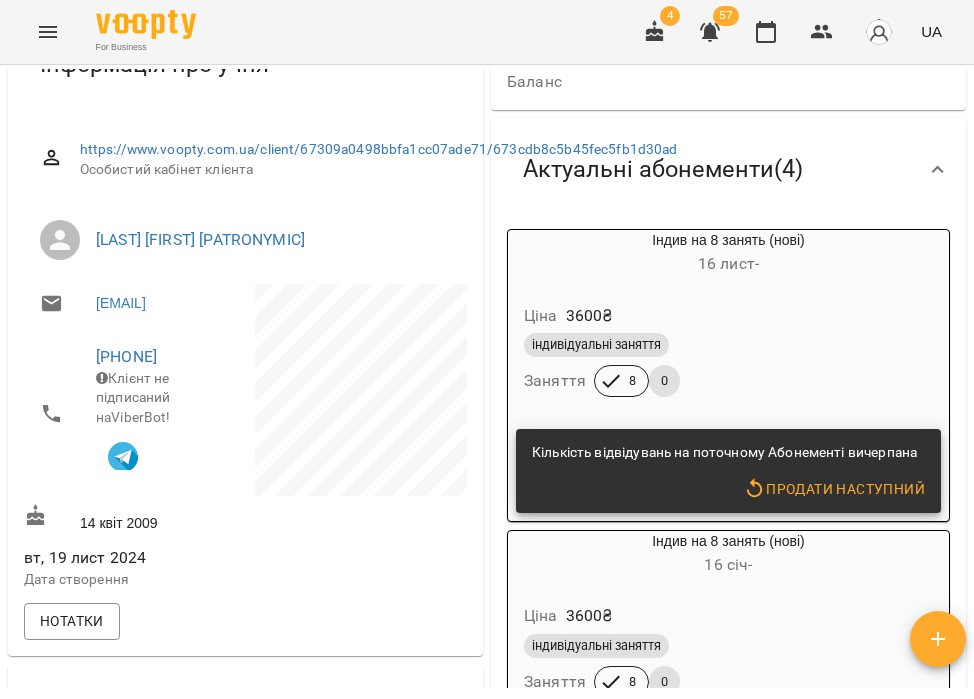 scroll, scrollTop: 0, scrollLeft: 0, axis: both 